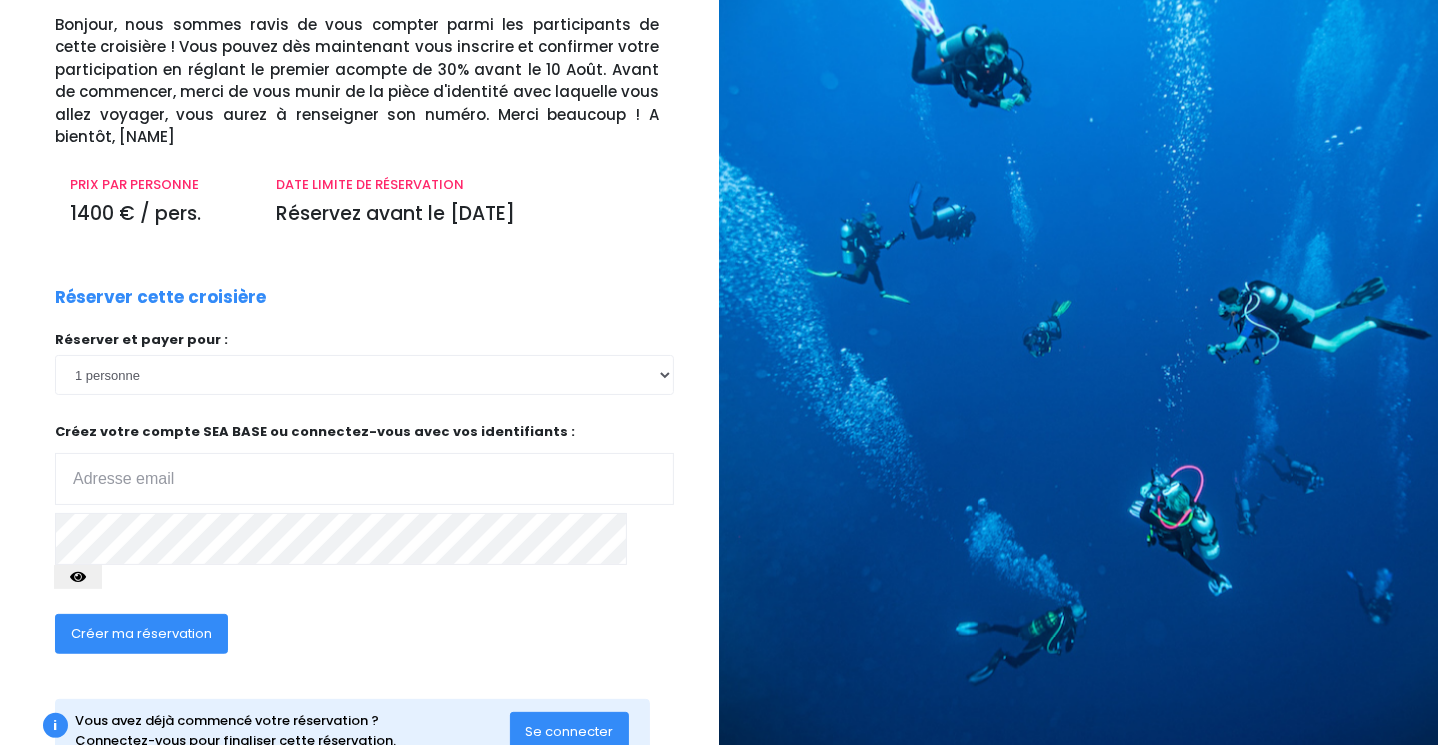 scroll, scrollTop: 159, scrollLeft: 0, axis: vertical 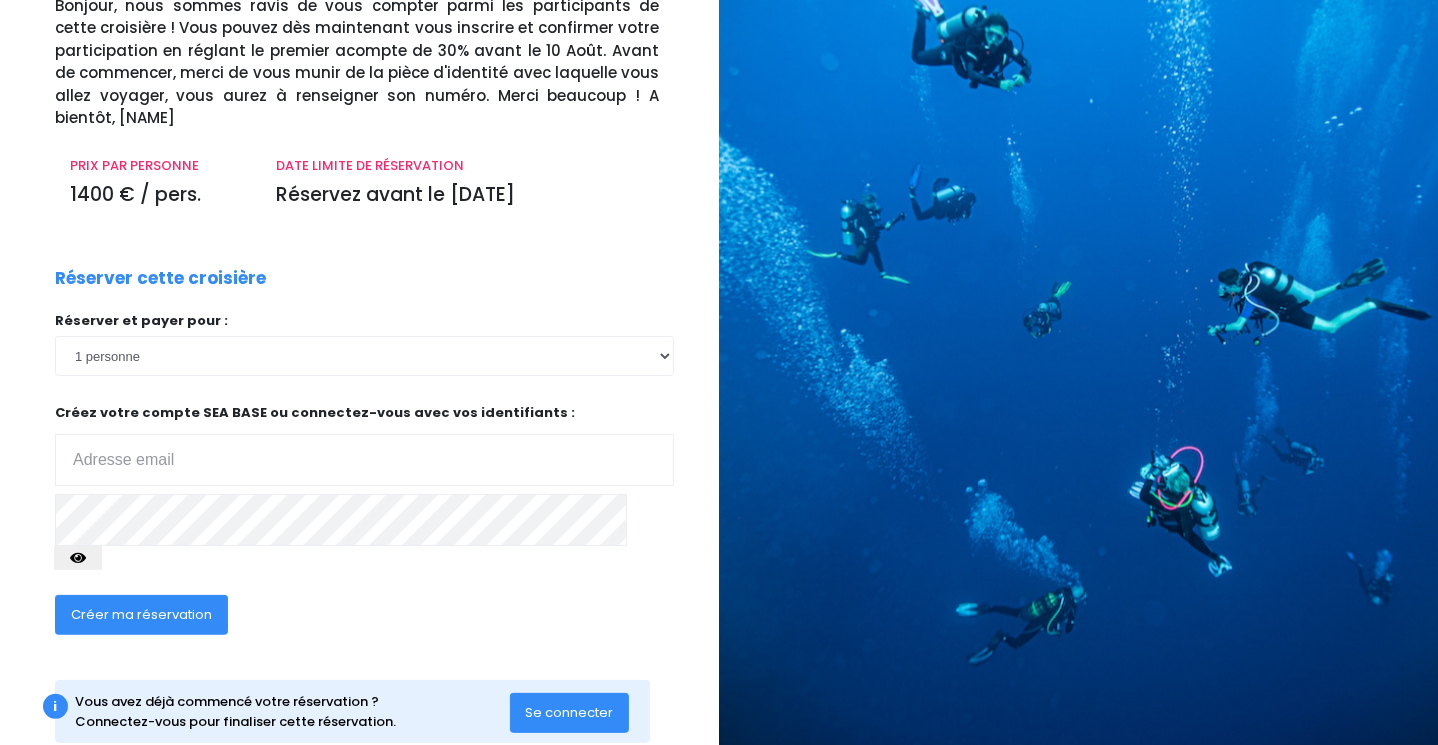 type on "[EMAIL]" 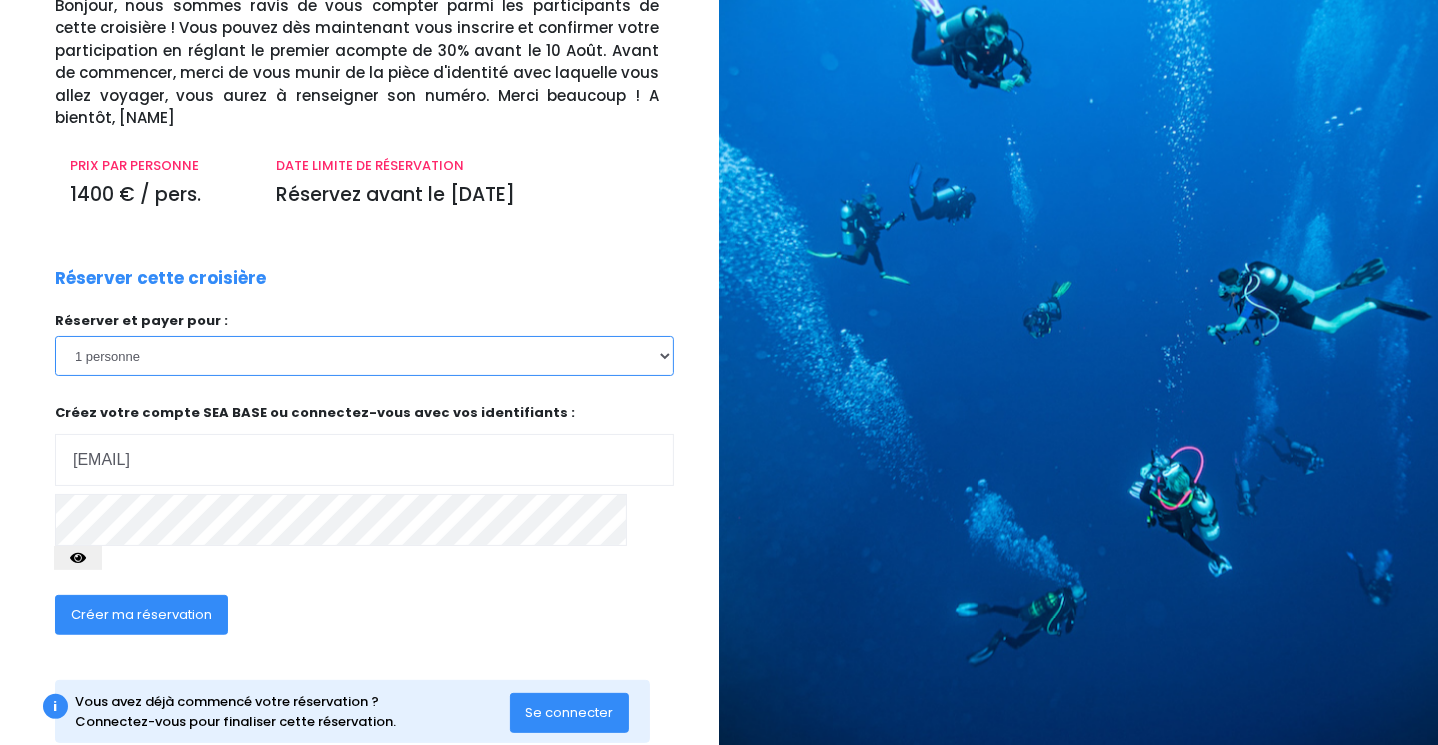 click on "1 personne
2 personnes" at bounding box center [364, 356] 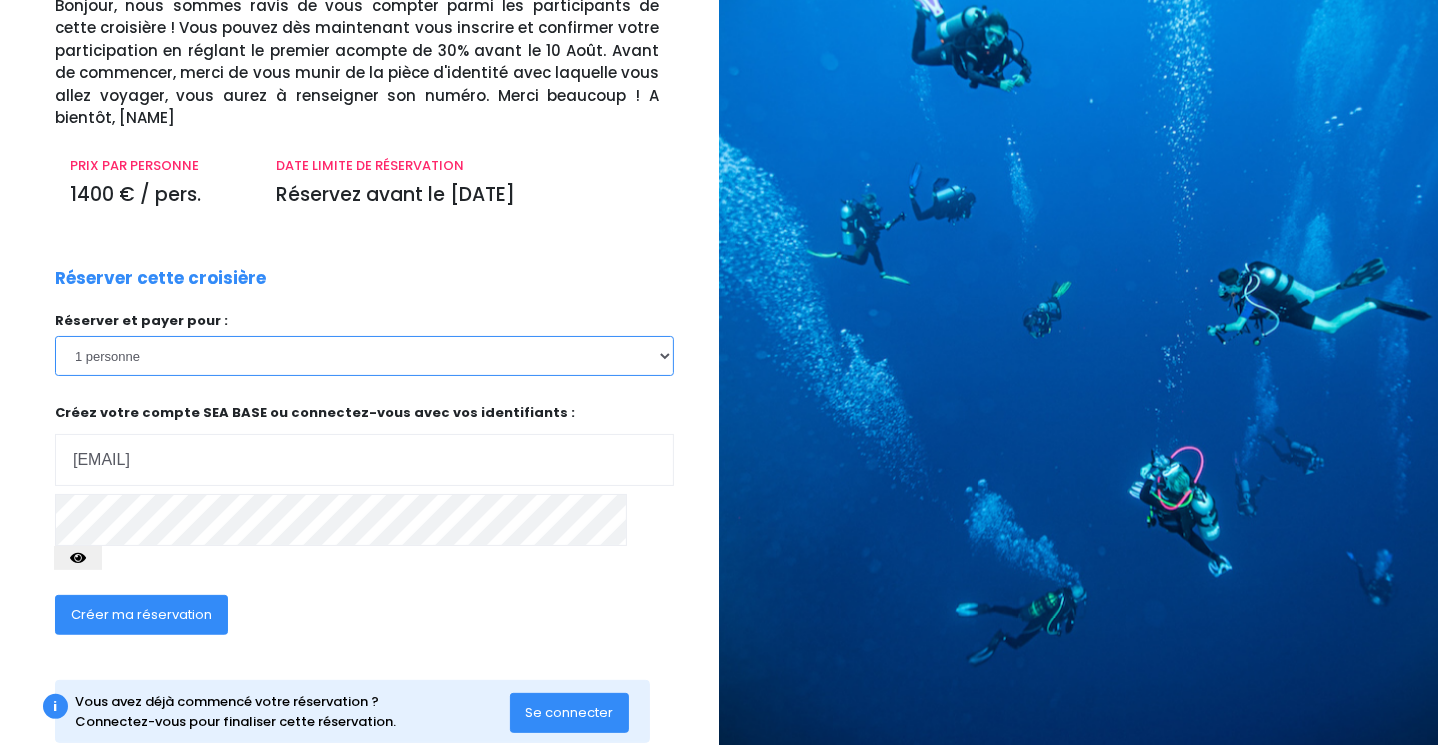 select on "2" 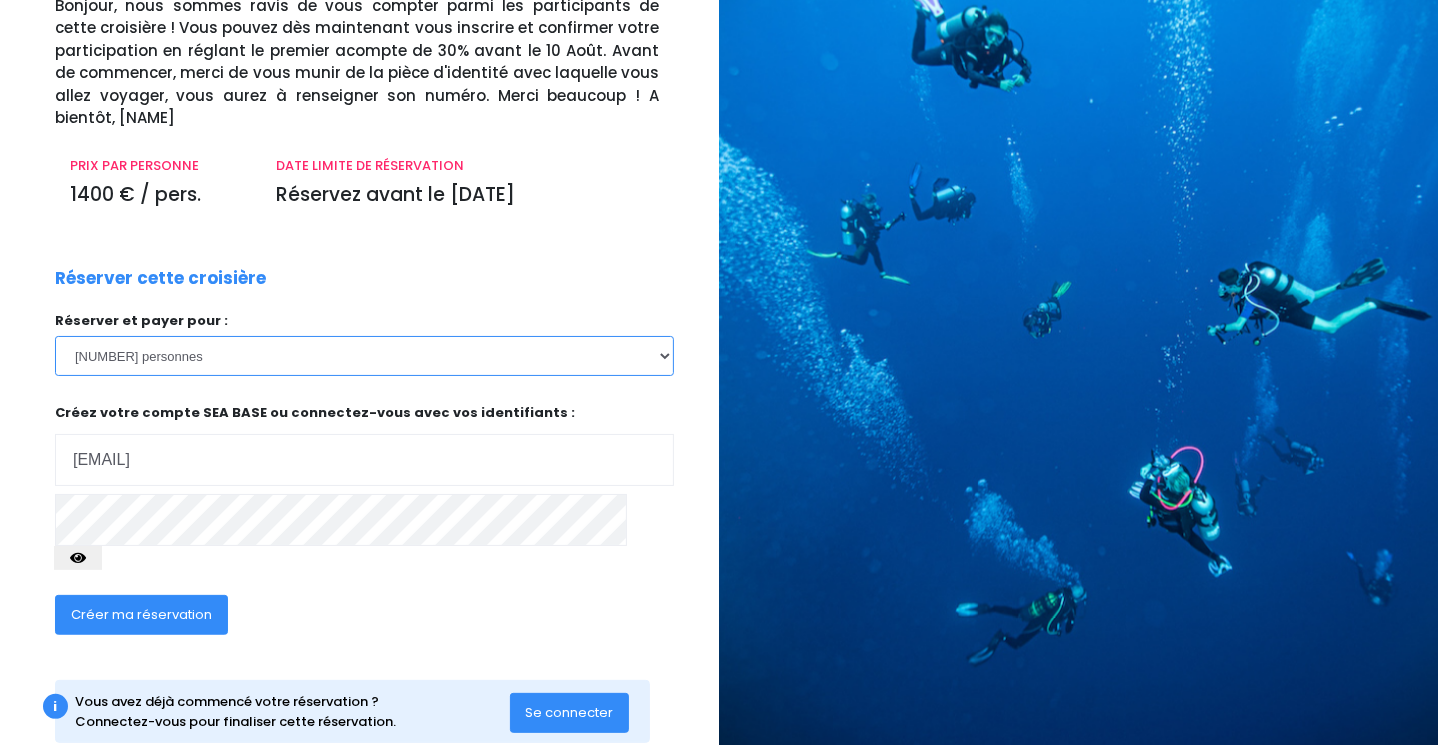 click on "1 personne
2 personnes" at bounding box center [364, 356] 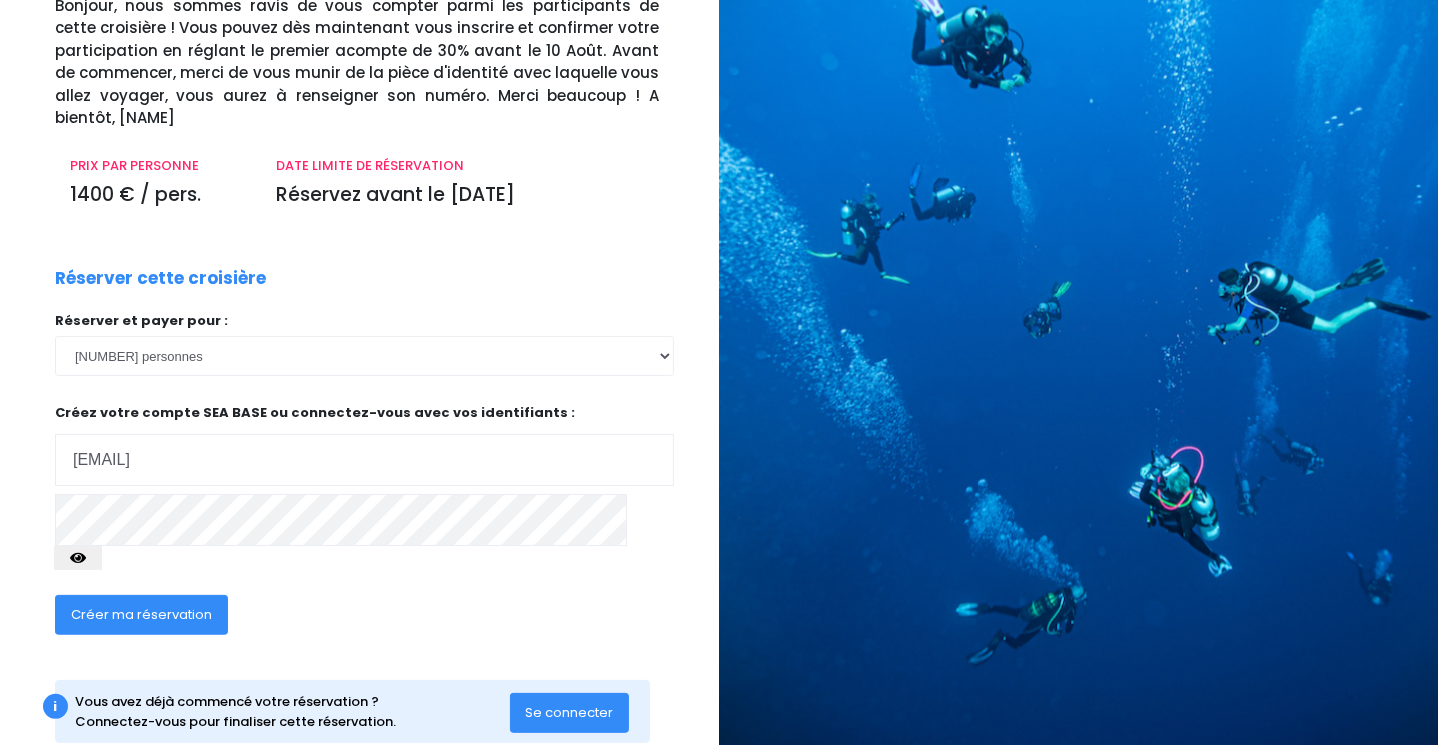 click on "Créer ma réservation" at bounding box center [141, 614] 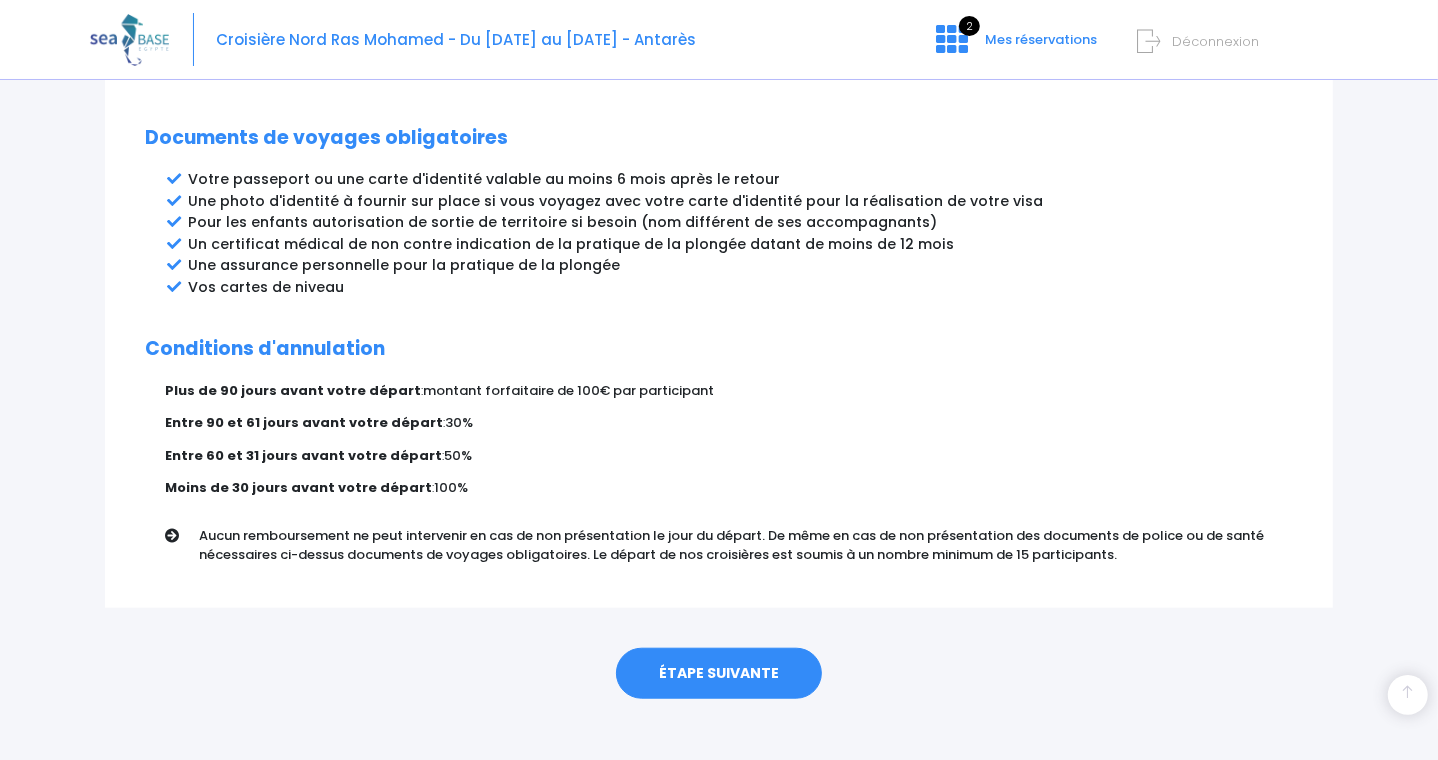 scroll, scrollTop: 1068, scrollLeft: 0, axis: vertical 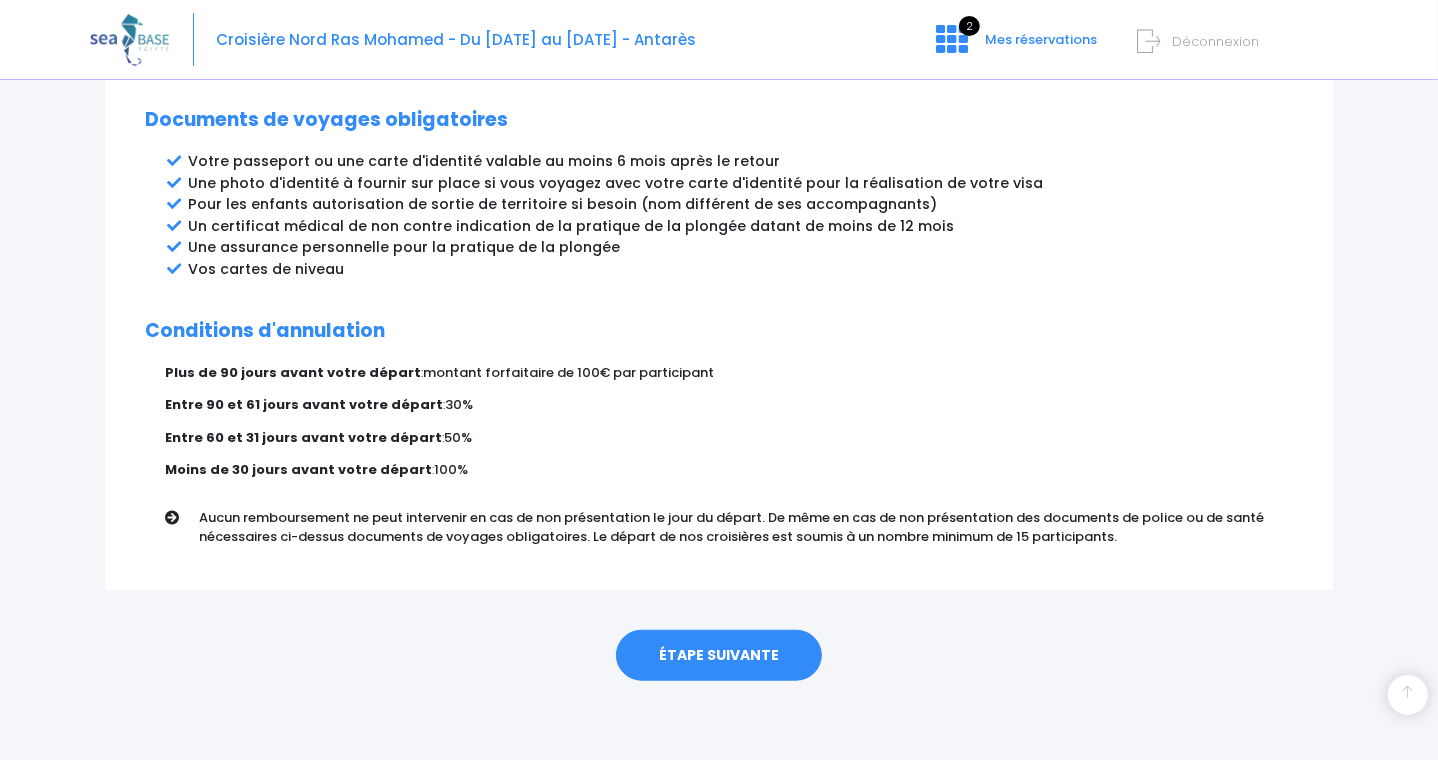 click on "ÉTAPE SUIVANTE" at bounding box center [719, 656] 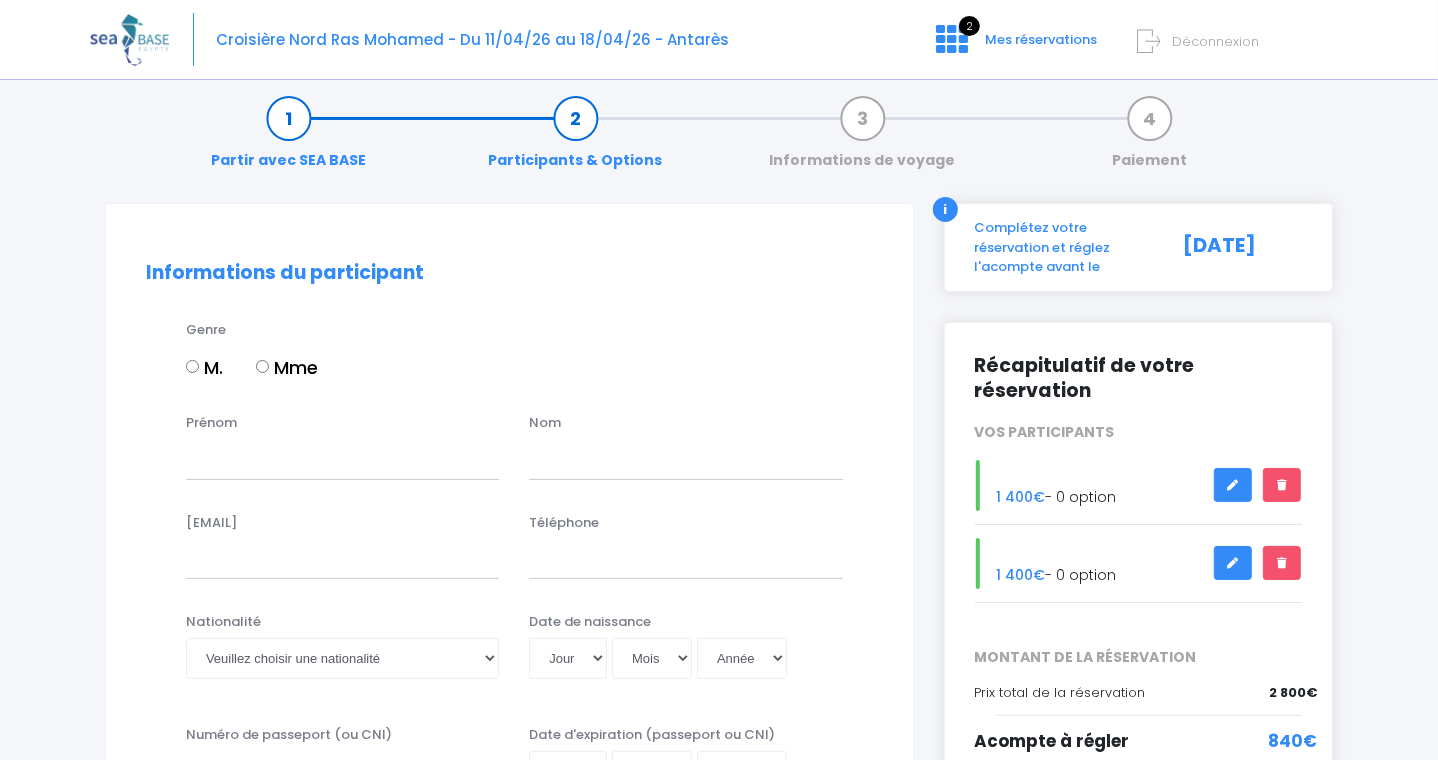 scroll, scrollTop: 0, scrollLeft: 0, axis: both 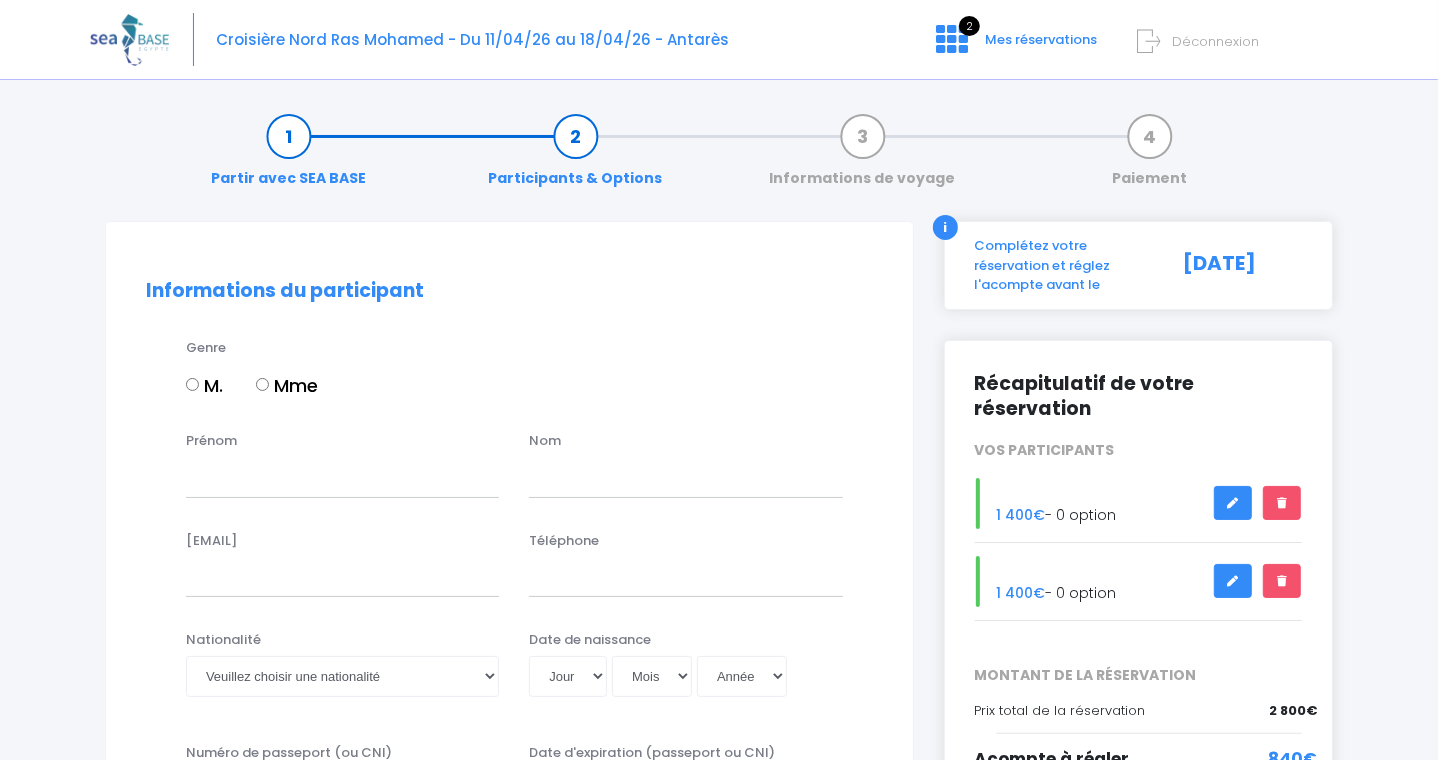click on "M." at bounding box center [192, 384] 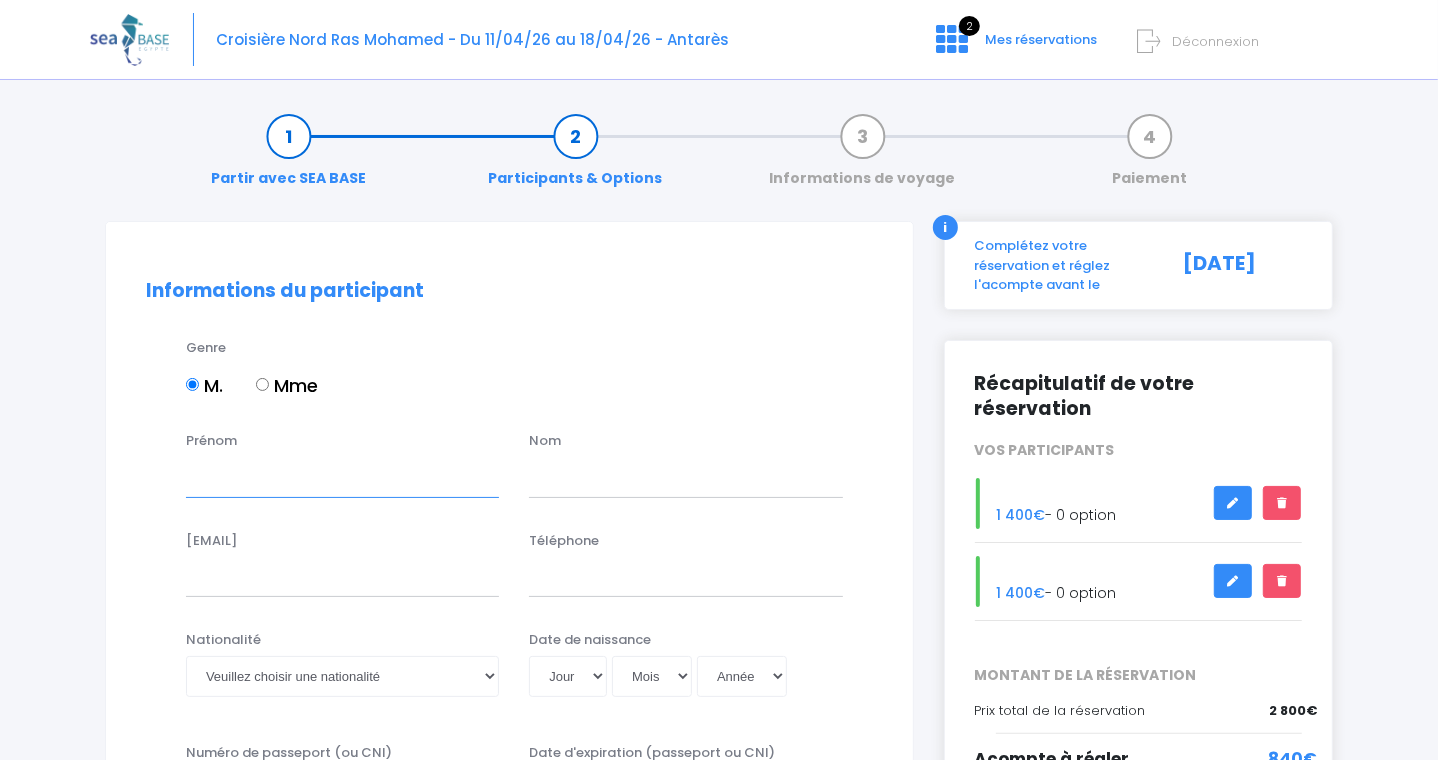 click on "Prénom" at bounding box center (342, 477) 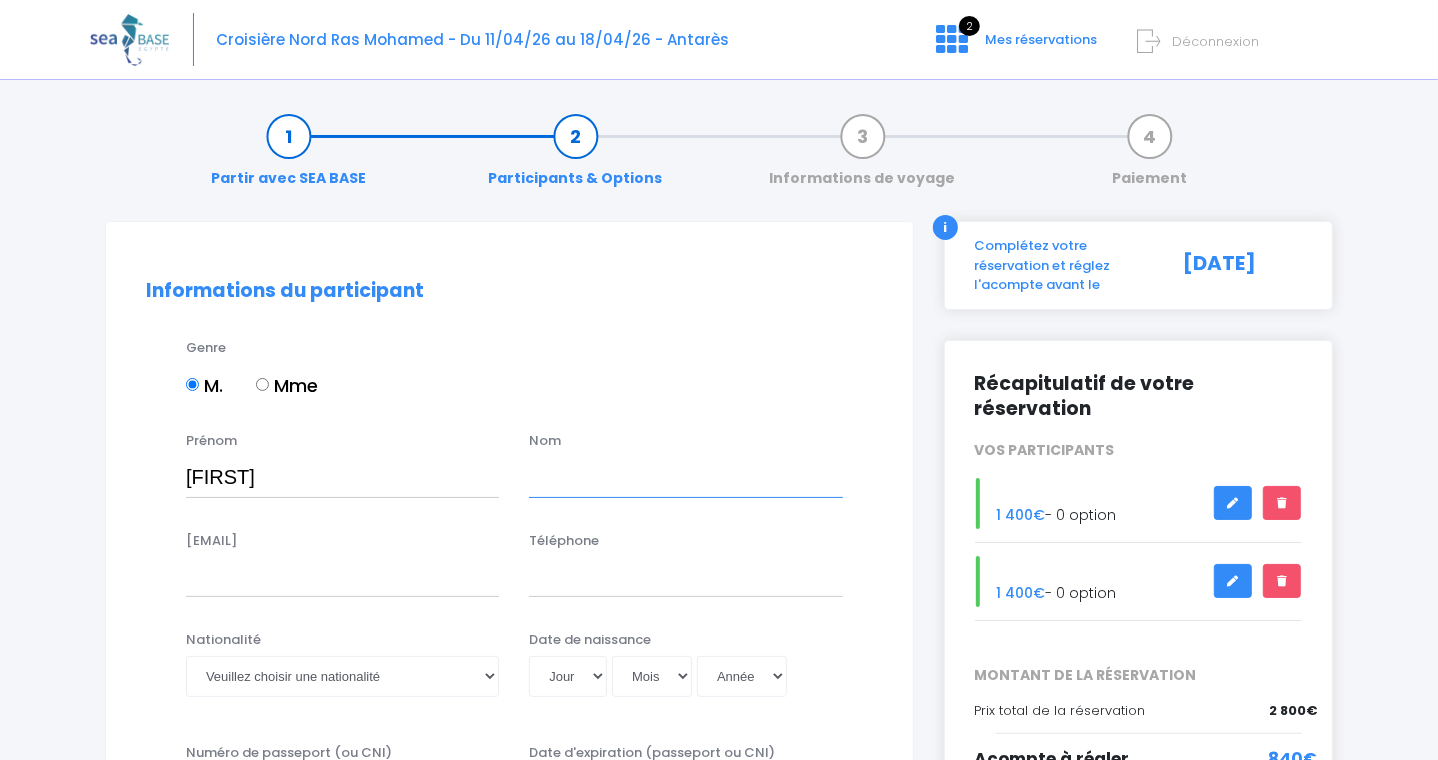 type on "ROLATO" 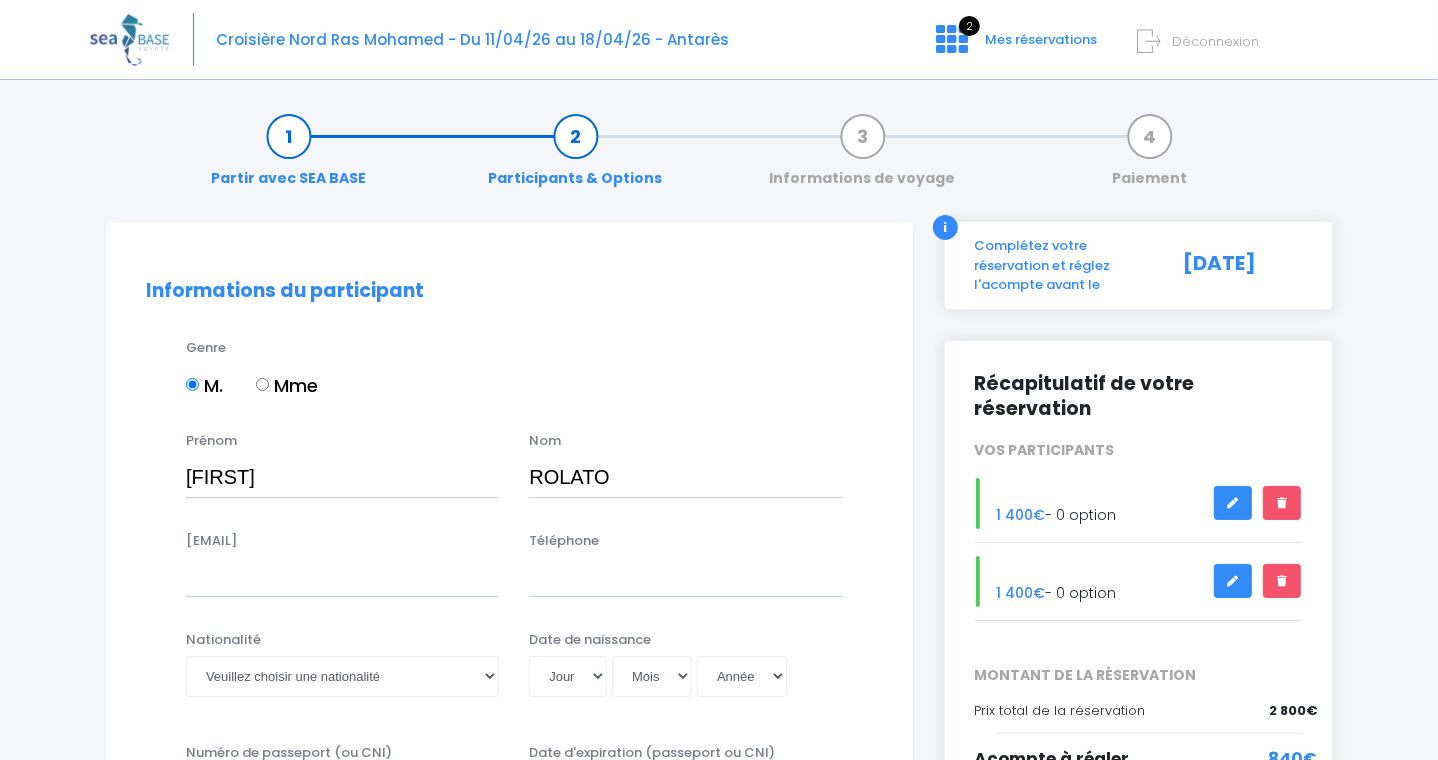 type on "philippe.rolato@xerox.com" 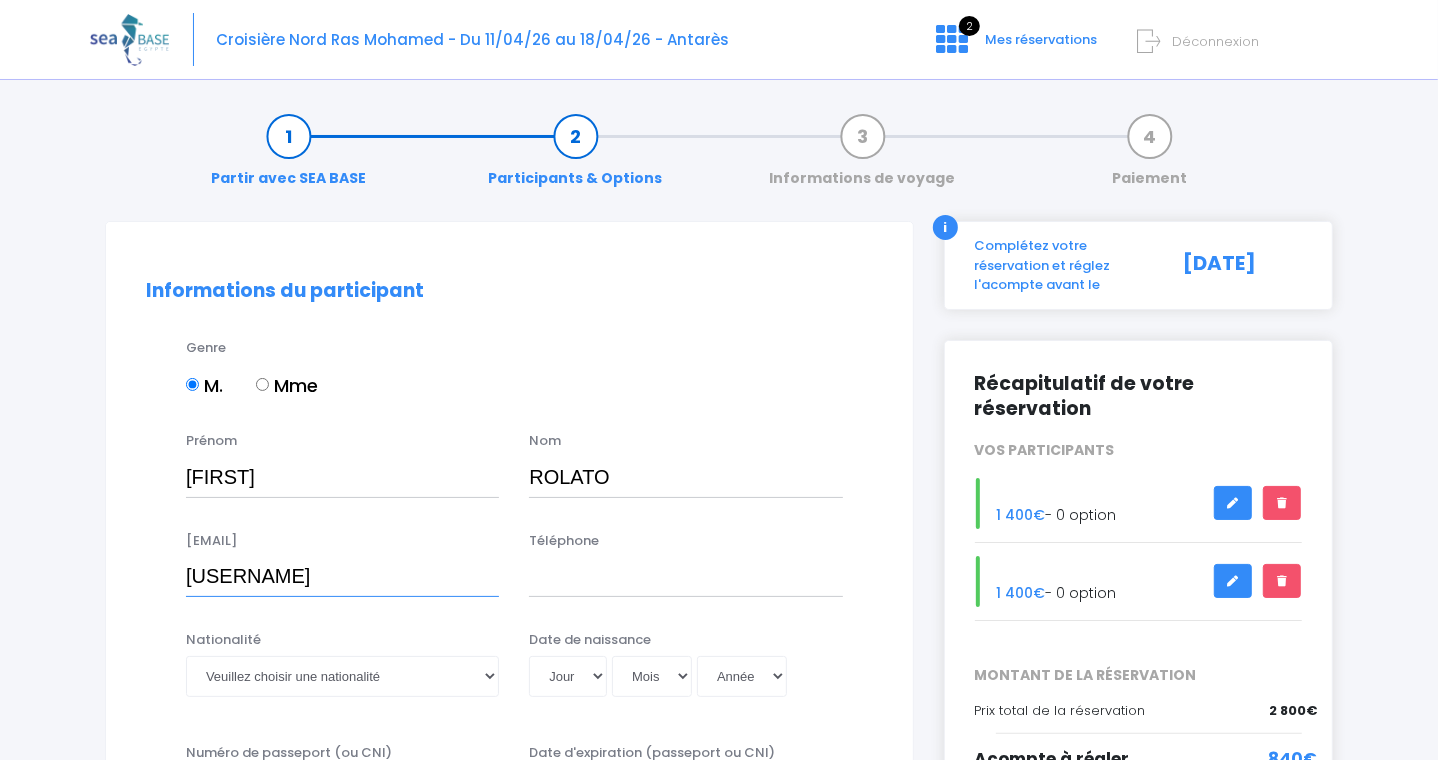 type on "0699704271" 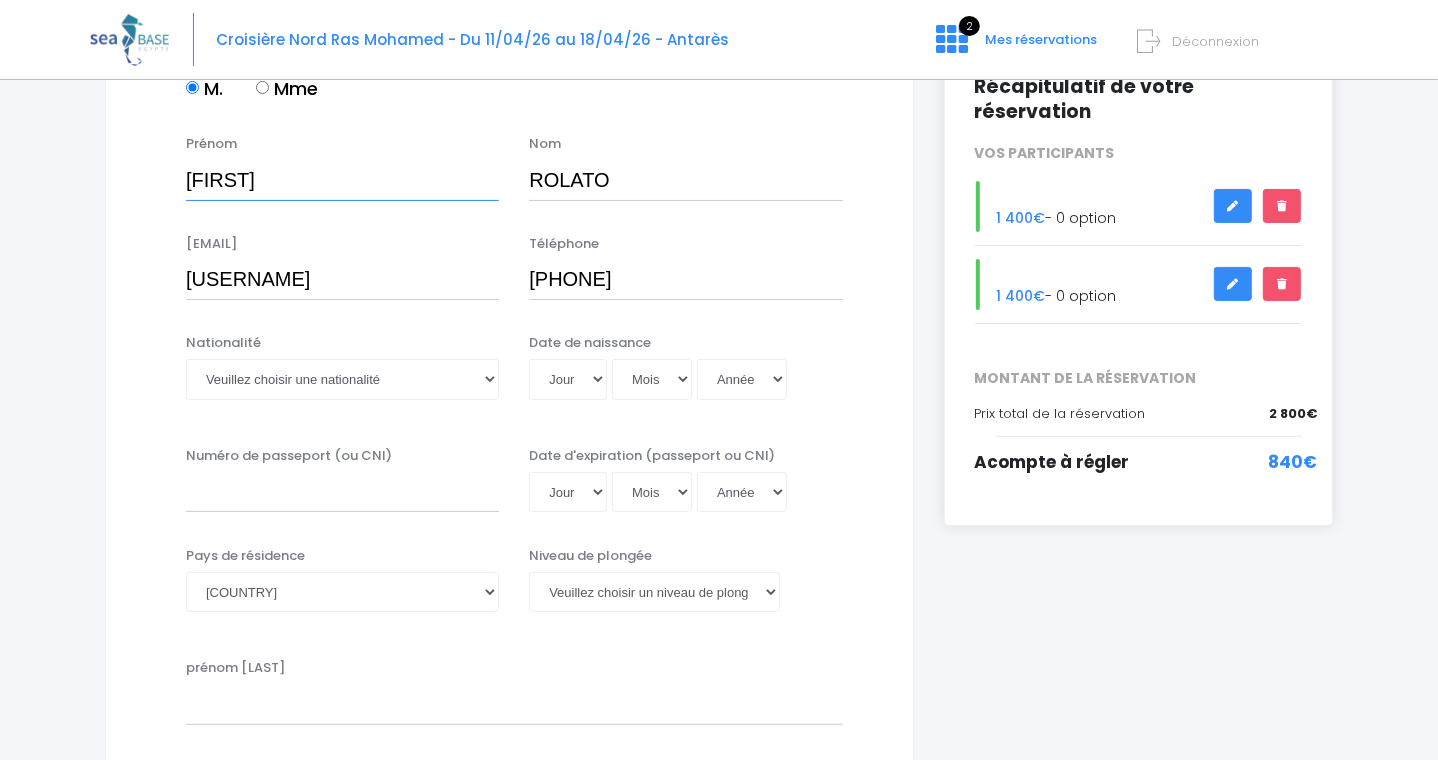 scroll, scrollTop: 299, scrollLeft: 0, axis: vertical 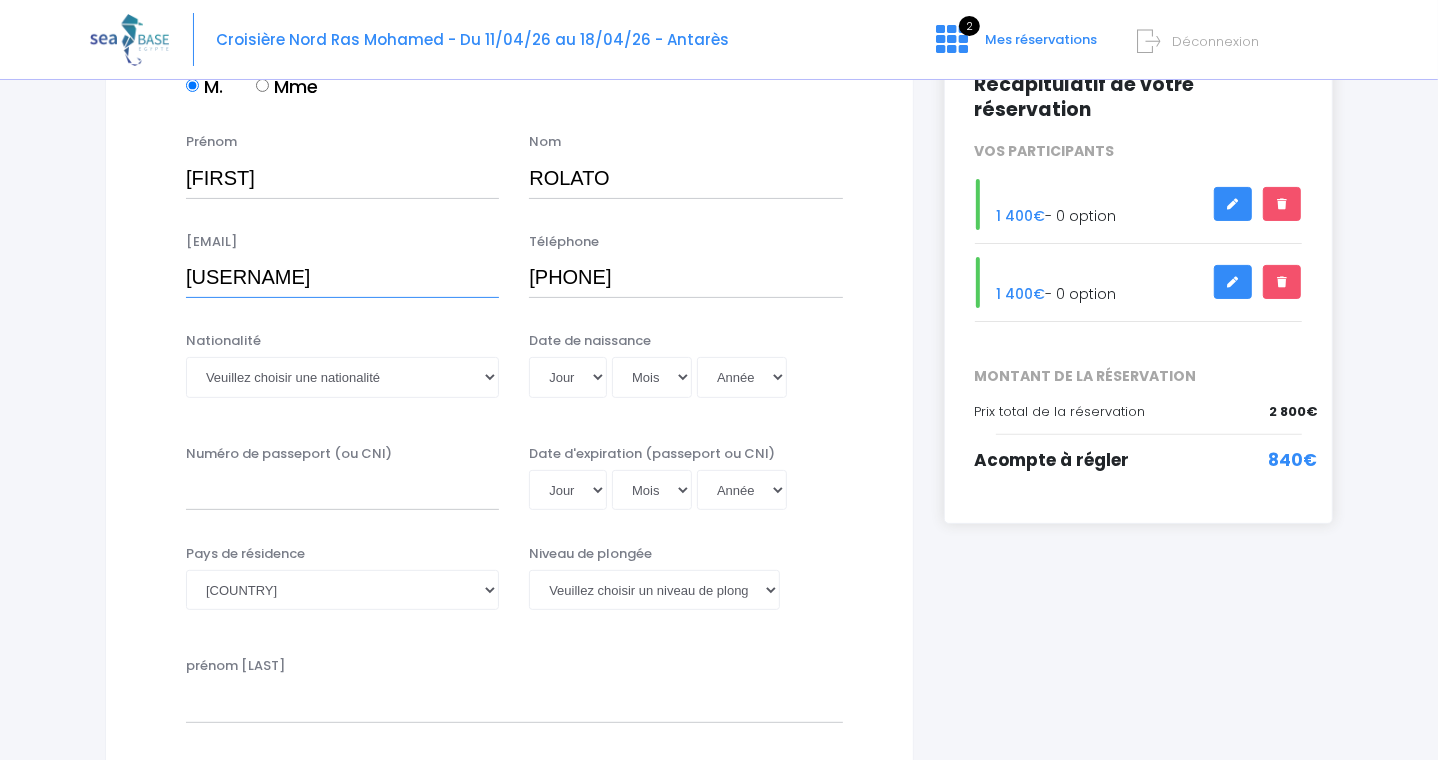 drag, startPoint x: 475, startPoint y: 272, endPoint x: 138, endPoint y: 287, distance: 337.33365 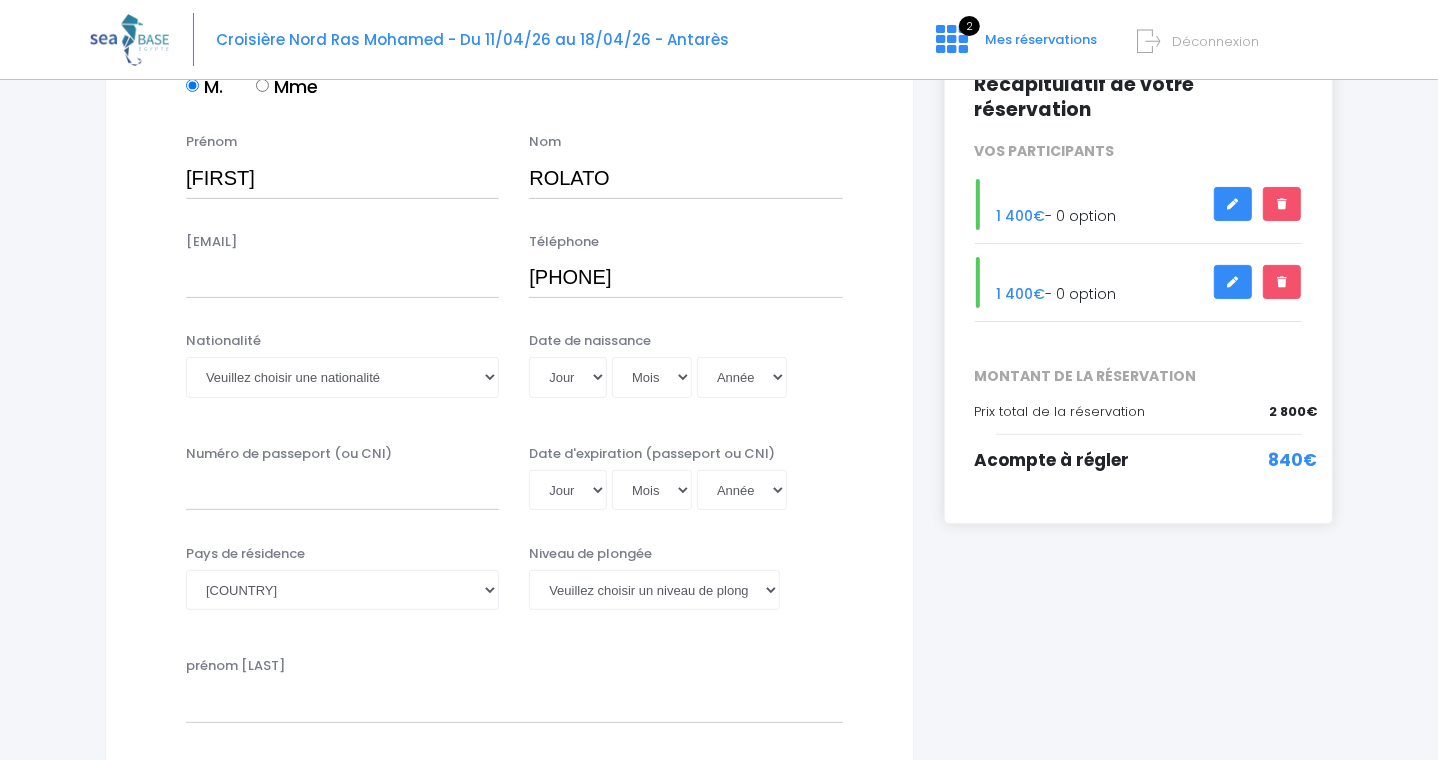type 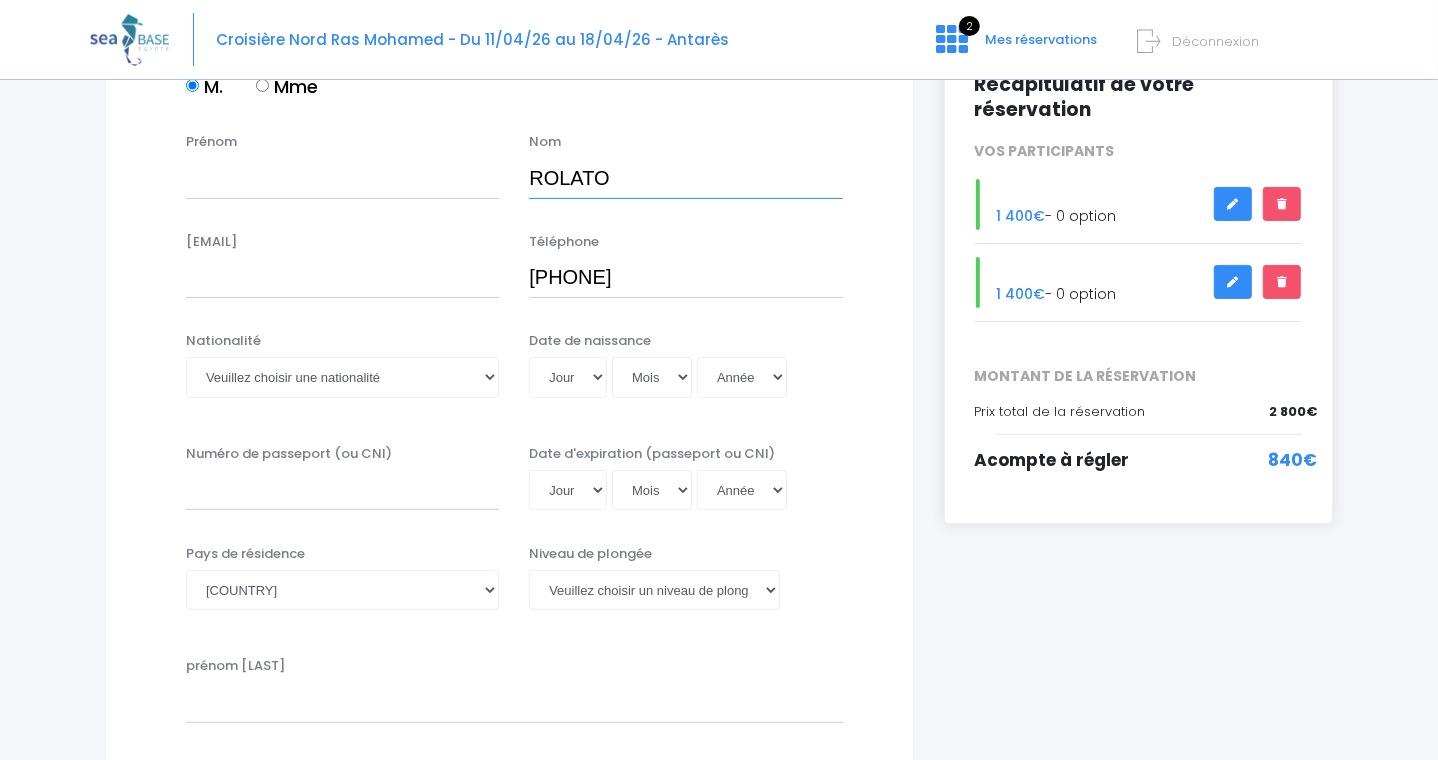 type 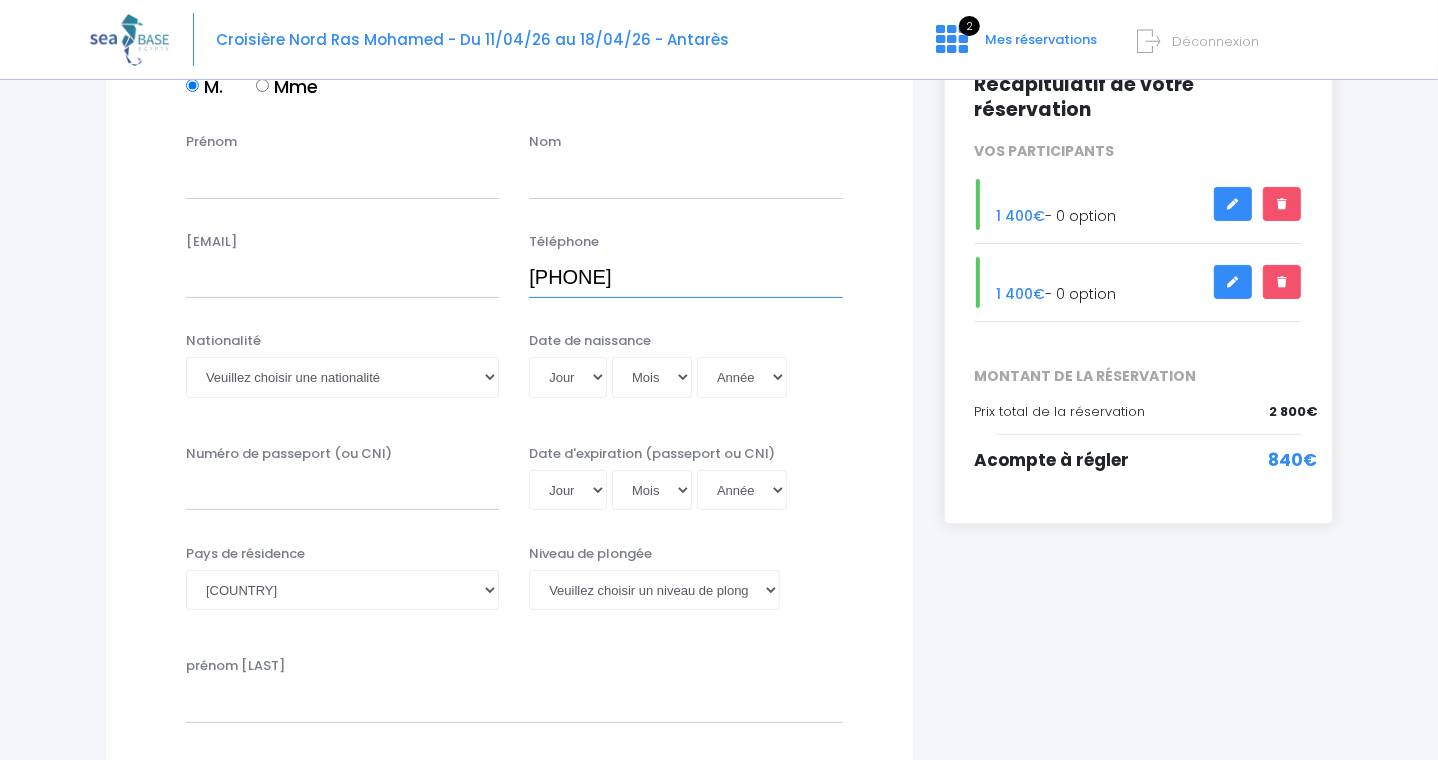 type 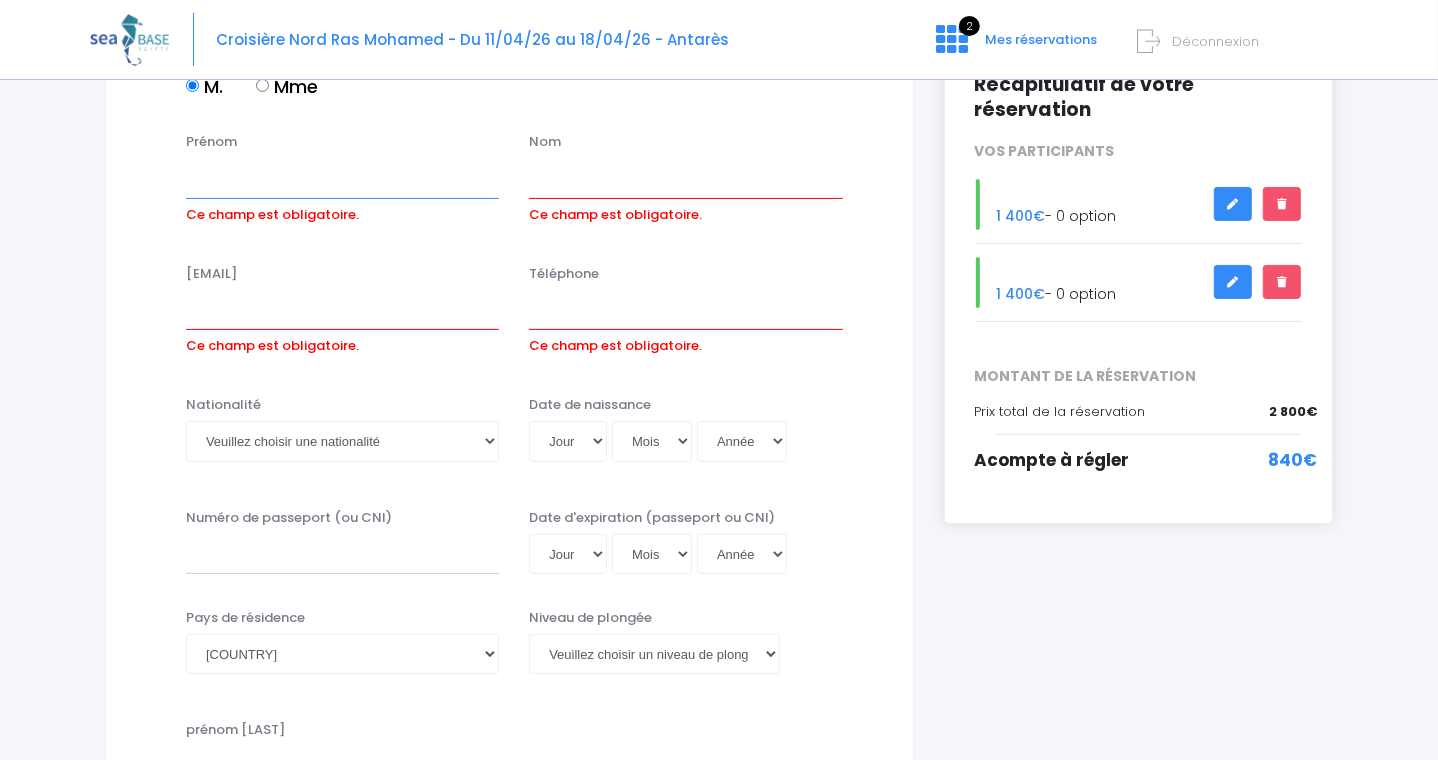 click on "Prénom" at bounding box center [342, 178] 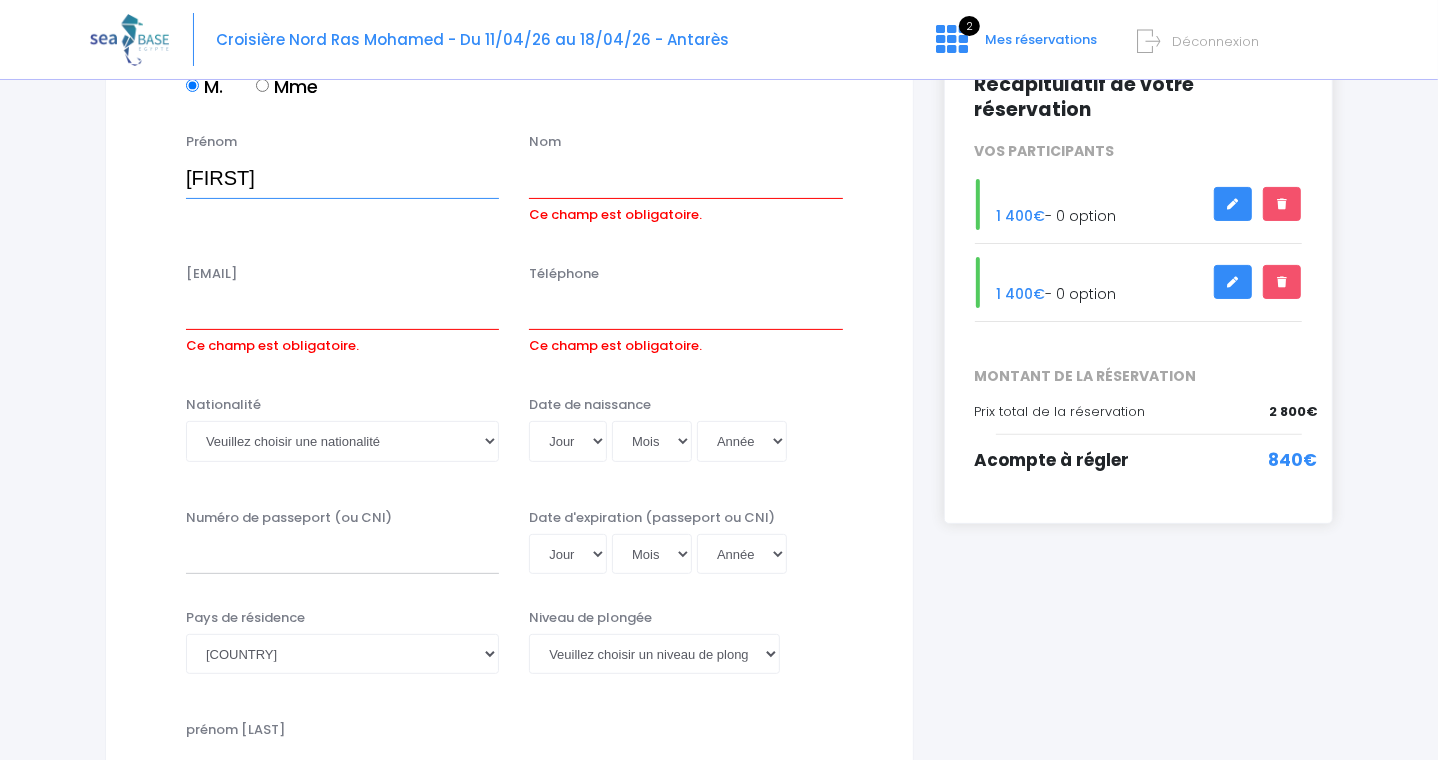 type on "[NAME]" 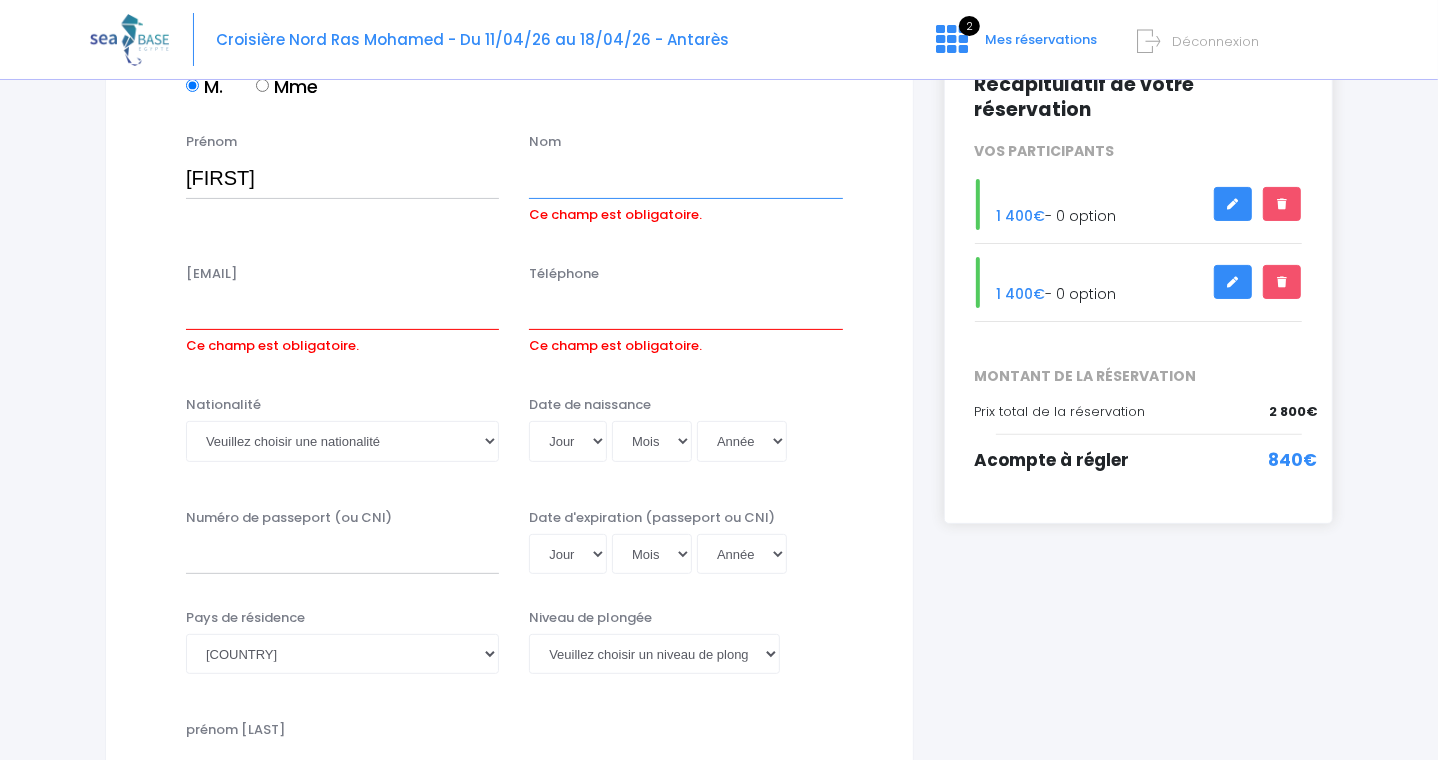 click on "Ce champ est obligatoire." at bounding box center (685, 178) 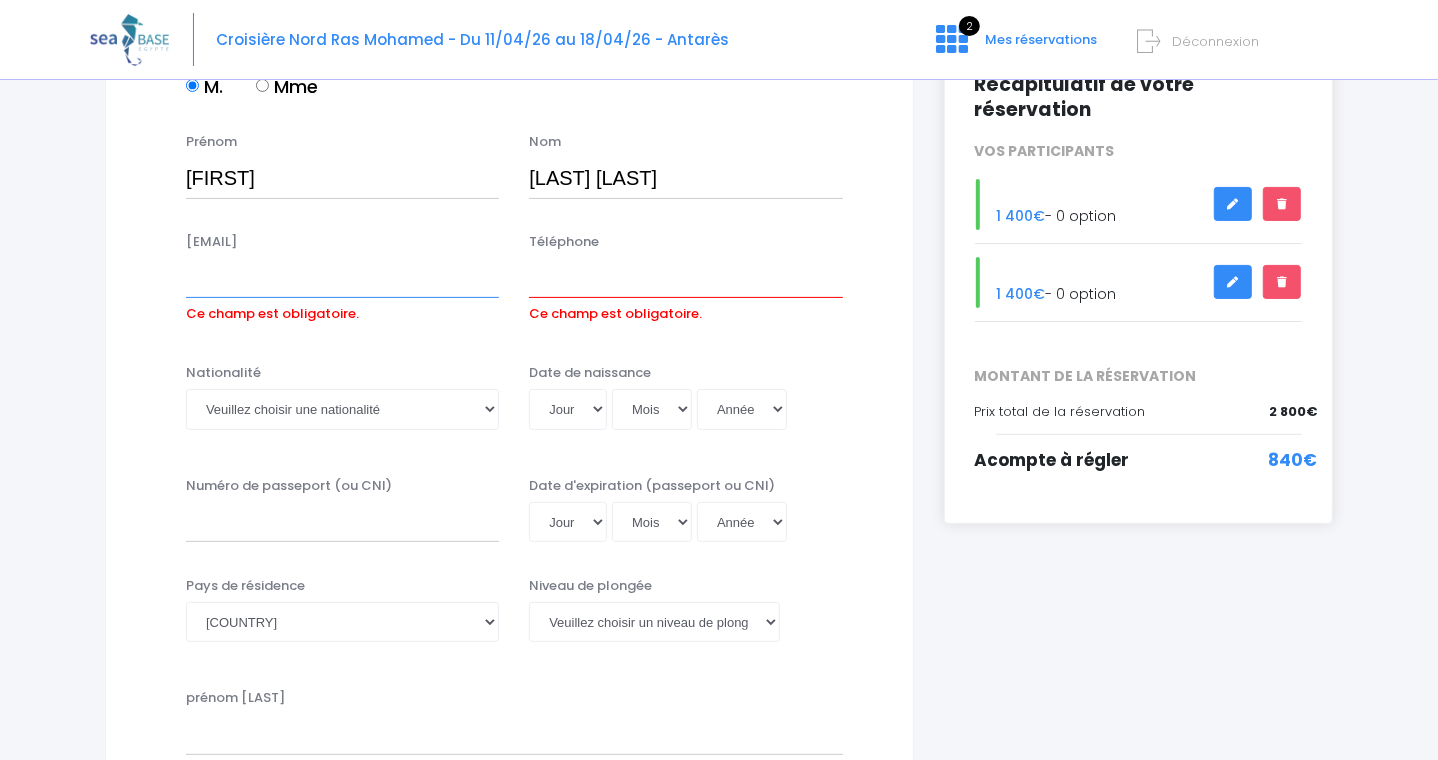 click on "Email" at bounding box center [342, 278] 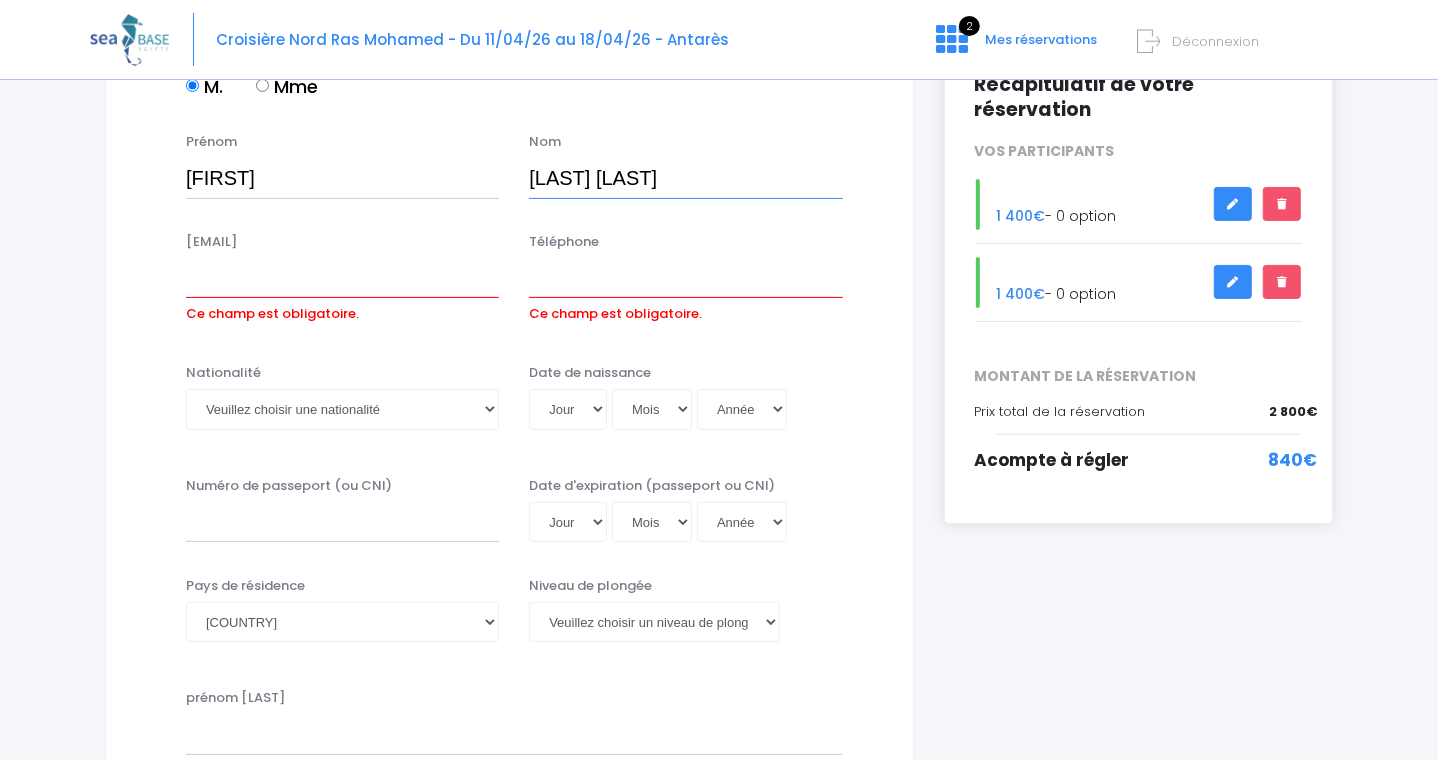 click on "ROLATO PETION" at bounding box center [685, 178] 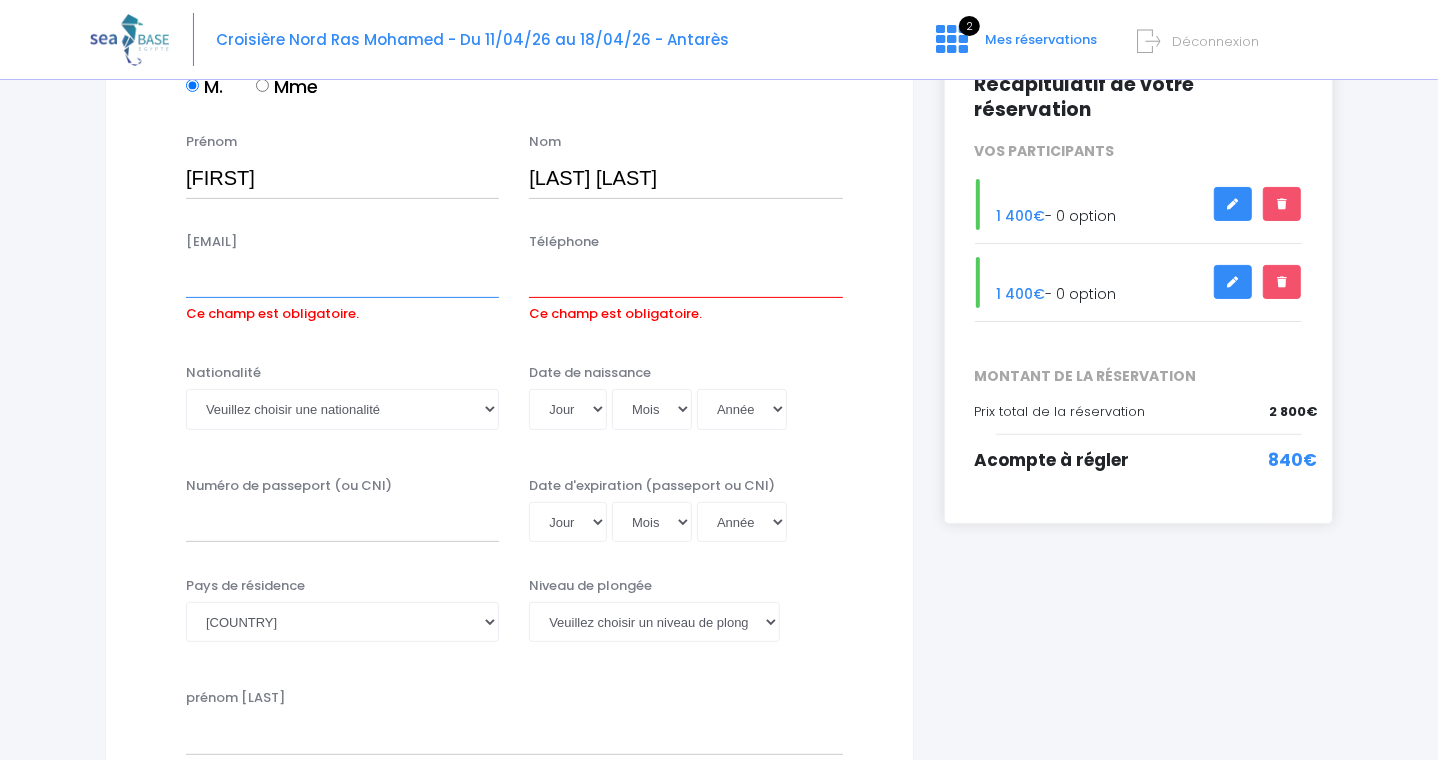 click on "Email" at bounding box center (342, 278) 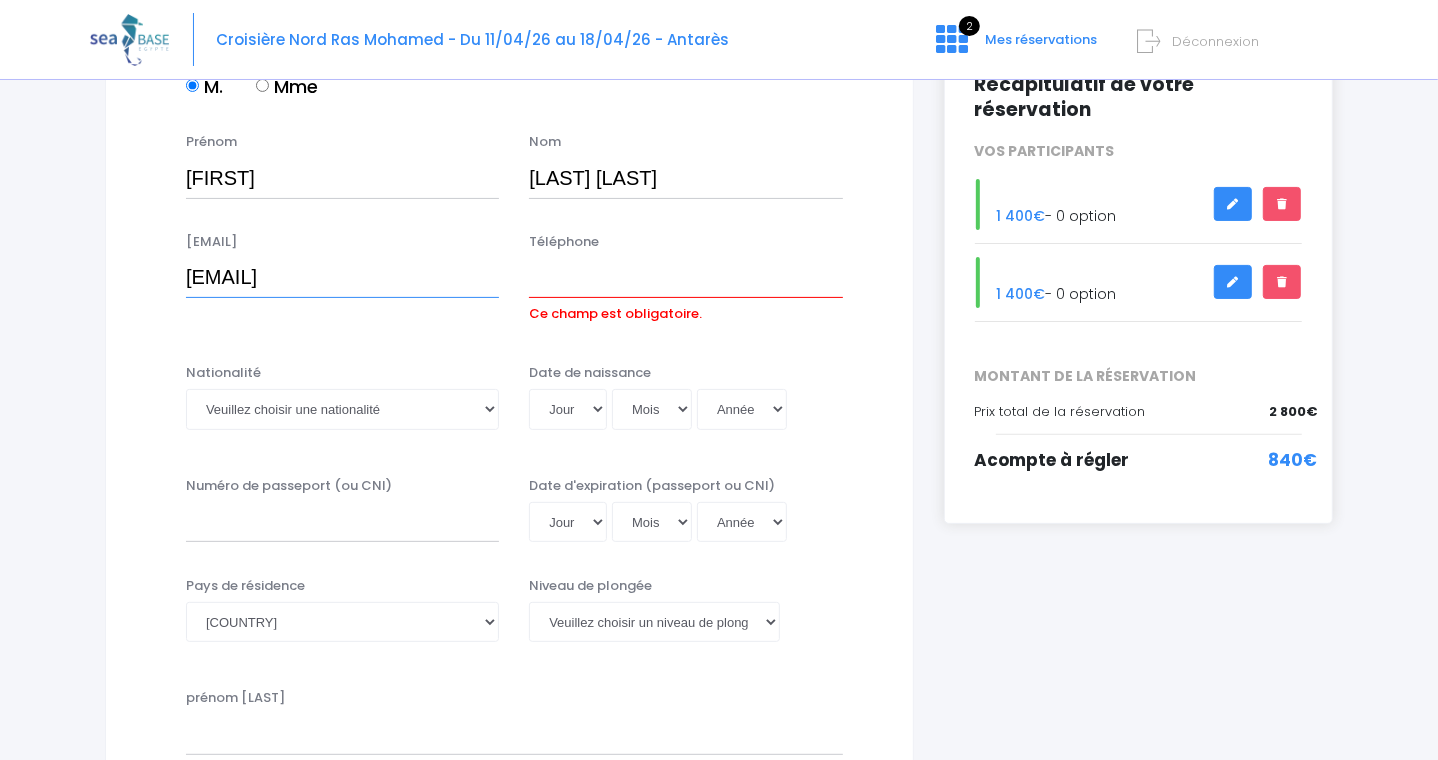type on "philipperolato@aol.com" 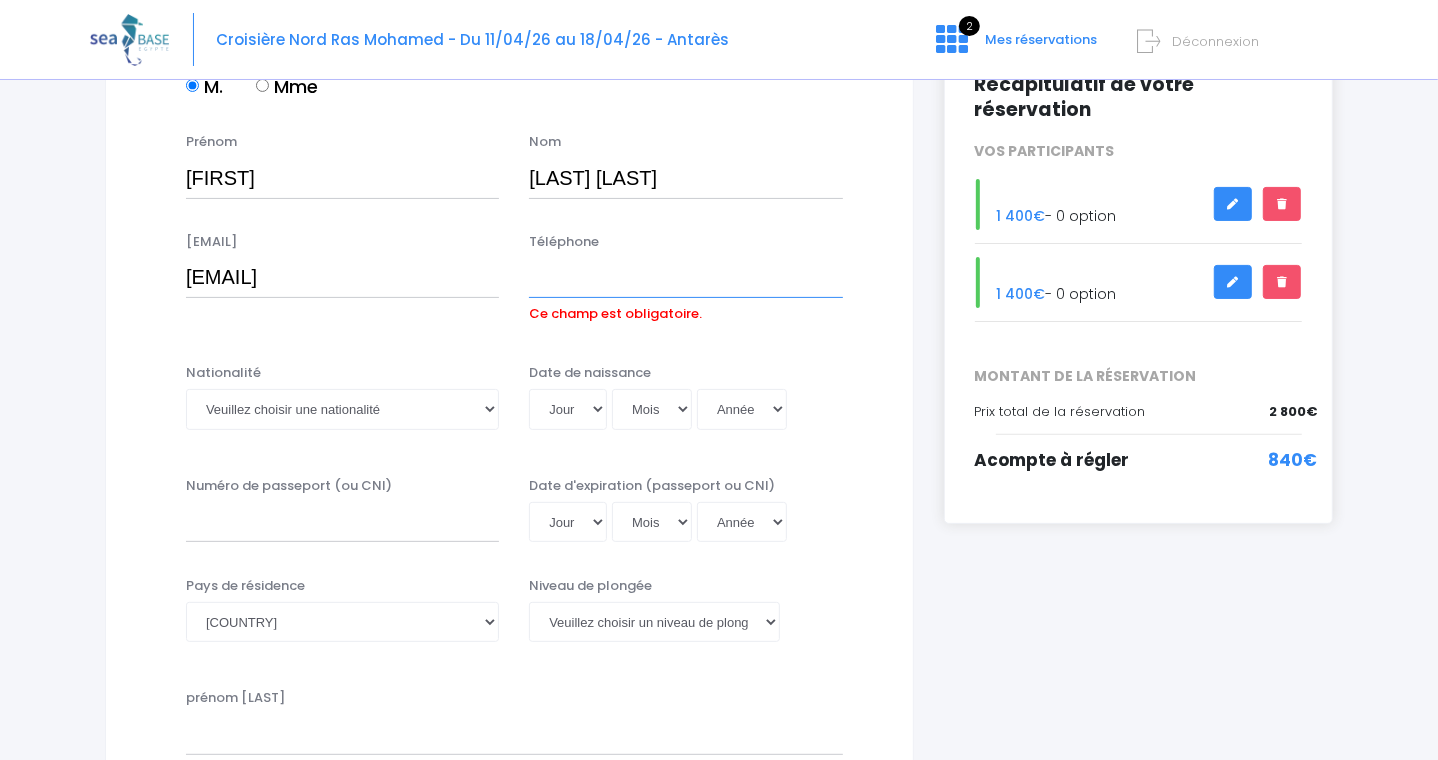 click on "Téléphone" at bounding box center (685, 278) 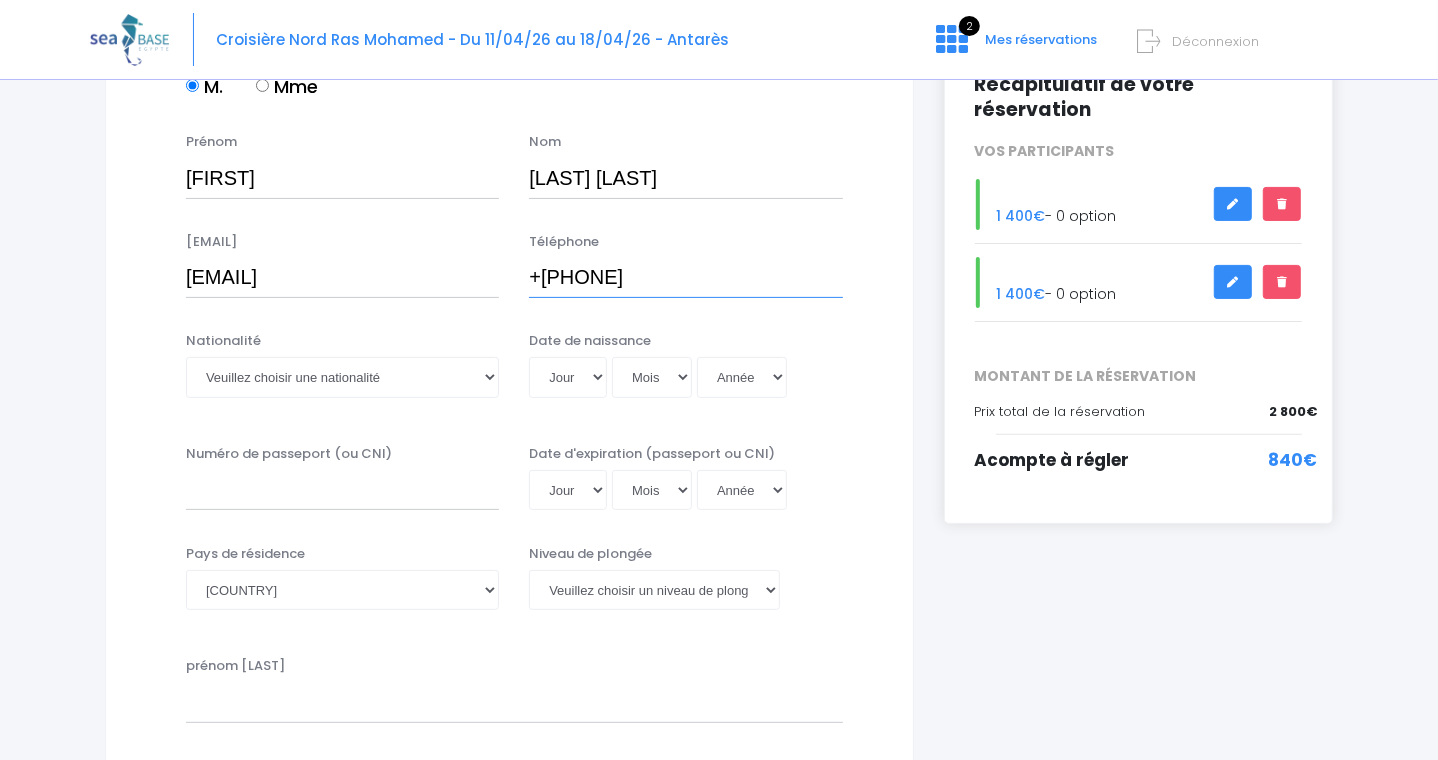 type on "+33699704271" 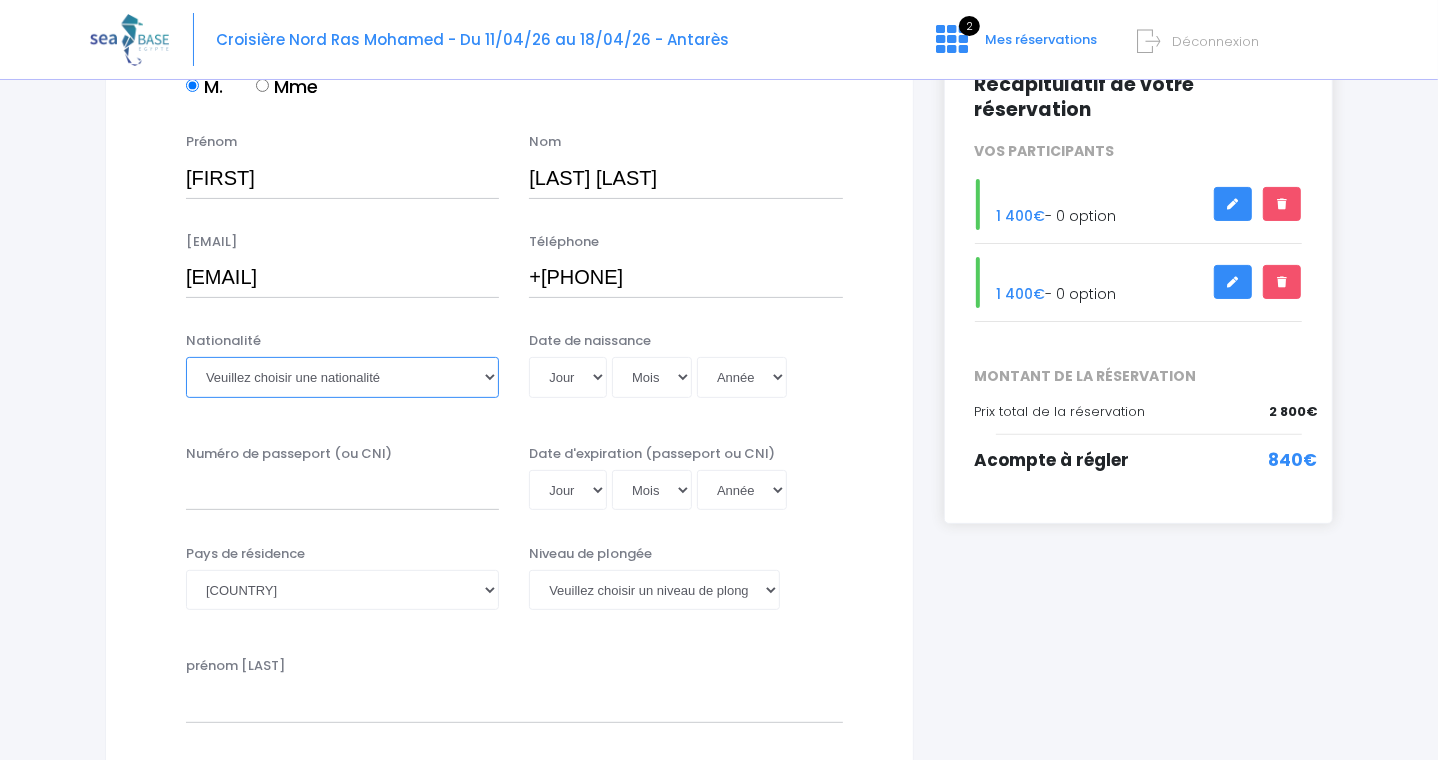 click on "Veuillez choisir une nationalité
Afghane
Albanaise
Algerienne
Allemande
Americaine
Andorrane
Angolaise
Antiguaise et barbudienne
Argentine Armenienne Australienne Autrichienne Azerbaïdjanaise Bahamienne" at bounding box center (342, 377) 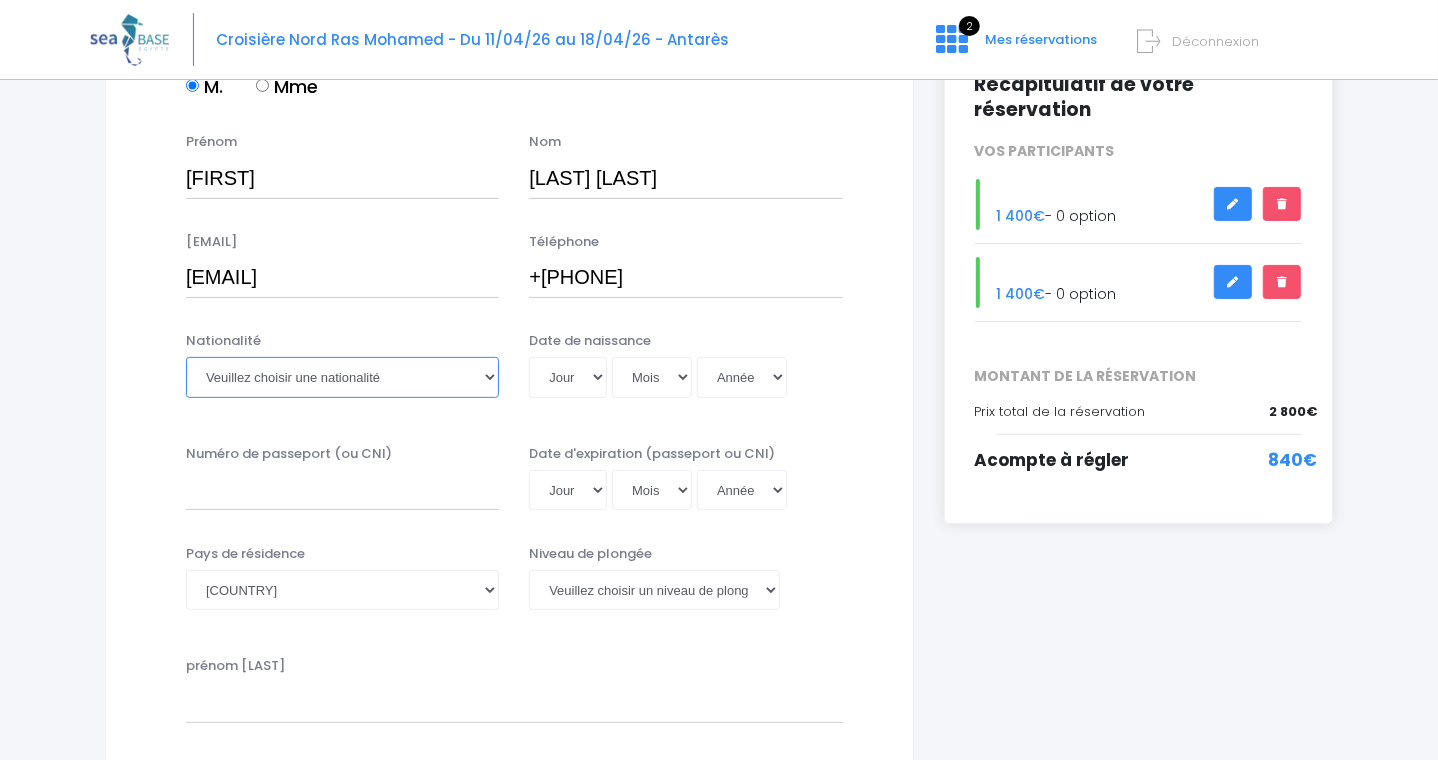 select on "Française" 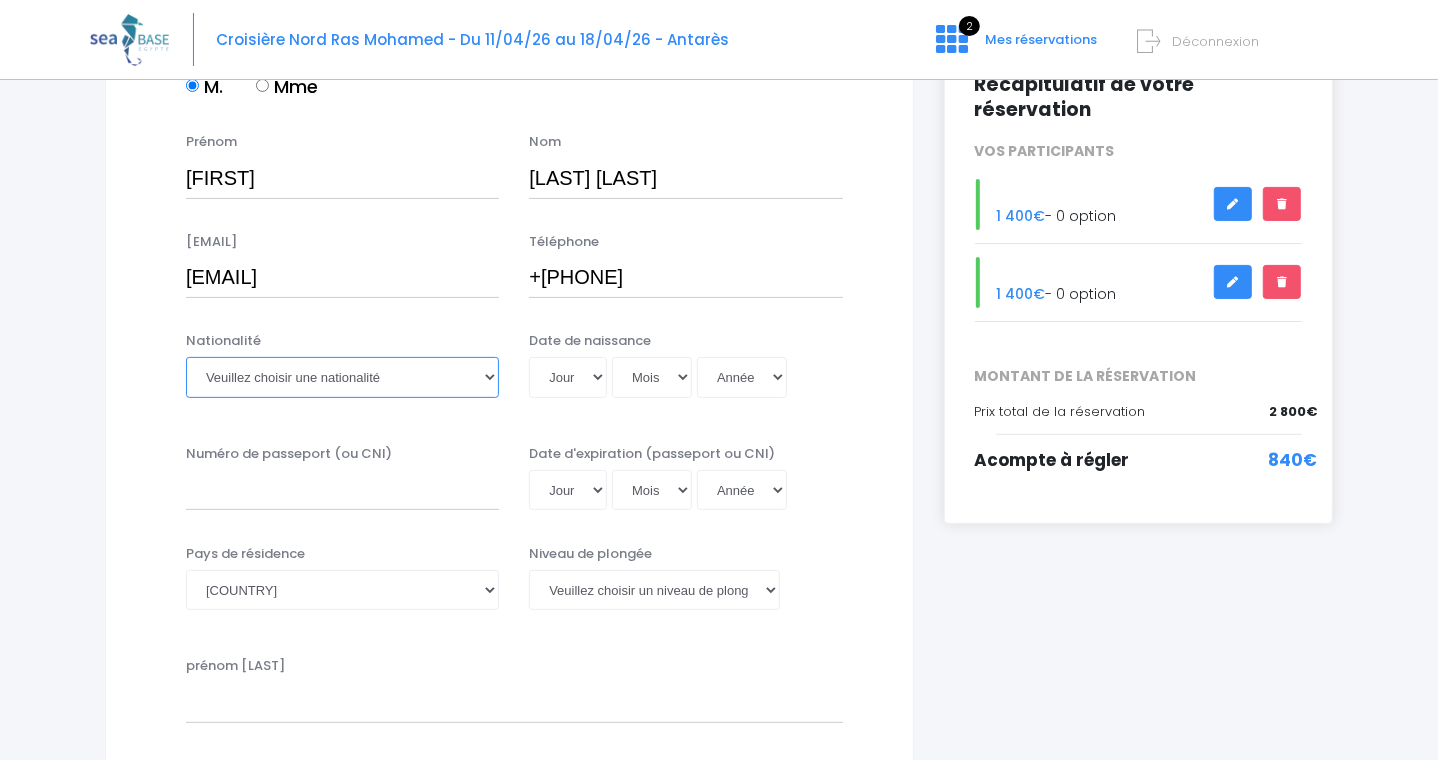 click on "Veuillez choisir une nationalité
Afghane
Albanaise
Algerienne
Allemande
Americaine
Andorrane
Angolaise
Antiguaise et barbudienne
Argentine Armenienne Australienne Autrichienne Azerbaïdjanaise Bahamienne" at bounding box center (342, 377) 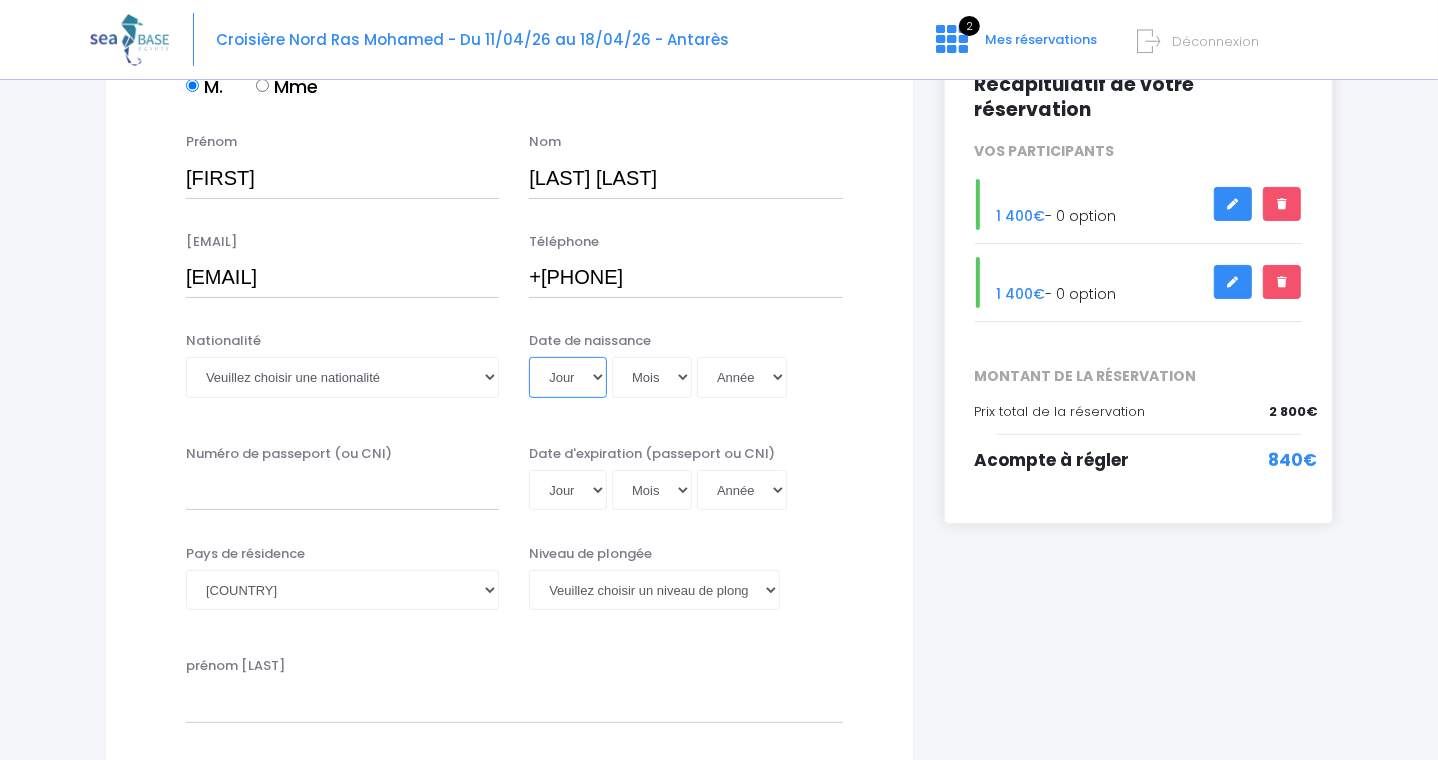 click on "Jour 01 02 03 04 05 06 07 08 09 10 11 12 13 14 15 16 17 18 19 20 21 22 23 24 25 26 27 28 29 30 31" at bounding box center [568, 377] 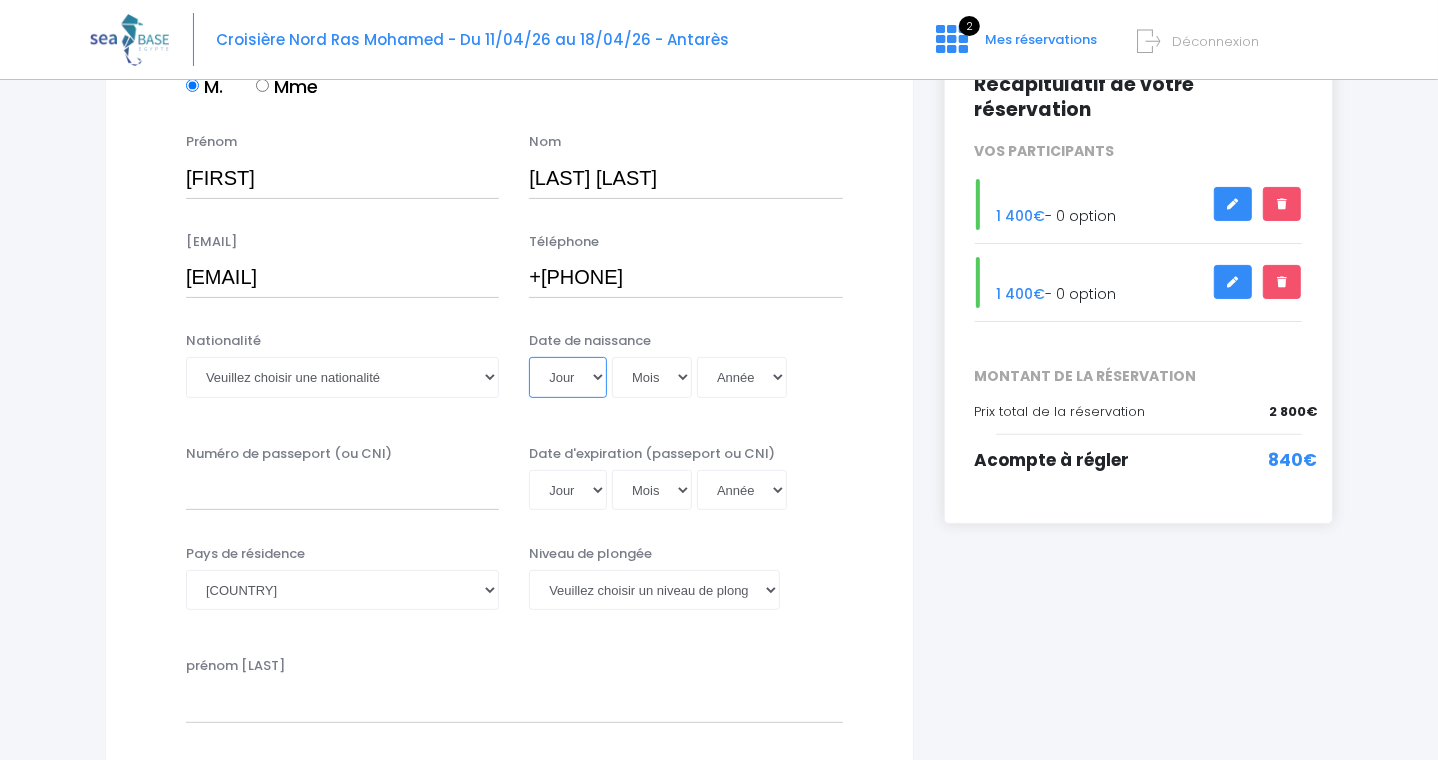 select on "01" 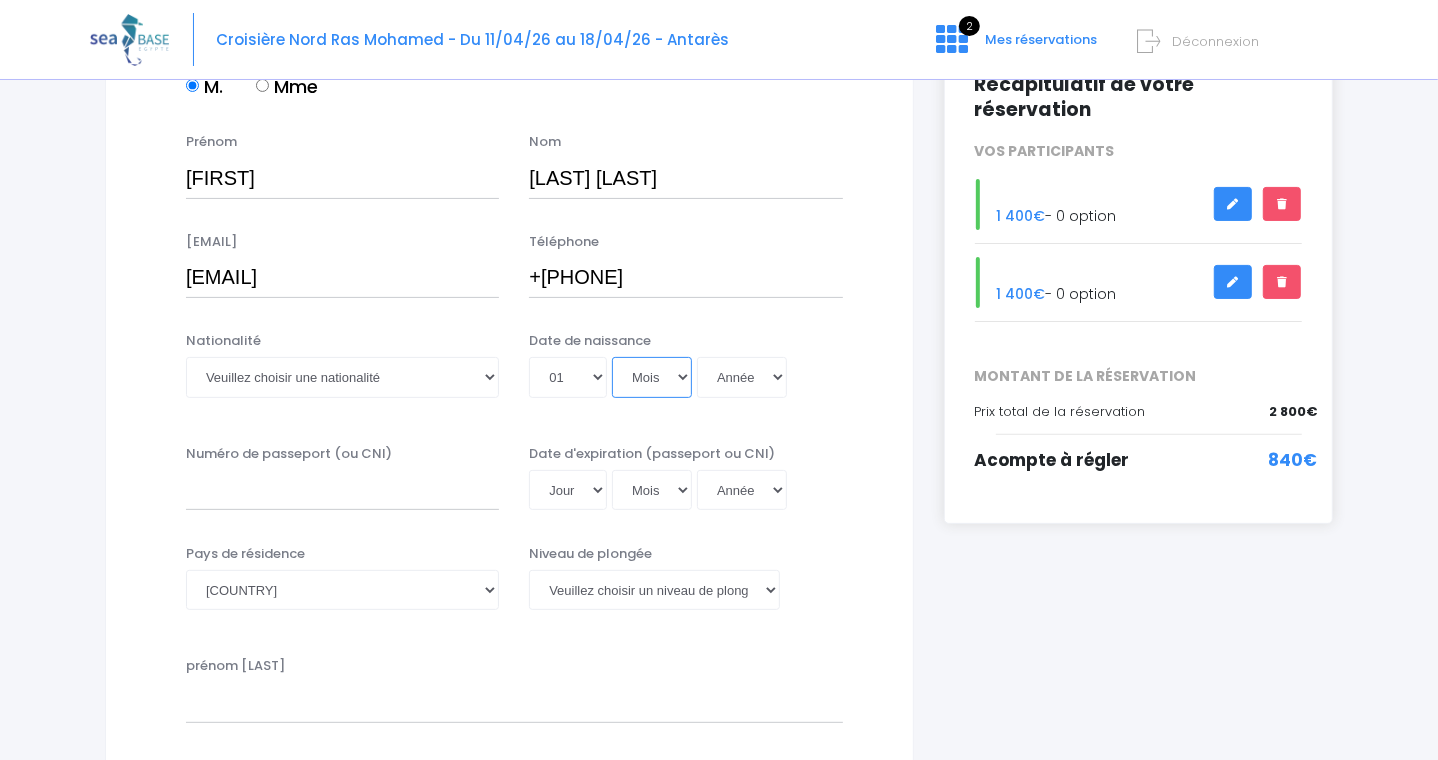 click on "Mois 01 02 03 04 05 06 07 08 09 10 11 12" at bounding box center [652, 377] 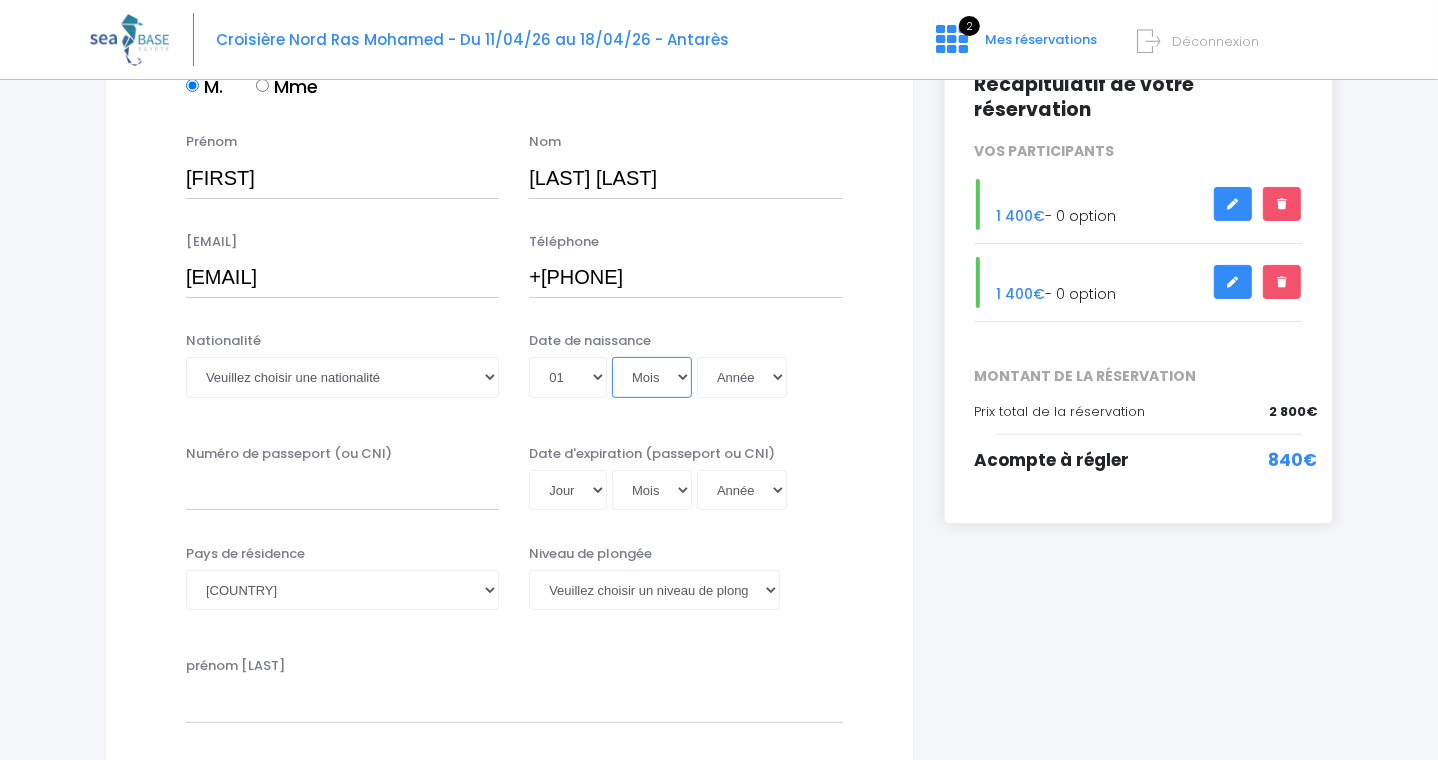 select on "03" 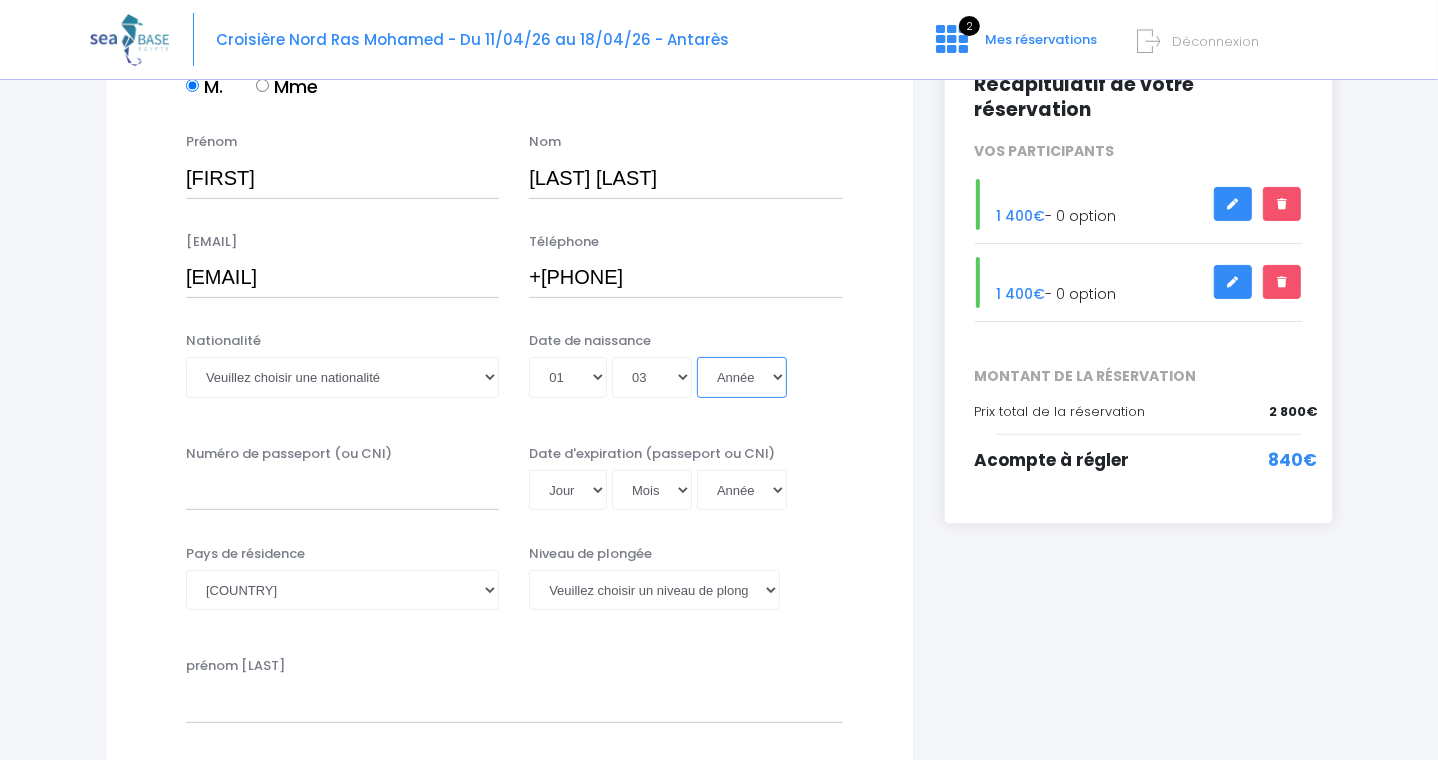 click on "Année 2045 2044 2043 2042 2041 2040 2039 2038 2037 2036 2035 2034 2033 2032 2031 2030 2029 2028 2027 2026 2025 2024 2023 2022 2021 2020 2019 2018 2017 2016 2015 2014 2013 2012 2011 2010 2009 2008 2007 2006 2005 2004 2003 2002 2001 2000 1999 1998 1997 1996 1995 1994 1993 1992 1991 1990 1989 1988 1987 1986 1985 1984 1983 1982 1981 1980 1979 1978 1977 1976 1975 1974 1973 1972 1971 1970 1969 1968 1967 1966 1965 1964 1963 1962 1961 1960 1959 1958 1957 1956 1955 1954 1953 1952 1951 1950 1949 1948 1947 1946 1945 1944 1943 1942 1941 1940 1939 1938 1937 1936 1935 1934 1933 1932 1931 1930 1929 1928 1927 1926 1925 1924 1923 1922 1921 1920 1919 1918 1917 1916 1915 1914 1913 1912 1911 1910 1909 1908 1907 1906 1905 1904 1903 1902 1901 1900" at bounding box center (742, 377) 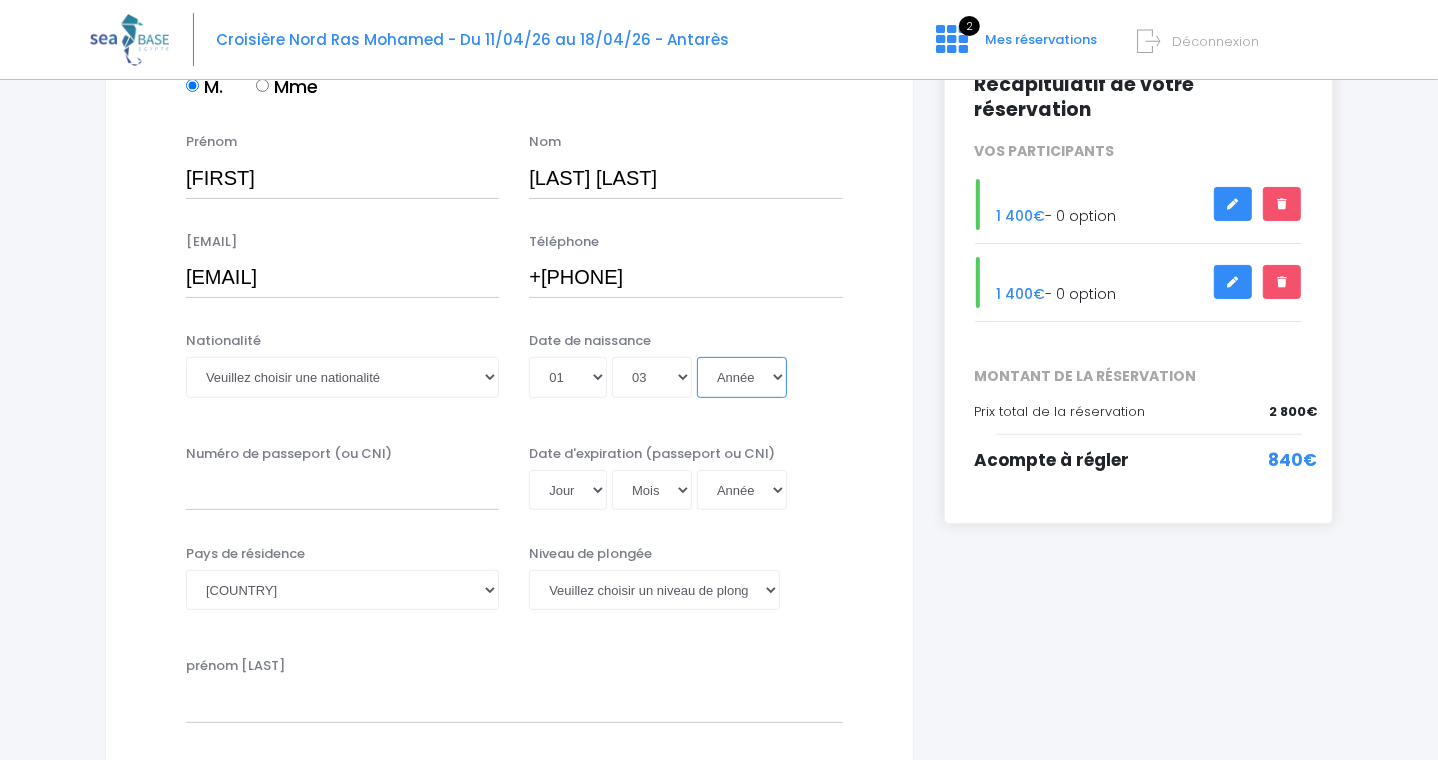 select on "1964" 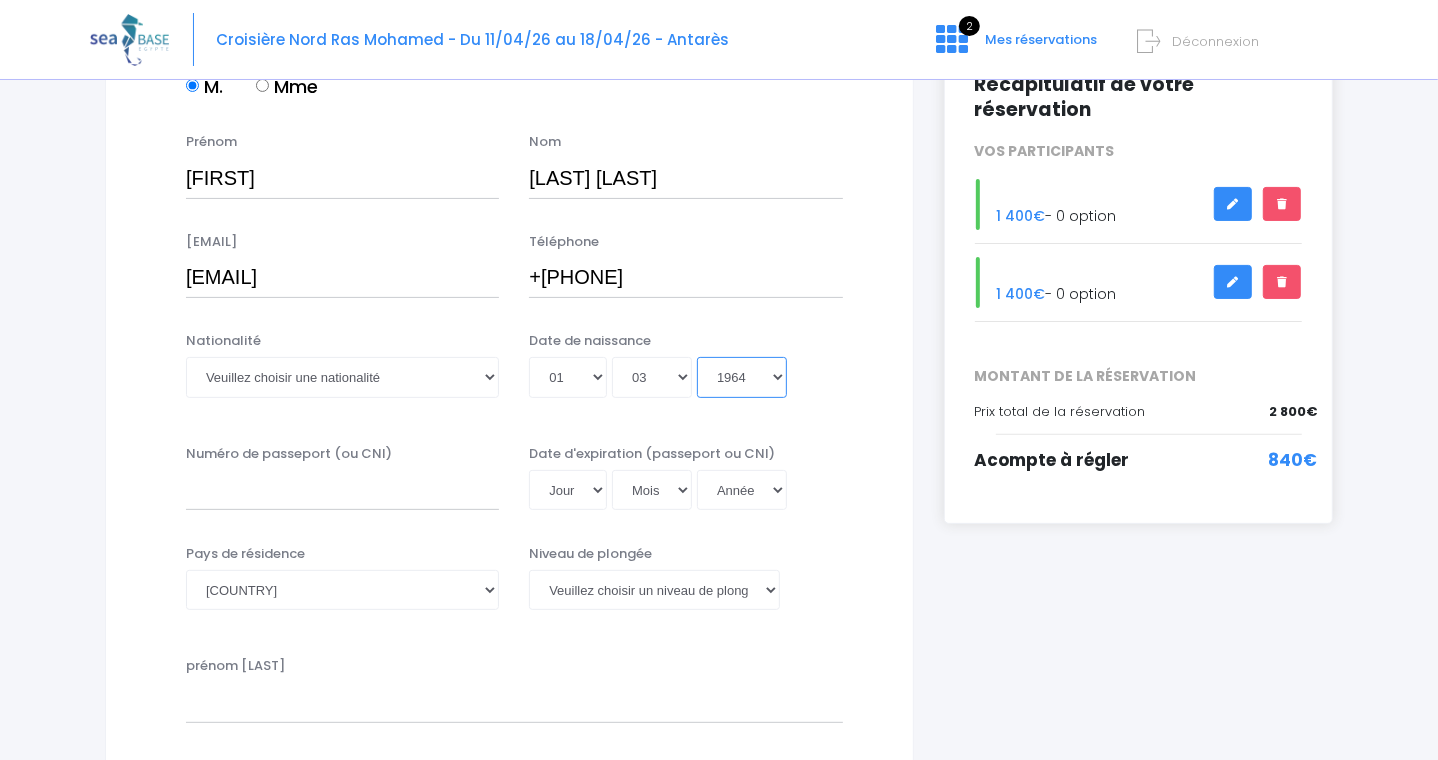 click on "Année 2045 2044 2043 2042 2041 2040 2039 2038 2037 2036 2035 2034 2033 2032 2031 2030 2029 2028 2027 2026 2025 2024 2023 2022 2021 2020 2019 2018 2017 2016 2015 2014 2013 2012 2011 2010 2009 2008 2007 2006 2005 2004 2003 2002 2001 2000 1999 1998 1997 1996 1995 1994 1993 1992 1991 1990 1989 1988 1987 1986 1985 1984 1983 1982 1981 1980 1979 1978 1977 1976 1975 1974 1973 1972 1971 1970 1969 1968 1967 1966 1965 1964 1963 1962 1961 1960 1959 1958 1957 1956 1955 1954 1953 1952 1951 1950 1949 1948 1947 1946 1945 1944 1943 1942 1941 1940 1939 1938 1937 1936 1935 1934 1933 1932 1931 1930 1929 1928 1927 1926 1925 1924 1923 1922 1921 1920 1919 1918 1917 1916 1915 1914 1913 1912 1911 1910 1909 1908 1907 1906 1905 1904 1903 1902 1901 1900" at bounding box center (742, 377) 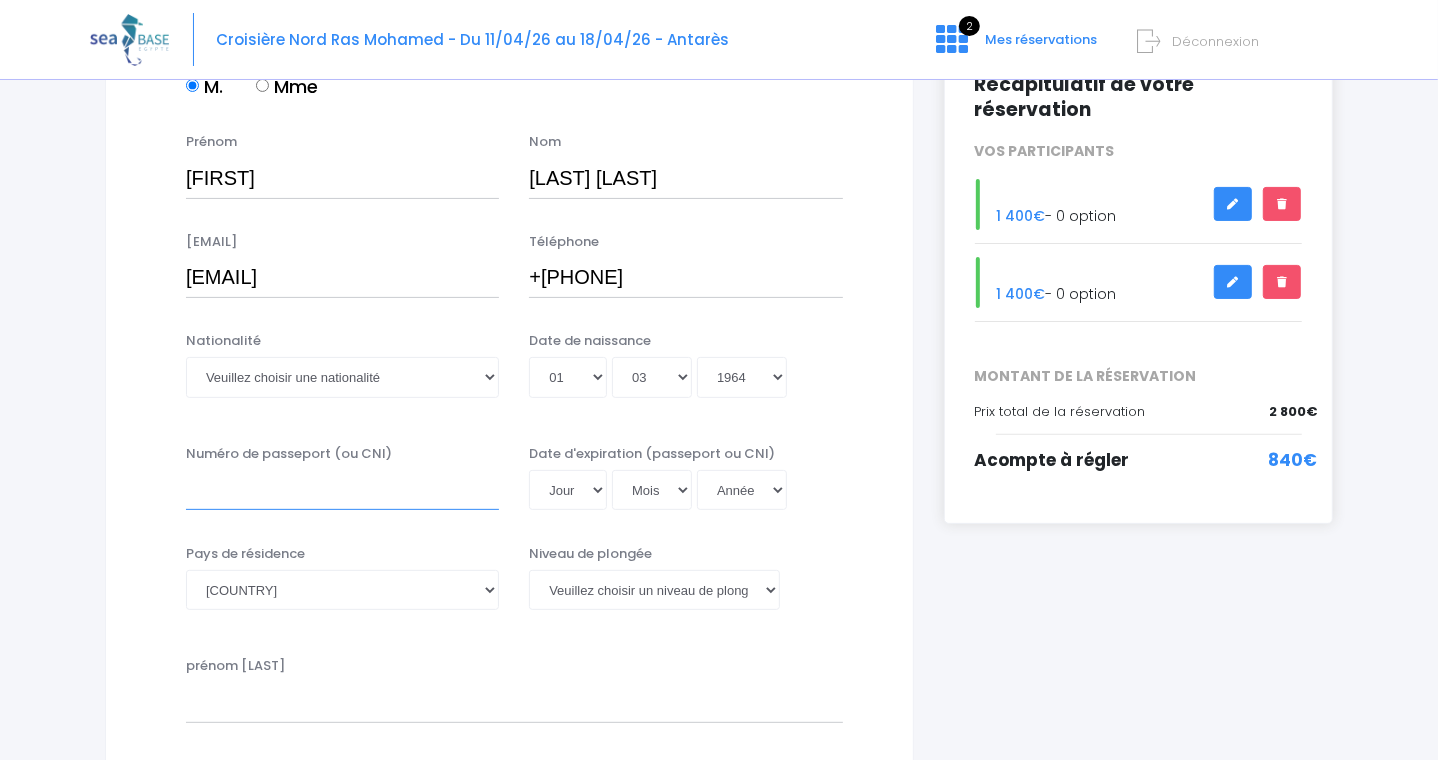 click on "Numéro de passeport (ou CNI)" at bounding box center (342, 490) 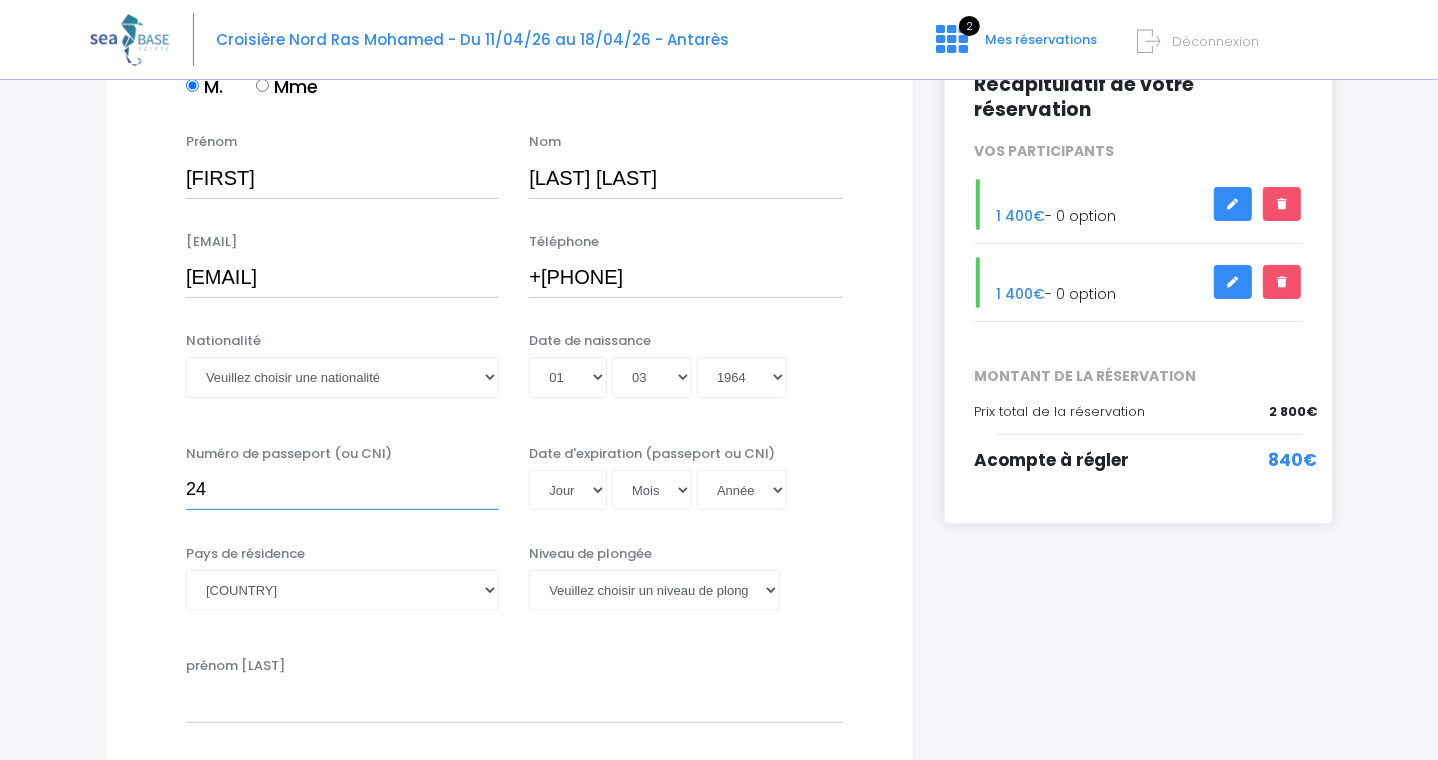 type on "2" 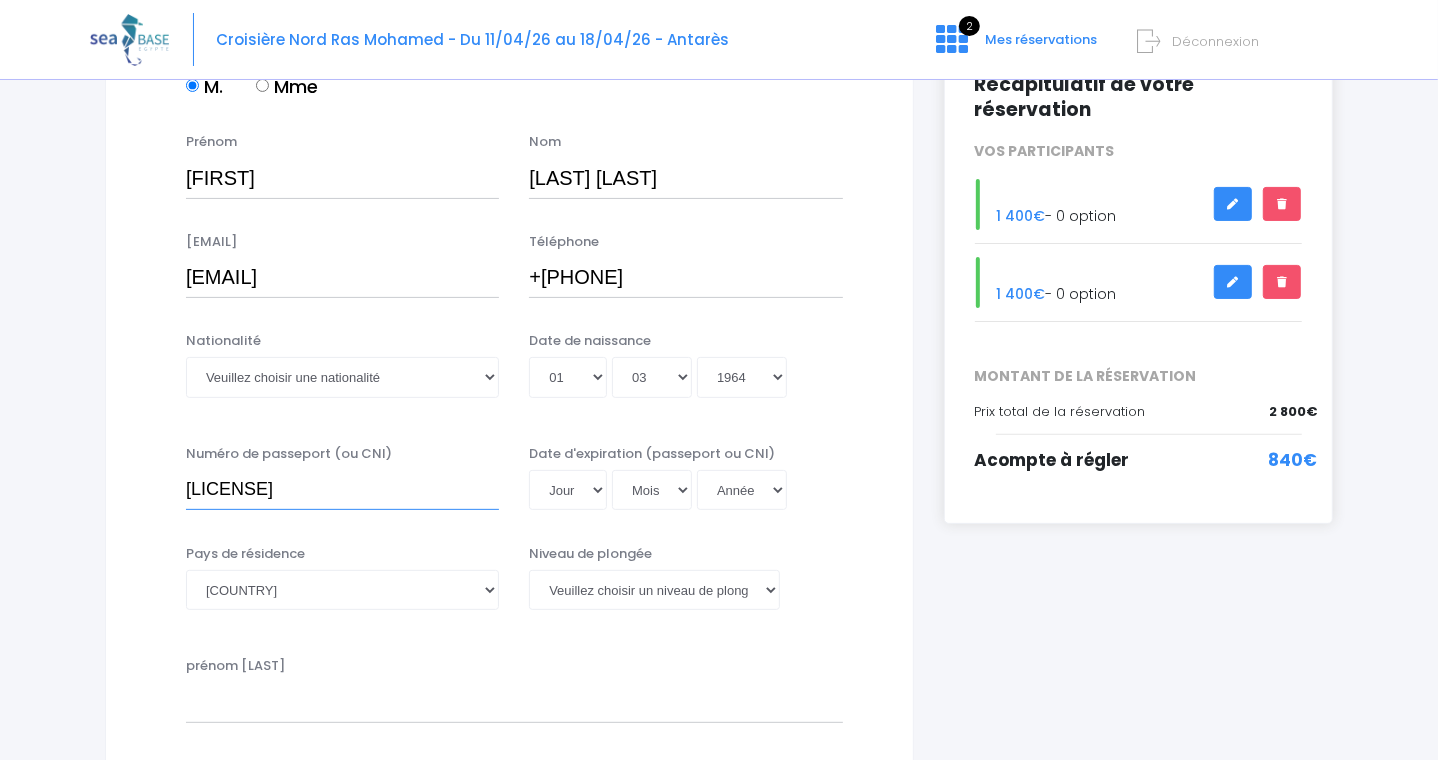 type on "24II12640" 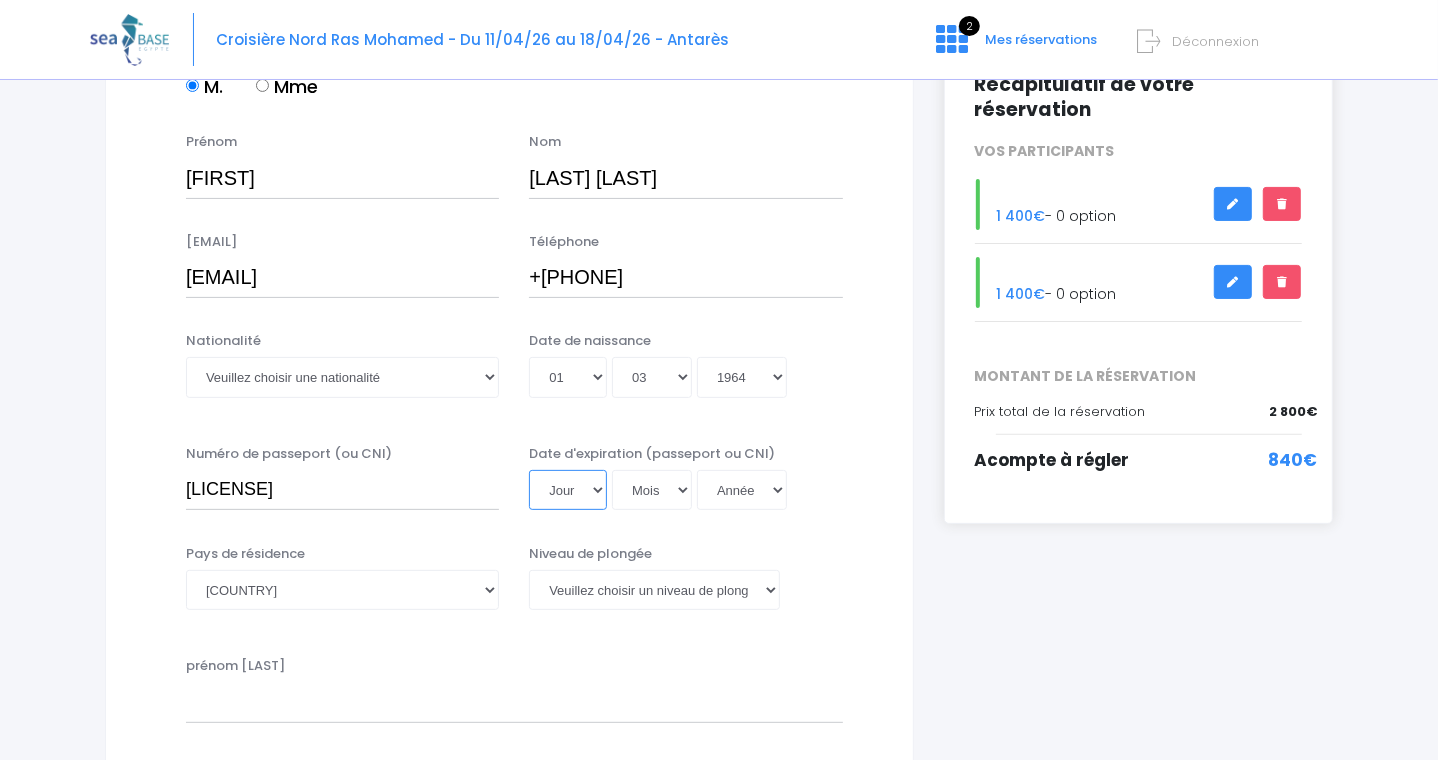 click on "Jour 01 02 03 04 05 06 07 08 09 10 11 12 13 14 15 16 17 18 19 20 21 22 23 24 25 26 27 28 29 30 31" at bounding box center [568, 490] 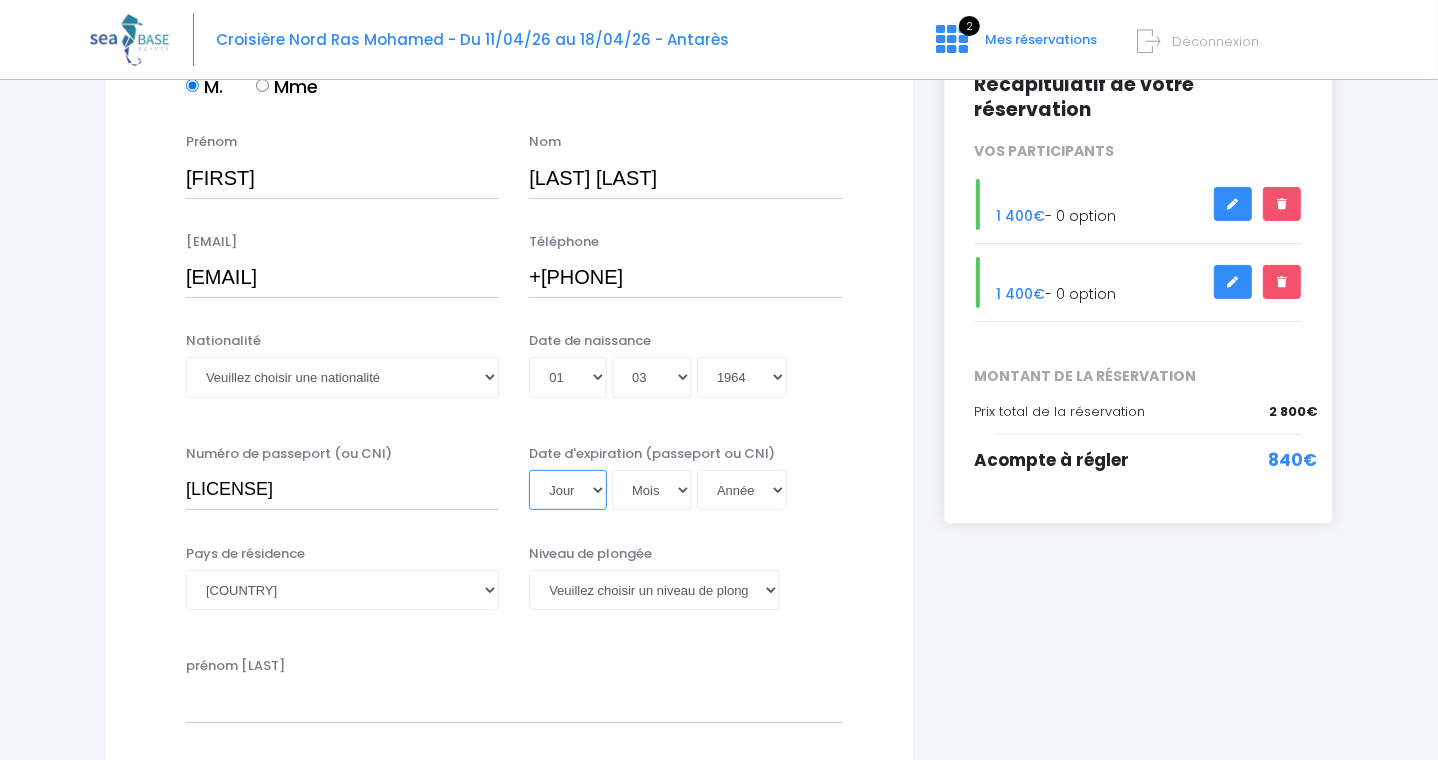 select on "27" 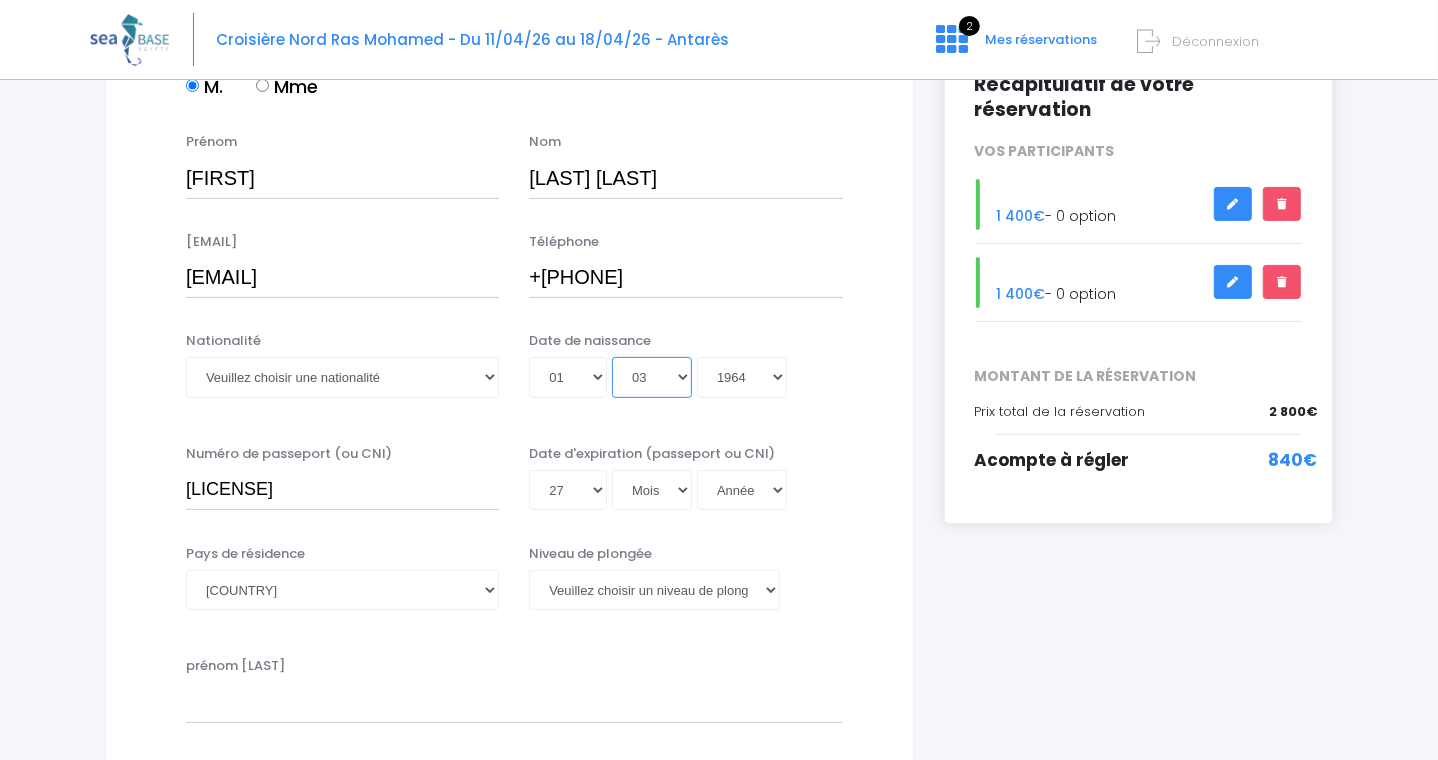 click on "Mois 01 02 03 04 05 06 07 08 09 10 11 12" at bounding box center [652, 377] 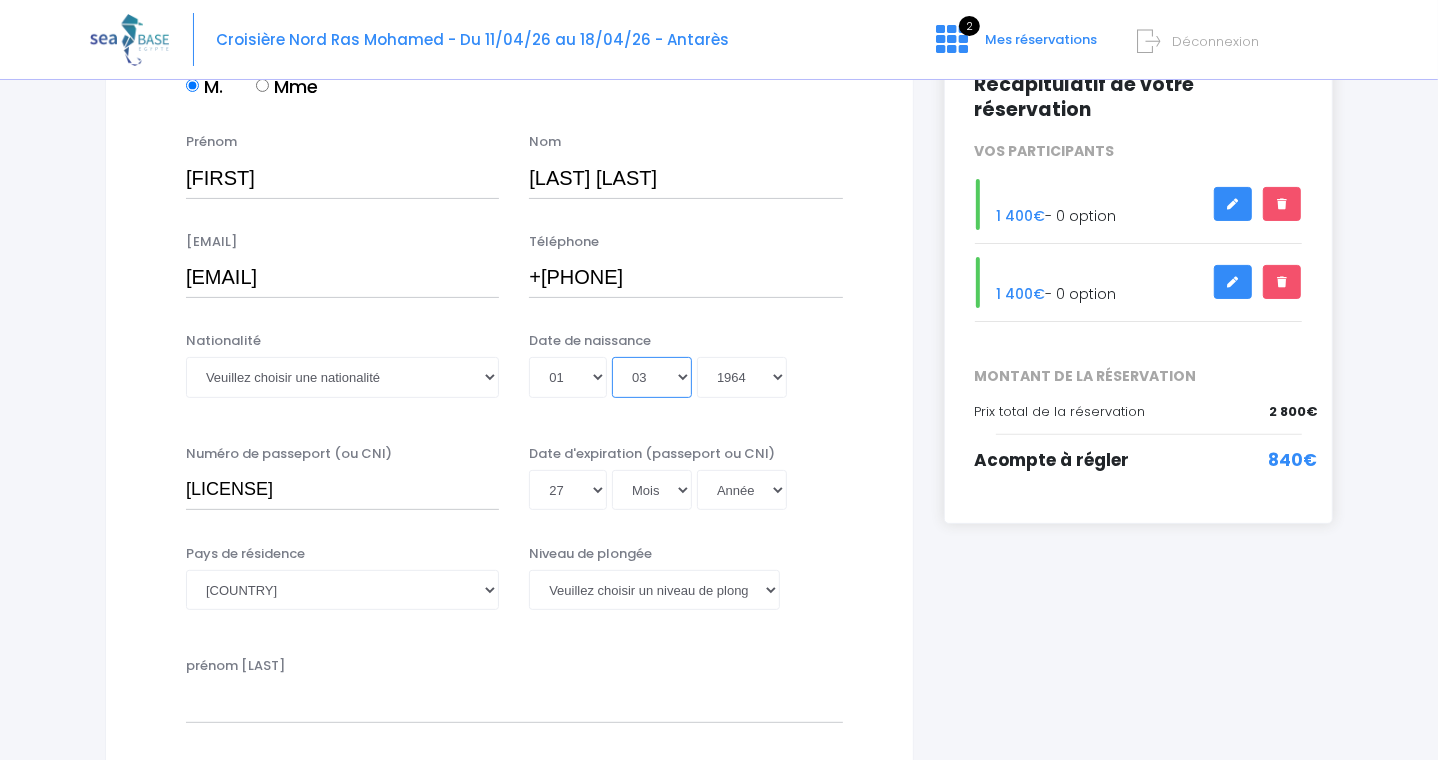 select on "11" 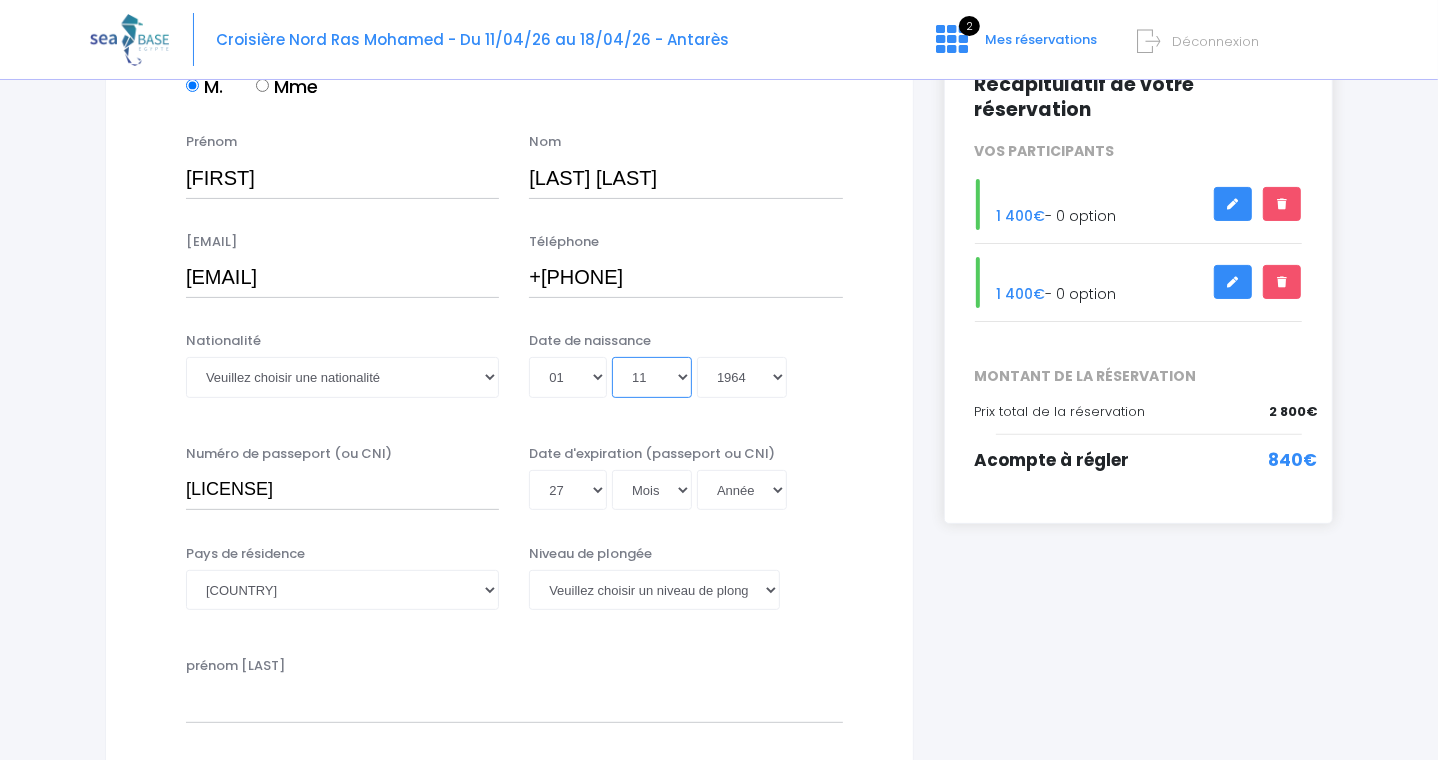 click on "Mois 01 02 03 04 05 06 07 08 09 10 11 12" at bounding box center [652, 377] 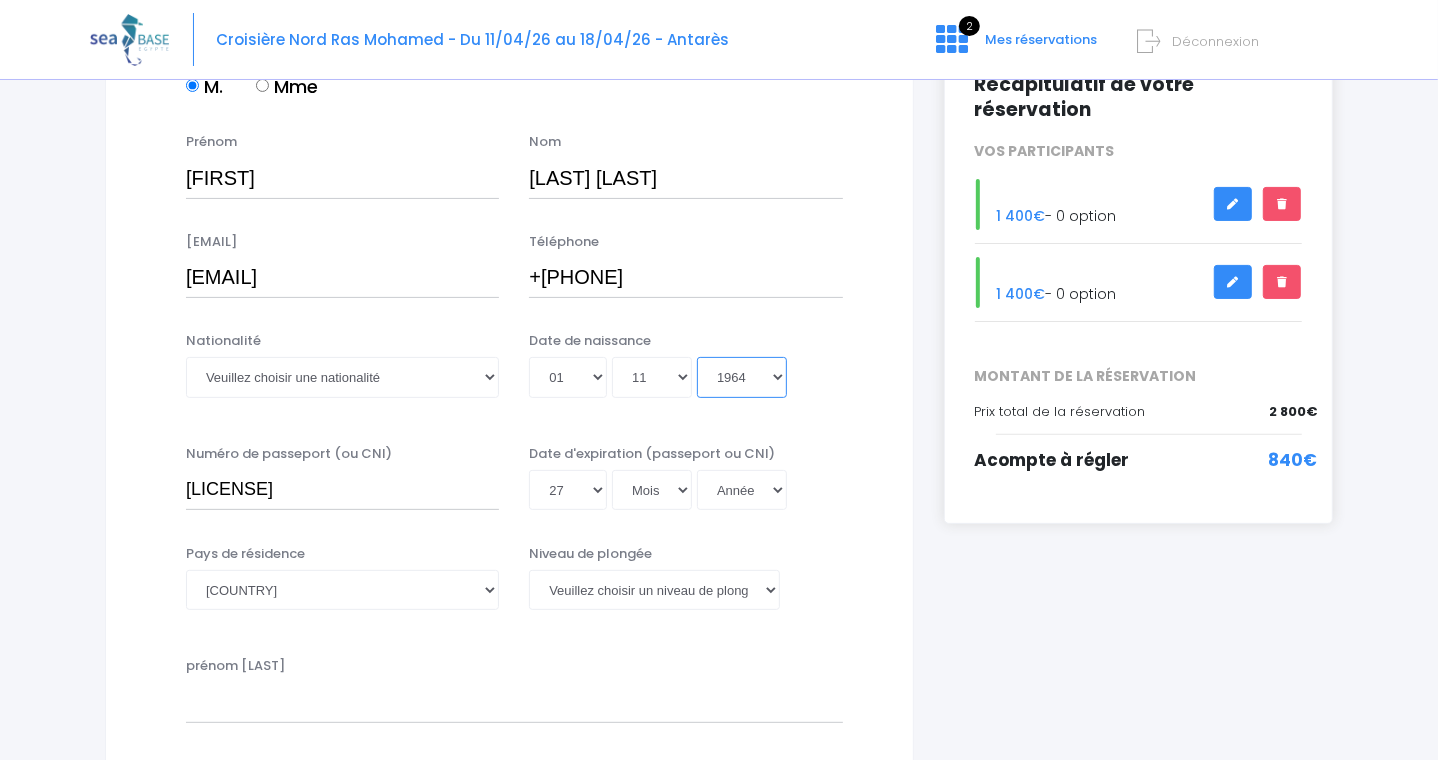 click on "Année 2045 2044 2043 2042 2041 2040 2039 2038 2037 2036 2035 2034 2033 2032 2031 2030 2029 2028 2027 2026 2025 2024 2023 2022 2021 2020 2019 2018 2017 2016 2015 2014 2013 2012 2011 2010 2009 2008 2007 2006 2005 2004 2003 2002 2001 2000 1999 1998 1997 1996 1995 1994 1993 1992 1991 1990 1989 1988 1987 1986 1985 1984 1983 1982 1981 1980 1979 1978 1977 1976 1975 1974 1973 1972 1971 1970 1969 1968 1967 1966 1965 1964 1963 1962 1961 1960 1959 1958 1957 1956 1955 1954 1953 1952 1951 1950 1949 1948 1947 1946 1945 1944 1943 1942 1941 1940 1939 1938 1937 1936 1935 1934 1933 1932 1931 1930 1929 1928 1927 1926 1925 1924 1923 1922 1921 1920 1919 1918 1917 1916 1915 1914 1913 1912 1911 1910 1909 1908 1907 1906 1905 1904 1903 1902 1901 1900" at bounding box center (742, 377) 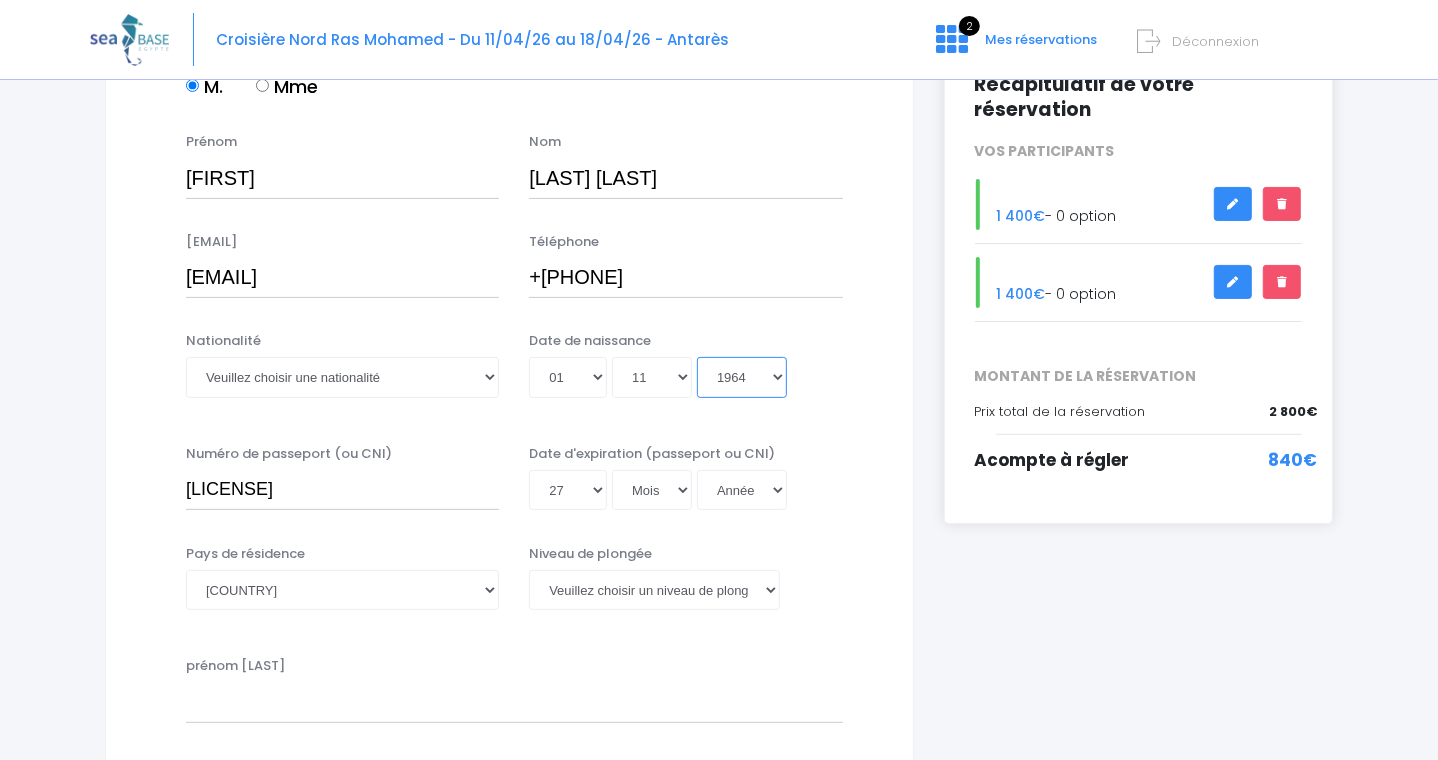 select on "2045" 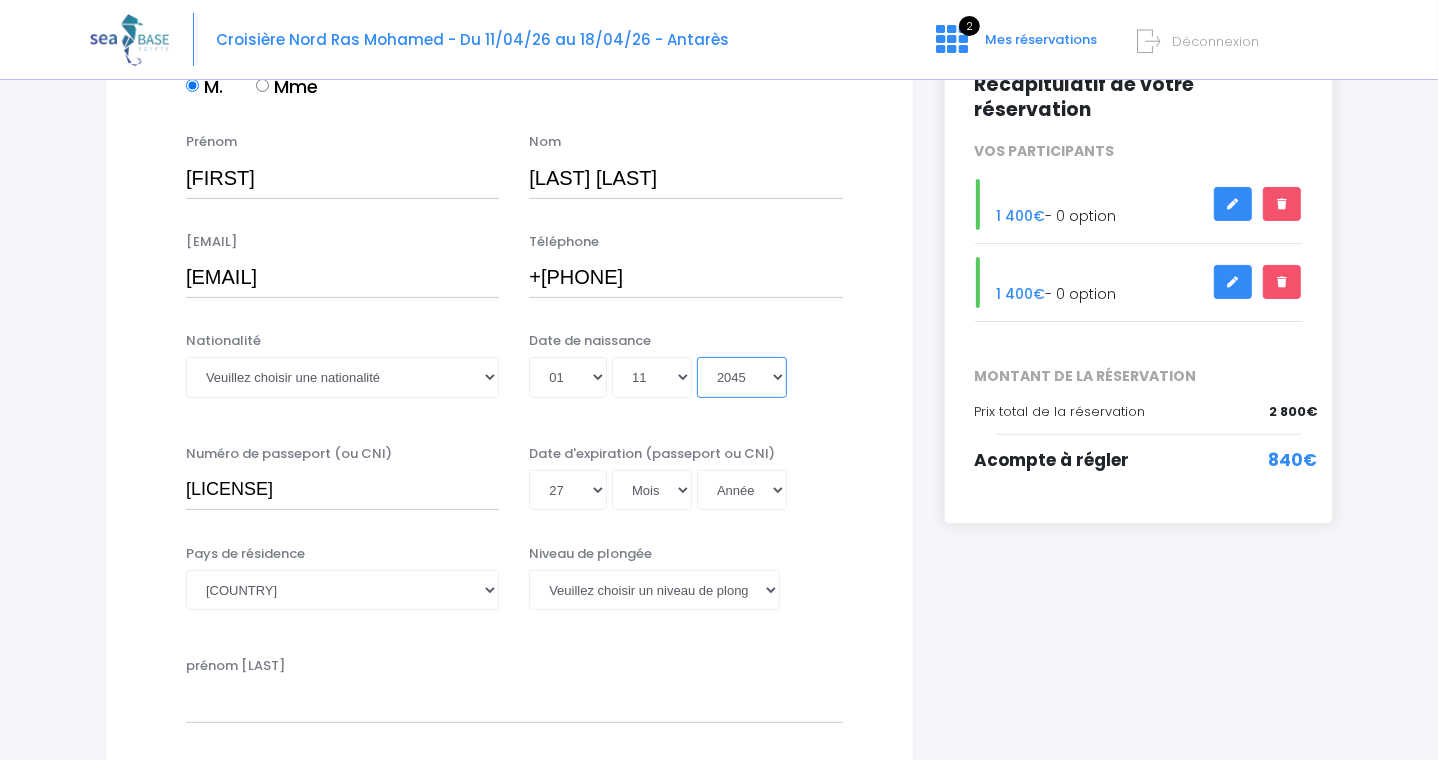 type on "2045-11-01" 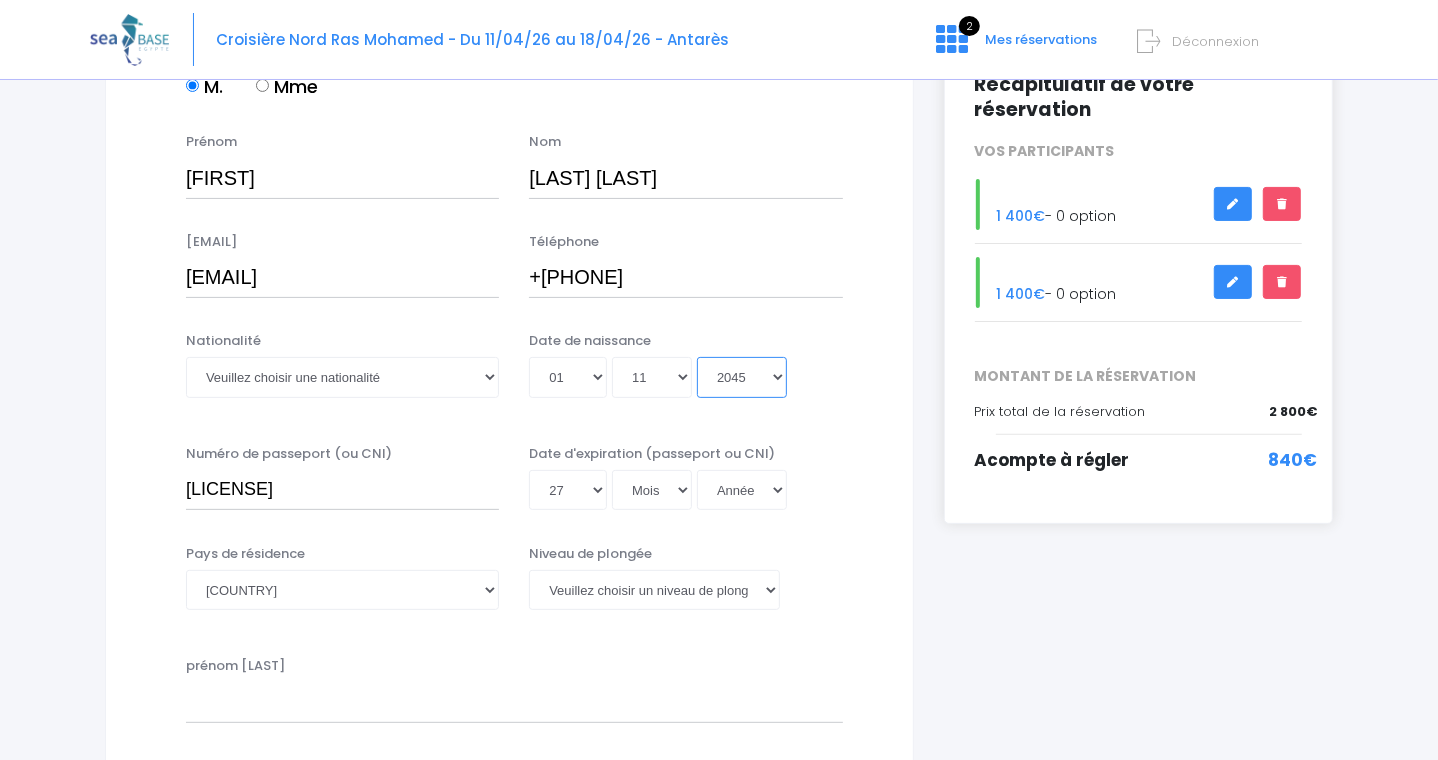 select on "2031" 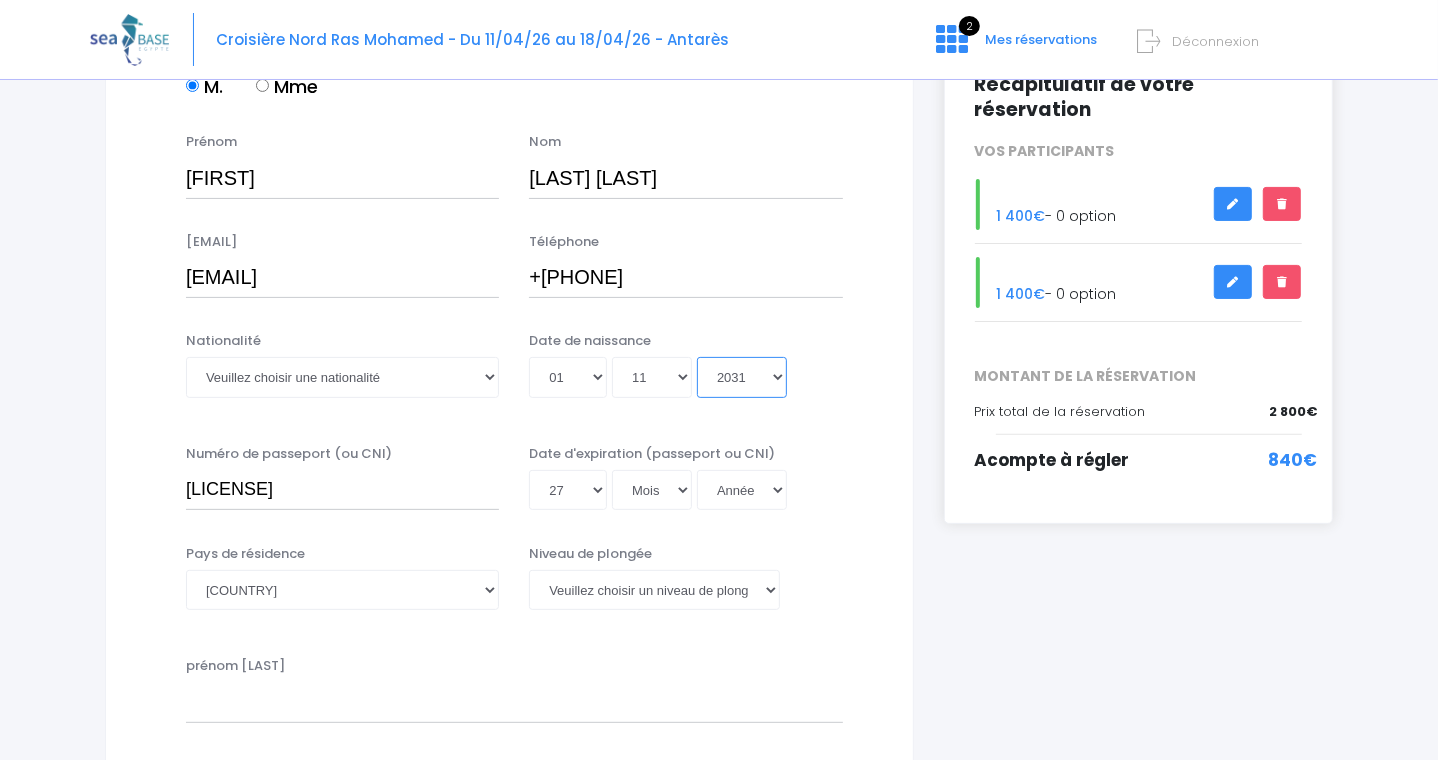 click on "Année 2045 2044 2043 2042 2041 2040 2039 2038 2037 2036 2035 2034 2033 2032 2031 2030 2029 2028 2027 2026 2025 2024 2023 2022 2021 2020 2019 2018 2017 2016 2015 2014 2013 2012 2011 2010 2009 2008 2007 2006 2005 2004 2003 2002 2001 2000 1999 1998 1997 1996 1995 1994 1993 1992 1991 1990 1989 1988 1987 1986 1985 1984 1983 1982 1981 1980 1979 1978 1977 1976 1975 1974 1973 1972 1971 1970 1969 1968 1967 1966 1965 1964 1963 1962 1961 1960 1959 1958 1957 1956 1955 1954 1953 1952 1951 1950 1949 1948 1947 1946 1945 1944 1943 1942 1941 1940 1939 1938 1937 1936 1935 1934 1933 1932 1931 1930 1929 1928 1927 1926 1925 1924 1923 1922 1921 1920 1919 1918 1917 1916 1915 1914 1913 1912 1911 1910 1909 1908 1907 1906 1905 1904 1903 1902 1901 1900" at bounding box center [742, 377] 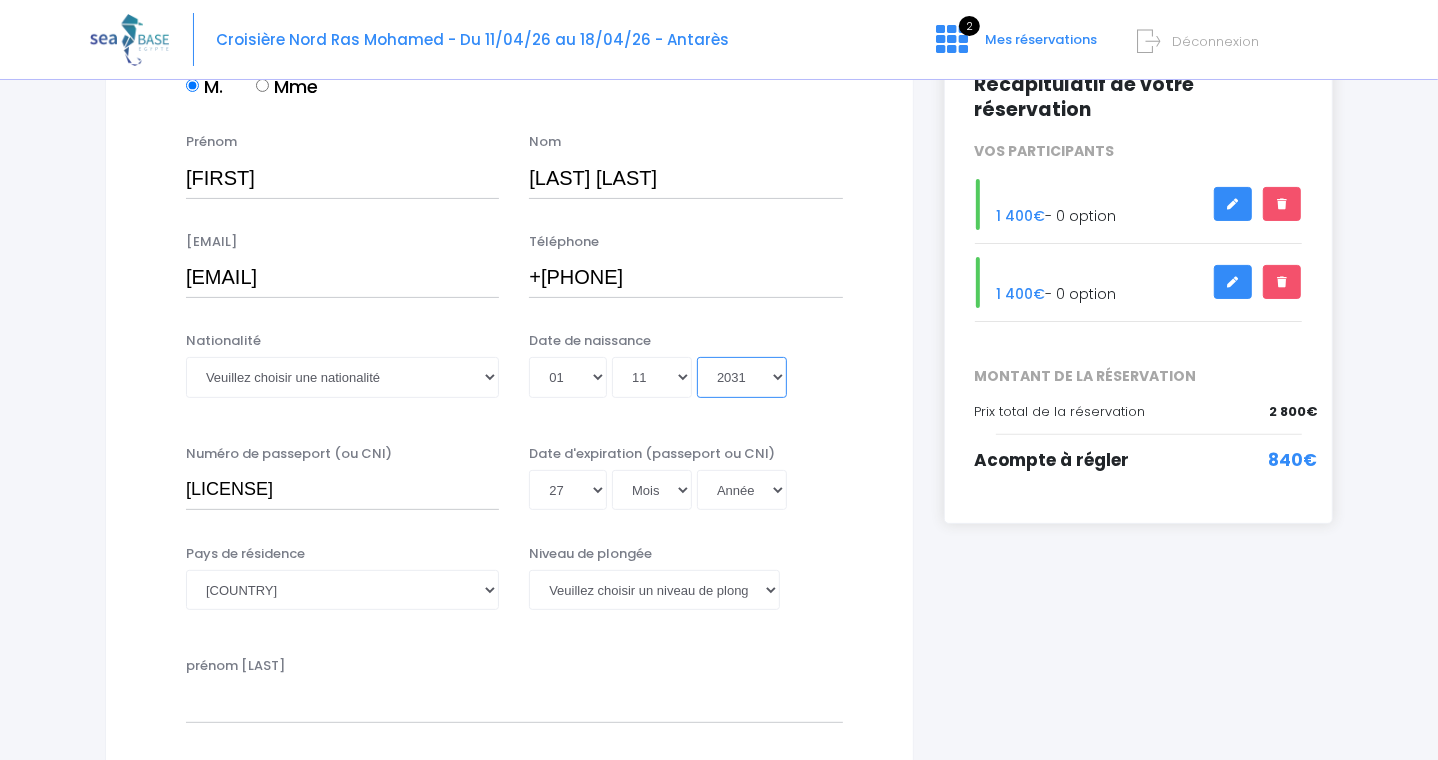 click on "Année 2045 2044 2043 2042 2041 2040 2039 2038 2037 2036 2035 2034 2033 2032 2031 2030 2029 2028 2027 2026 2025 2024 2023 2022 2021 2020 2019 2018 2017 2016 2015 2014 2013 2012 2011 2010 2009 2008 2007 2006 2005 2004 2003 2002 2001 2000 1999 1998 1997 1996 1995 1994 1993 1992 1991 1990 1989 1988 1987 1986 1985 1984 1983 1982 1981 1980 1979 1978 1977 1976 1975 1974 1973 1972 1971 1970 1969 1968 1967 1966 1965 1964 1963 1962 1961 1960 1959 1958 1957 1956 1955 1954 1953 1952 1951 1950 1949 1948 1947 1946 1945 1944 1943 1942 1941 1940 1939 1938 1937 1936 1935 1934 1933 1932 1931 1930 1929 1928 1927 1926 1925 1924 1923 1922 1921 1920 1919 1918 1917 1916 1915 1914 1913 1912 1911 1910 1909 1908 1907 1906 1905 1904 1903 1902 1901 1900" at bounding box center [742, 377] 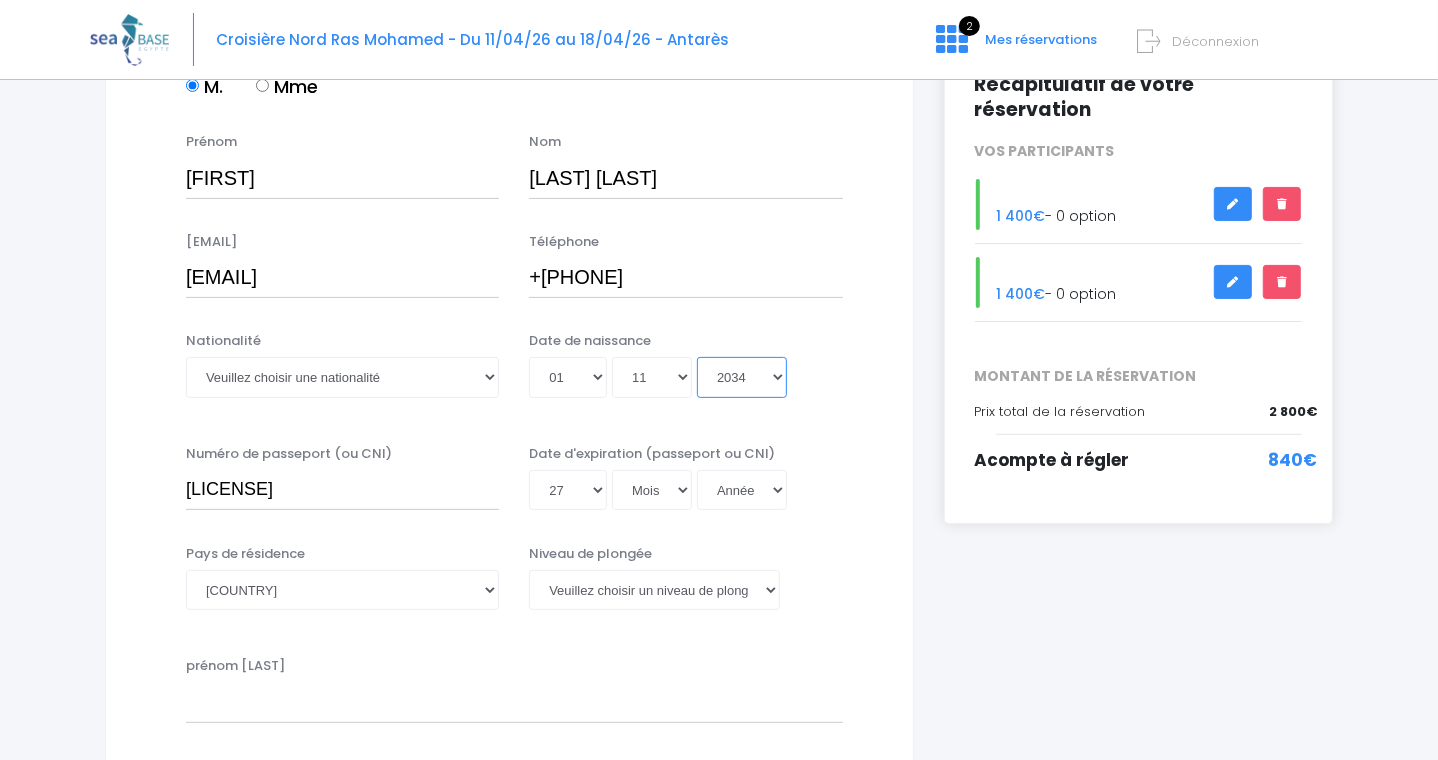 click on "Année 2045 2044 2043 2042 2041 2040 2039 2038 2037 2036 2035 2034 2033 2032 2031 2030 2029 2028 2027 2026 2025 2024 2023 2022 2021 2020 2019 2018 2017 2016 2015 2014 2013 2012 2011 2010 2009 2008 2007 2006 2005 2004 2003 2002 2001 2000 1999 1998 1997 1996 1995 1994 1993 1992 1991 1990 1989 1988 1987 1986 1985 1984 1983 1982 1981 1980 1979 1978 1977 1976 1975 1974 1973 1972 1971 1970 1969 1968 1967 1966 1965 1964 1963 1962 1961 1960 1959 1958 1957 1956 1955 1954 1953 1952 1951 1950 1949 1948 1947 1946 1945 1944 1943 1942 1941 1940 1939 1938 1937 1936 1935 1934 1933 1932 1931 1930 1929 1928 1927 1926 1925 1924 1923 1922 1921 1920 1919 1918 1917 1916 1915 1914 1913 1912 1911 1910 1909 1908 1907 1906 1905 1904 1903 1902 1901 1900" at bounding box center [742, 377] 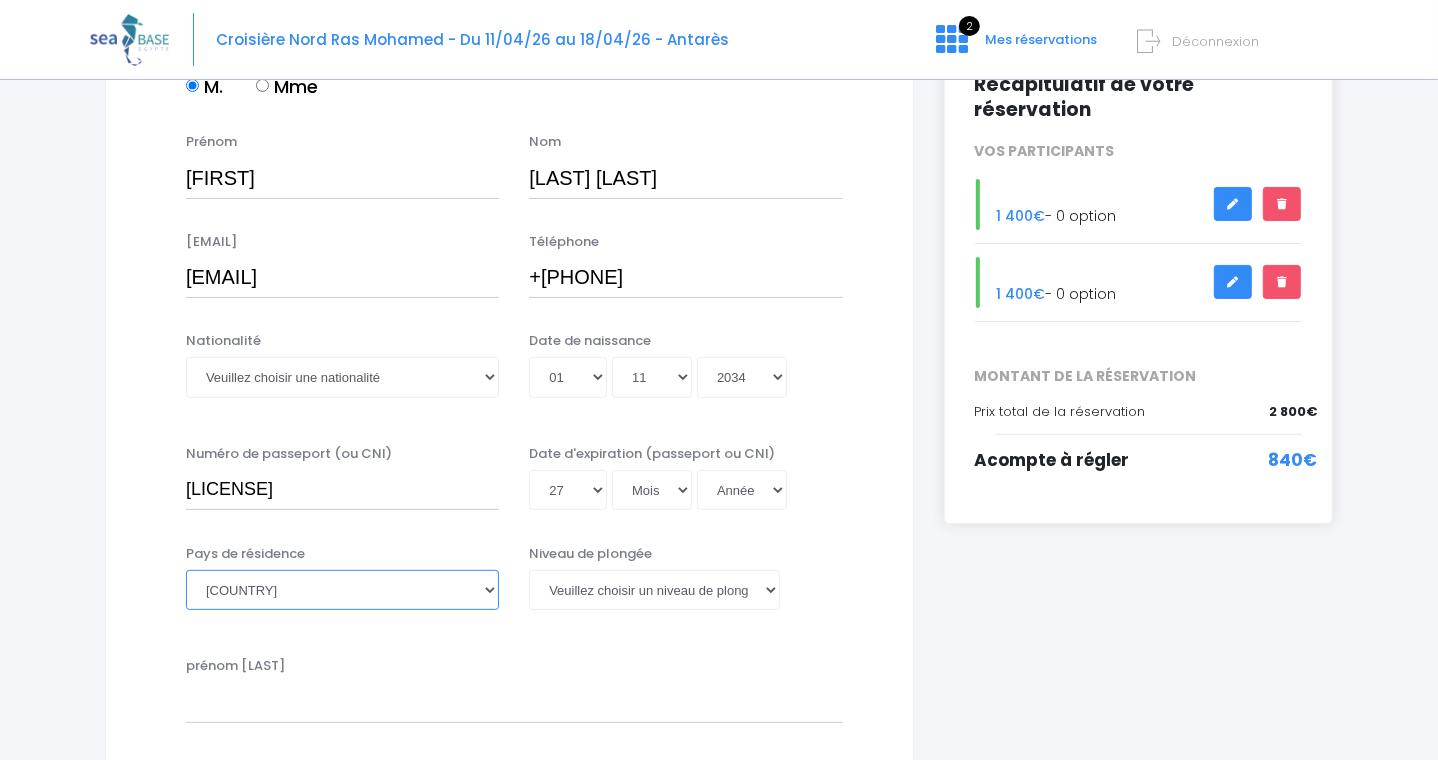 click on "Afghanistan
Afrique du Sud
Albanie
Algérie
Allemagne
Andorre
Angola
Anguilla
Antarctique
Antigua-et-Barbuda Arabie saoudite Argentine Arménie Aruba Australie Cuba" at bounding box center (342, 590) 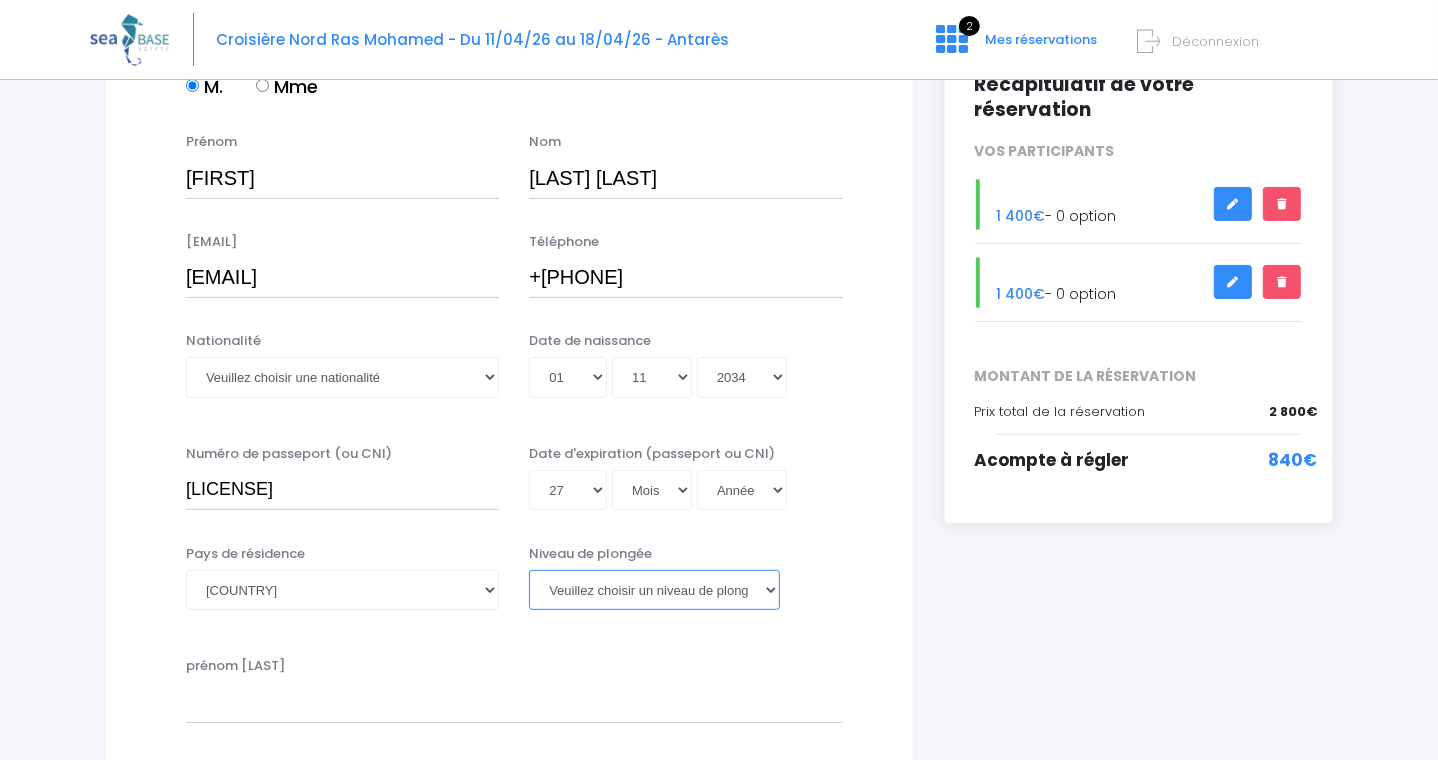click on "Veuillez choisir un niveau de plongée
Non plongeur
Junior OW diver
Adventure OW diver
Open Water diver
Advanced OW diver
Deep diver
Rescue diver
Dive Master
Instructeur
MSDT
IDC Staff
Master instructeur
Course Director
N1
N2
N3
N4 PA40 MF1 MF2 PE40 Autre" at bounding box center (654, 590) 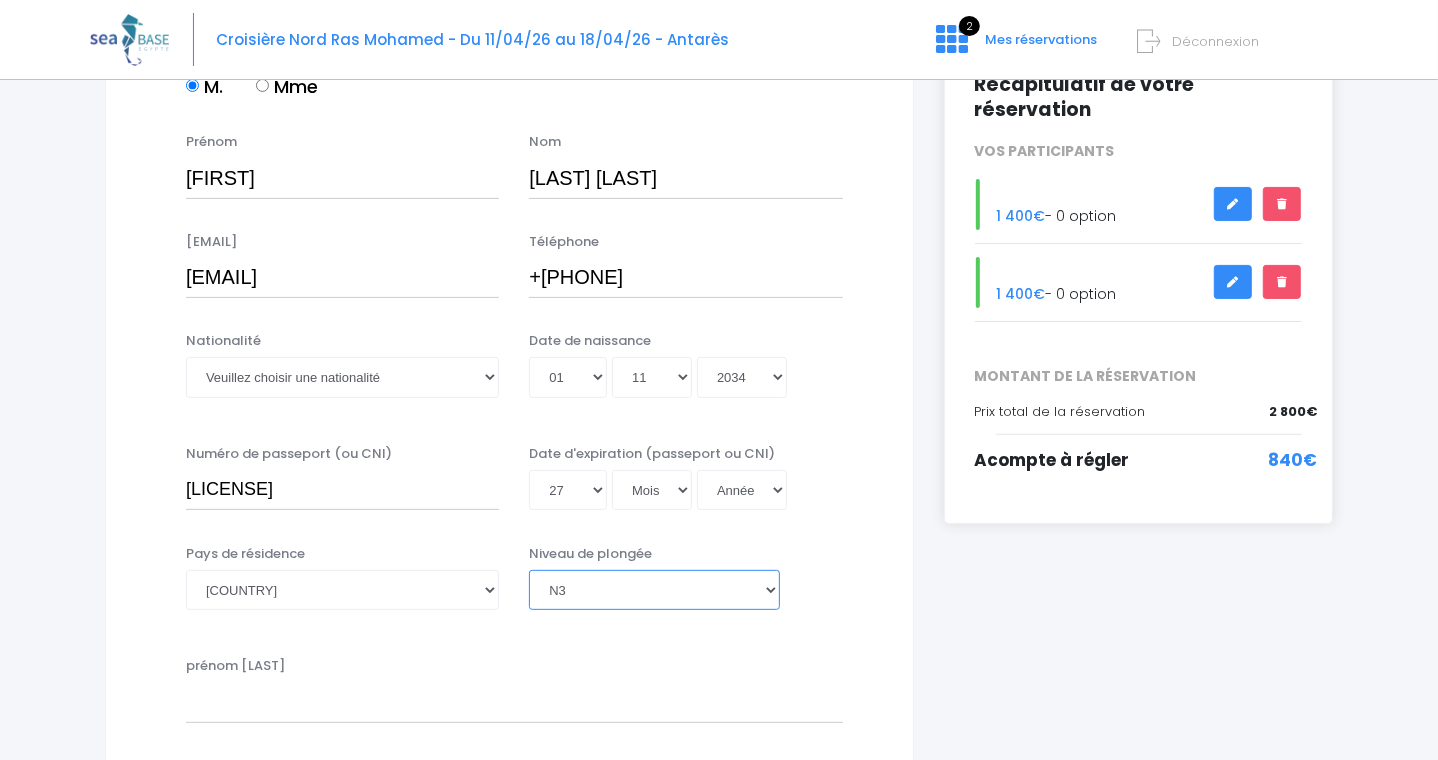 click on "Veuillez choisir un niveau de plongée
Non plongeur
Junior OW diver
Adventure OW diver
Open Water diver
Advanced OW diver
Deep diver
Rescue diver
Dive Master
Instructeur
MSDT
IDC Staff
Master instructeur
Course Director
N1
N2
N3
N4 PA40 MF1 MF2 PE40 Autre" at bounding box center (654, 590) 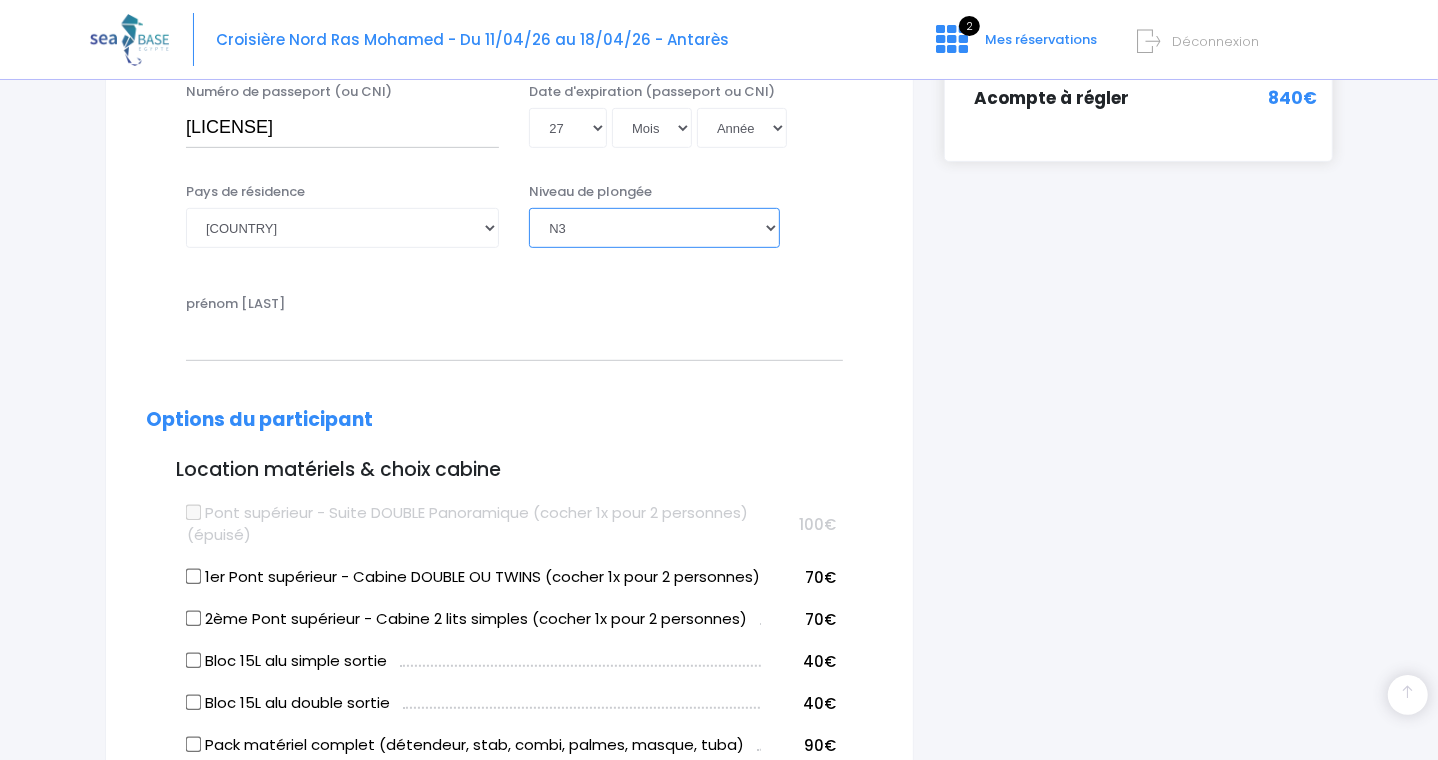 scroll, scrollTop: 716, scrollLeft: 0, axis: vertical 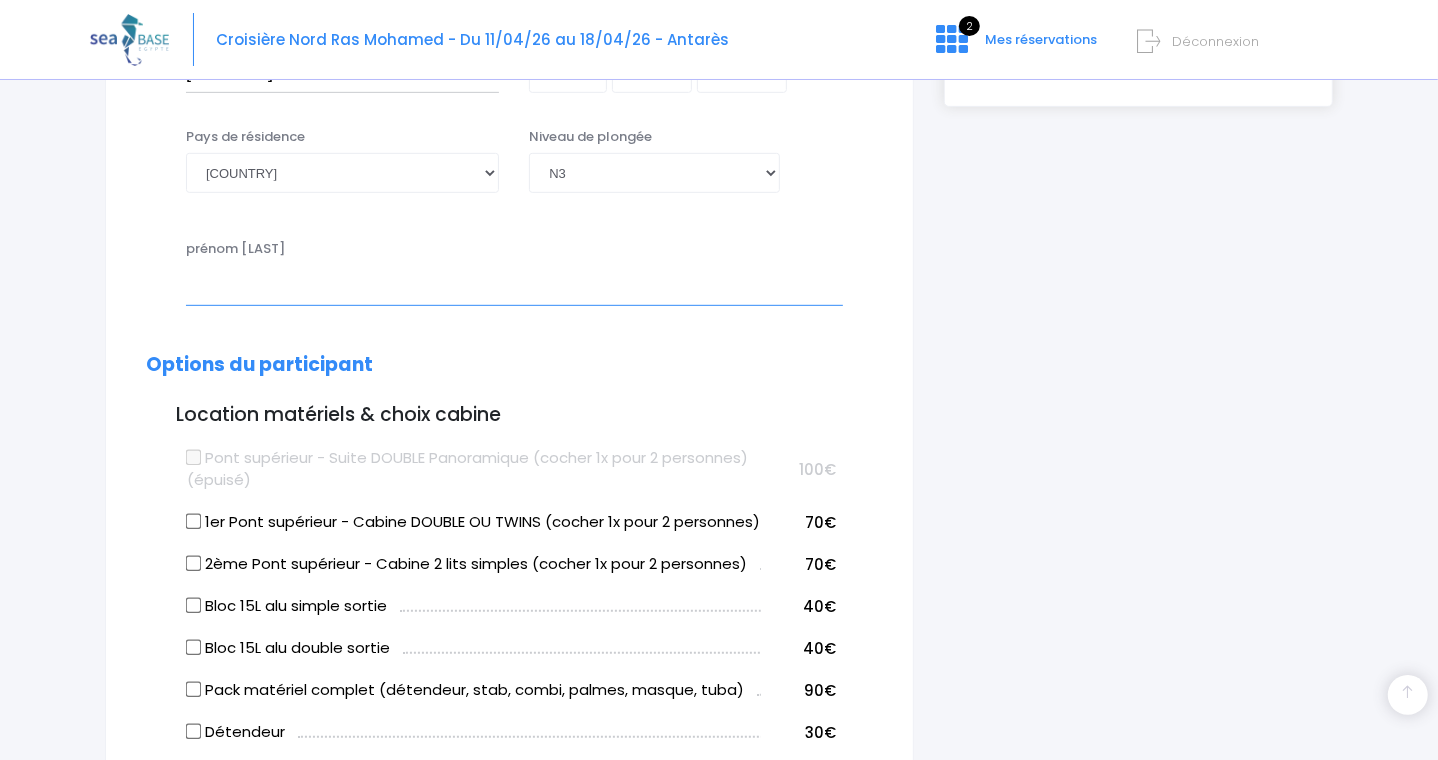 click at bounding box center [514, 285] 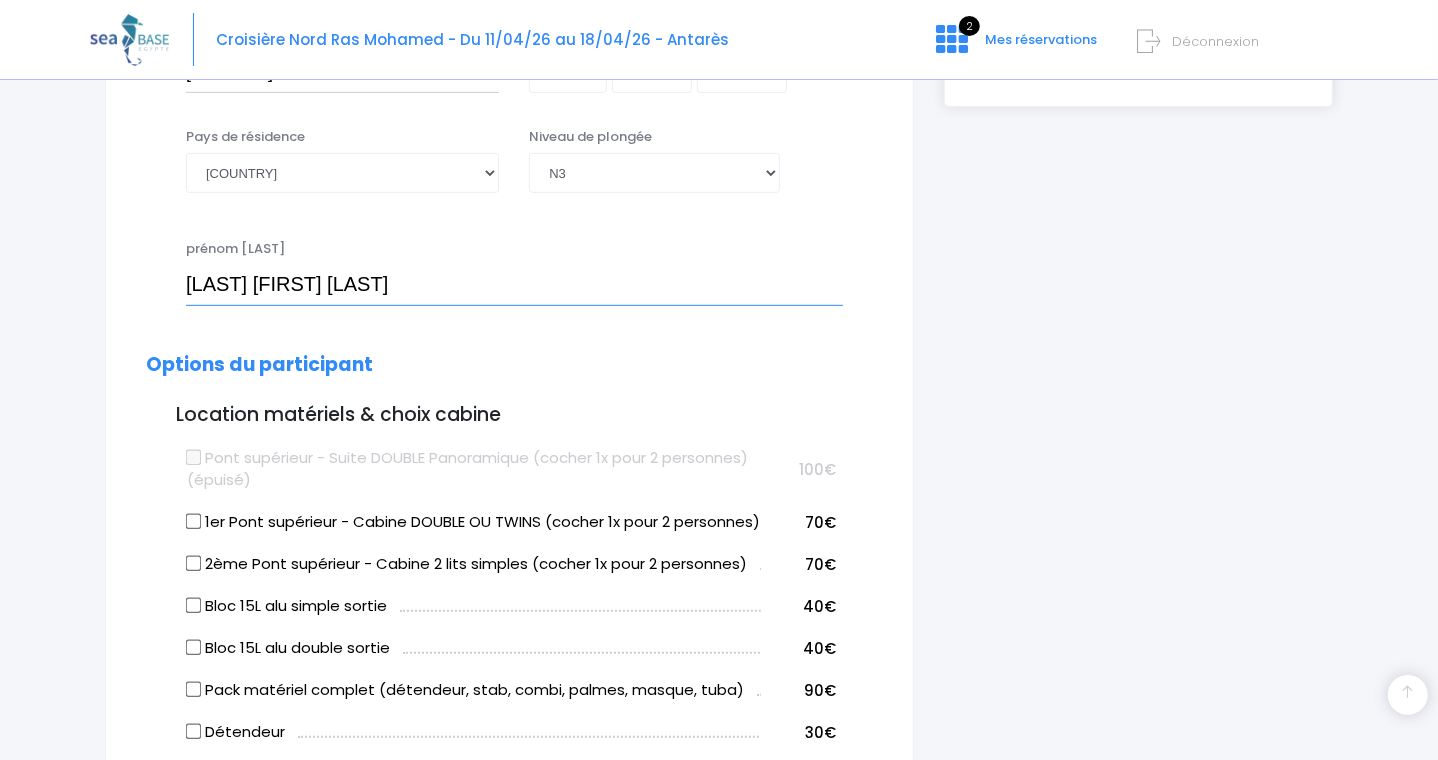 type on "ANNE GAEL BONIN ROLATO" 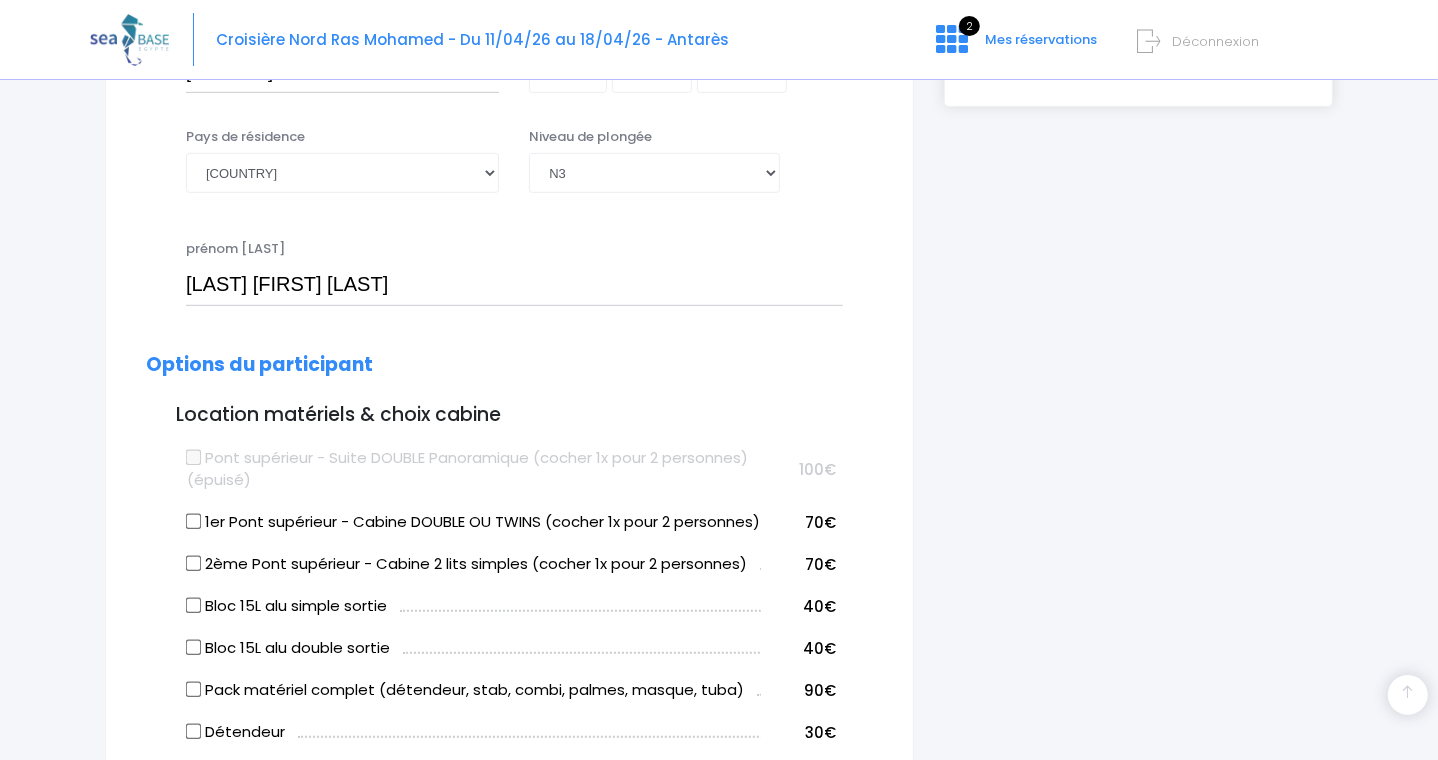 click on "1er Pont supérieur - Cabine DOUBLE OU TWINS (cocher 1x pour 2 personnes)" at bounding box center [194, 522] 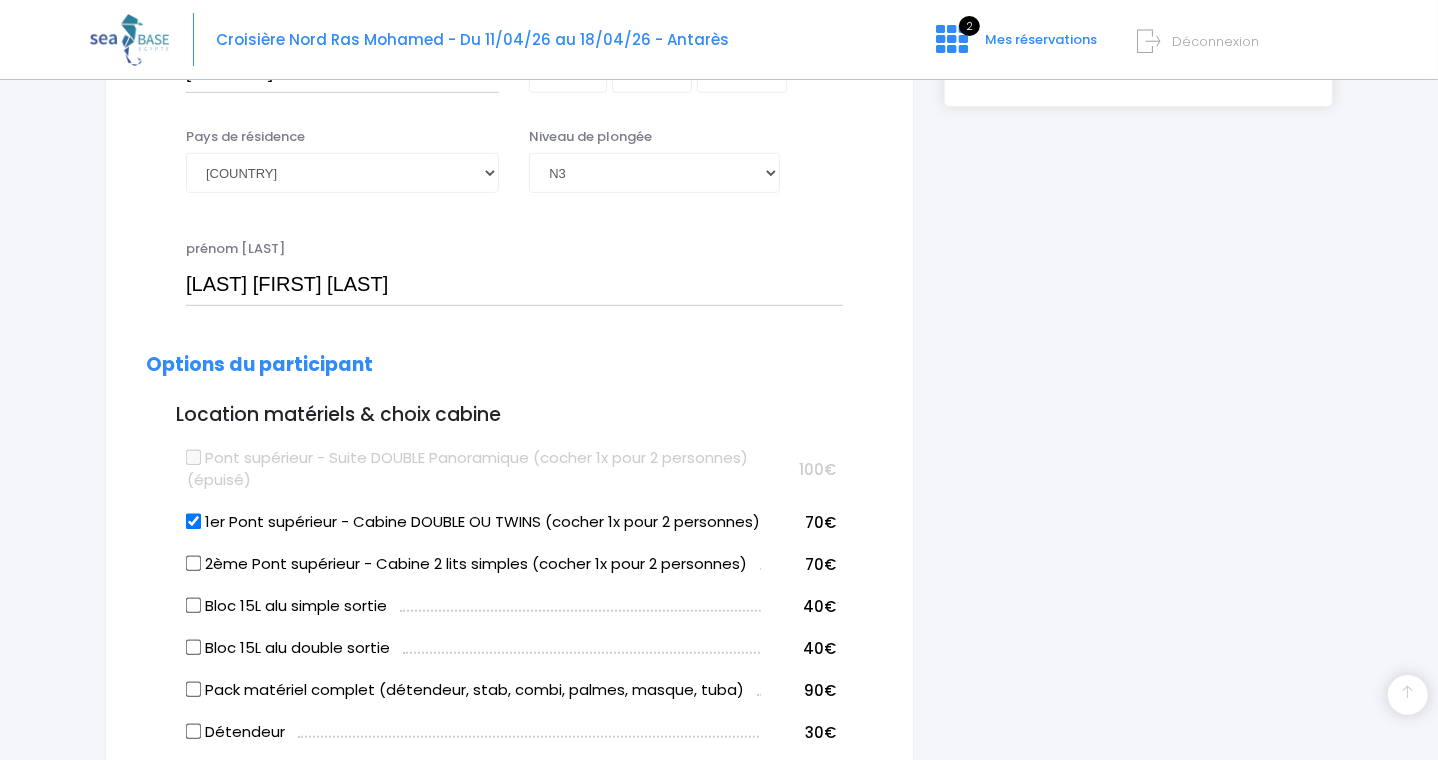click on "1er Pont supérieur - Cabine DOUBLE OU TWINS (cocher 1x pour 2 personnes)" at bounding box center [473, 522] 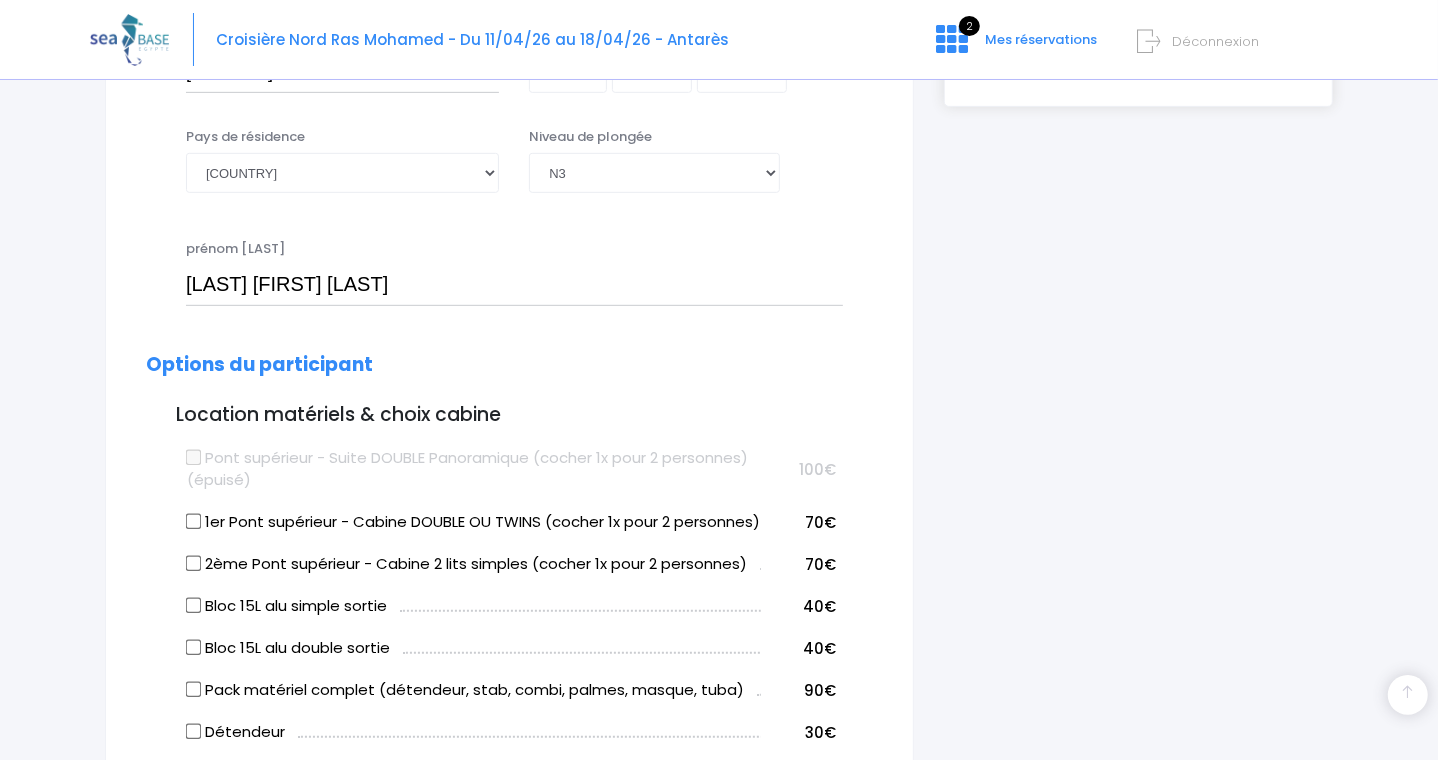 click on "1er Pont supérieur - Cabine DOUBLE OU TWINS (cocher 1x pour 2 personnes)" at bounding box center [473, 522] 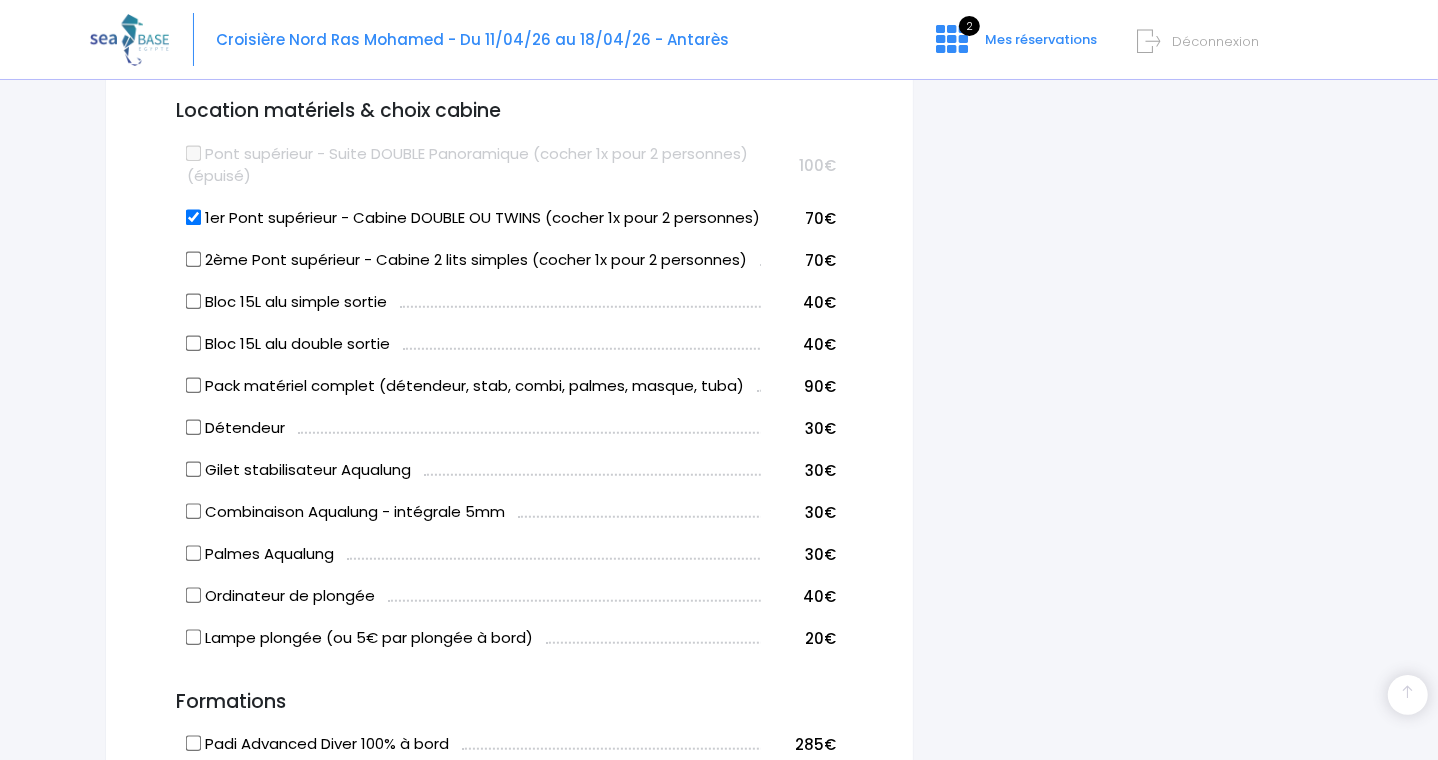 scroll, scrollTop: 998, scrollLeft: 0, axis: vertical 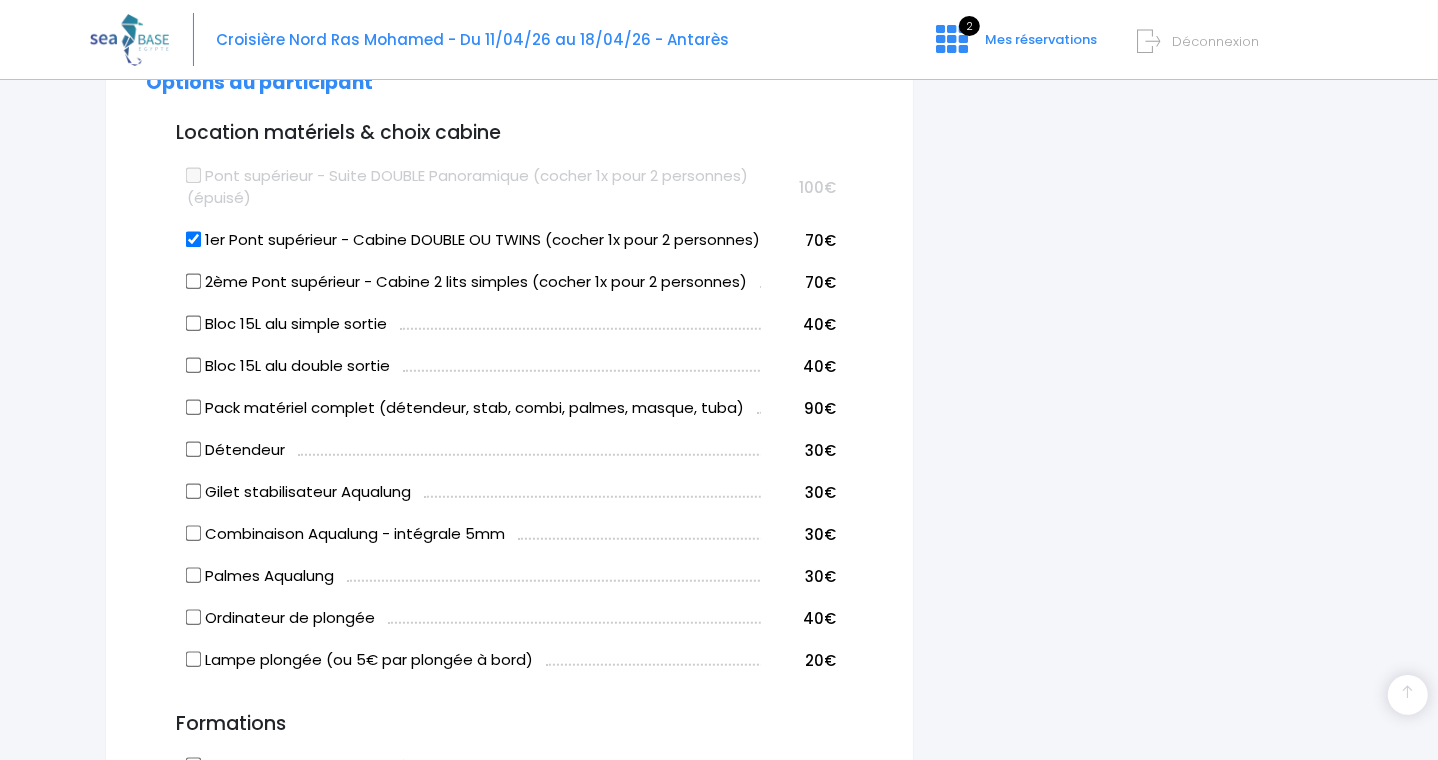click on "Combinaison Aqualung - intégrale 5mm" at bounding box center [194, 534] 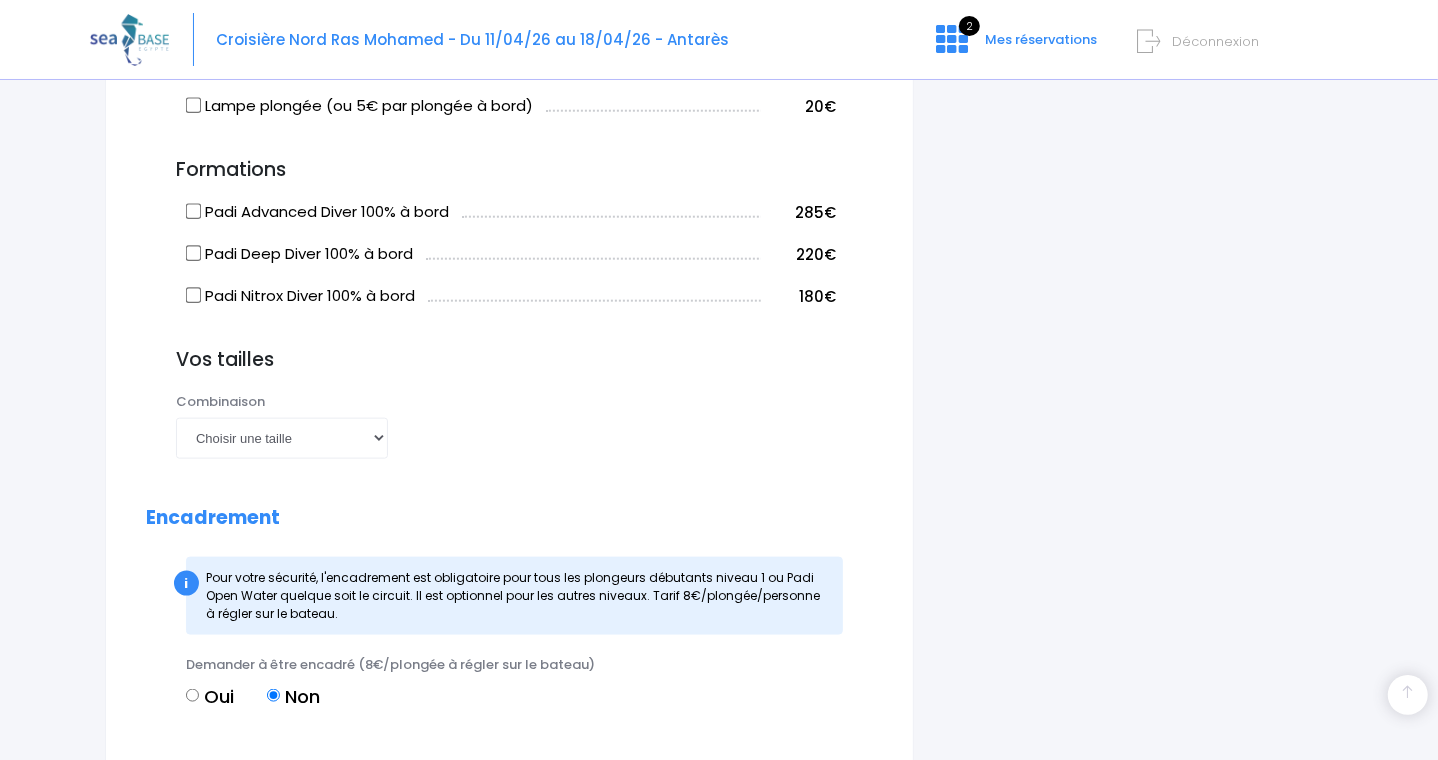 scroll, scrollTop: 1560, scrollLeft: 0, axis: vertical 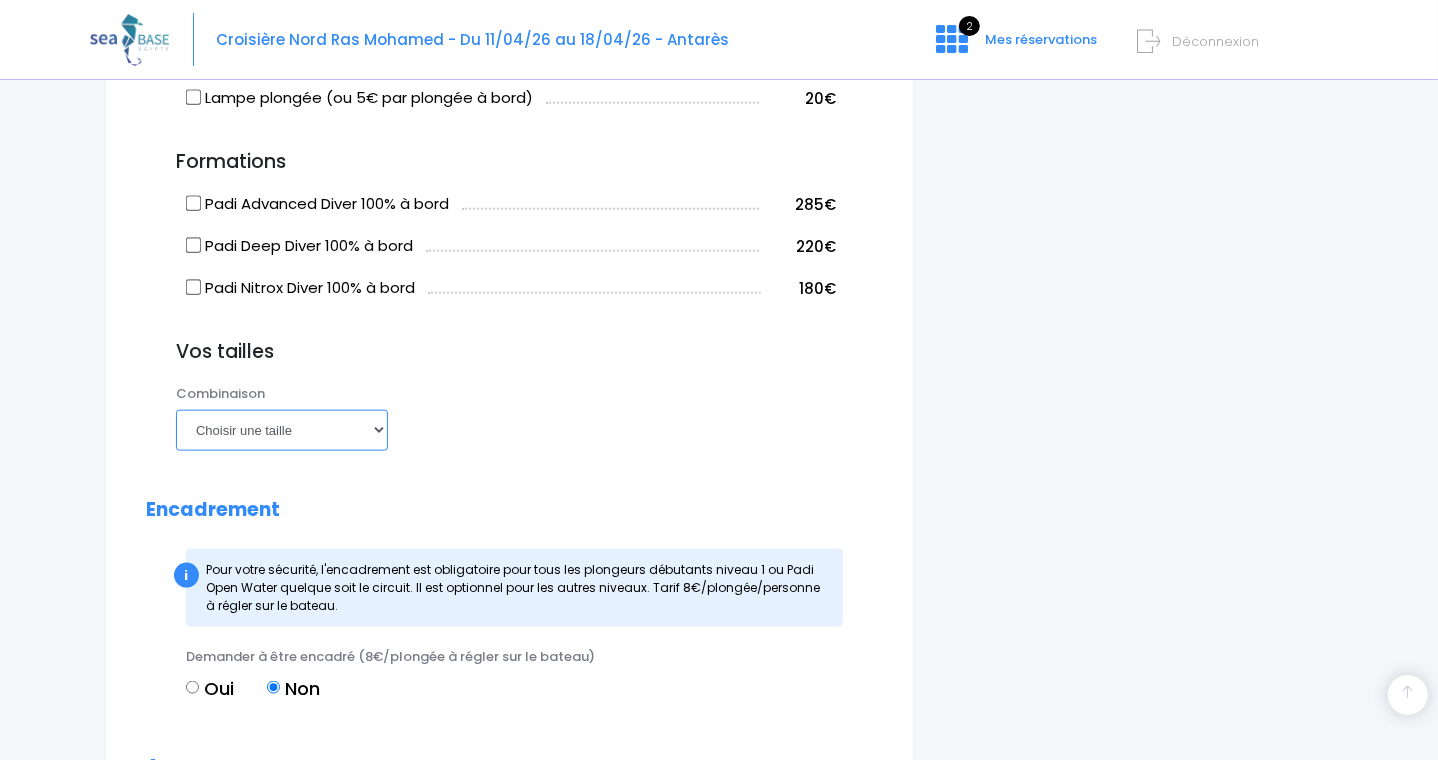 click on "Choisir une taille
XS
S
M
ML
L
XL
XXL" at bounding box center [282, 430] 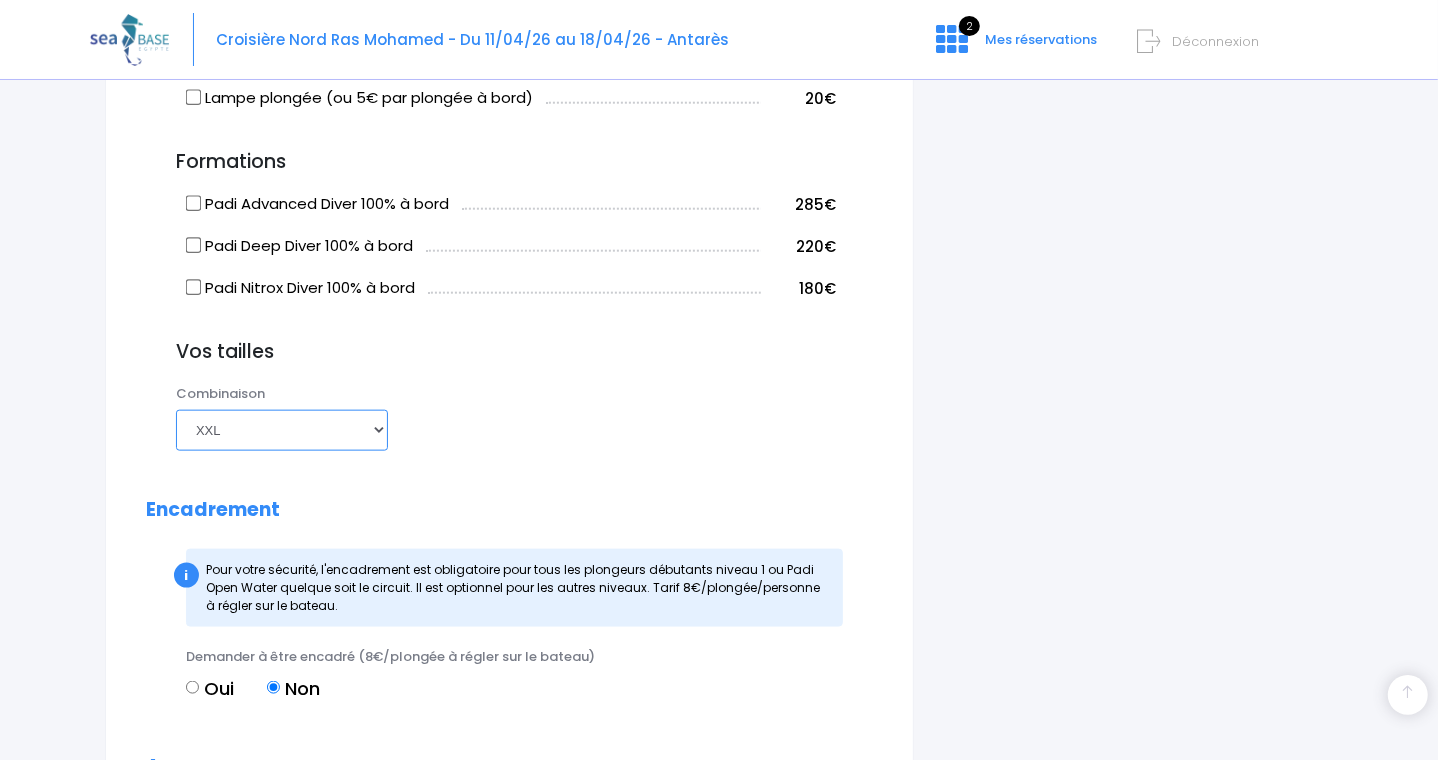 click on "Choisir une taille
XS
S
M
ML
L
XL
XXL" at bounding box center (282, 430) 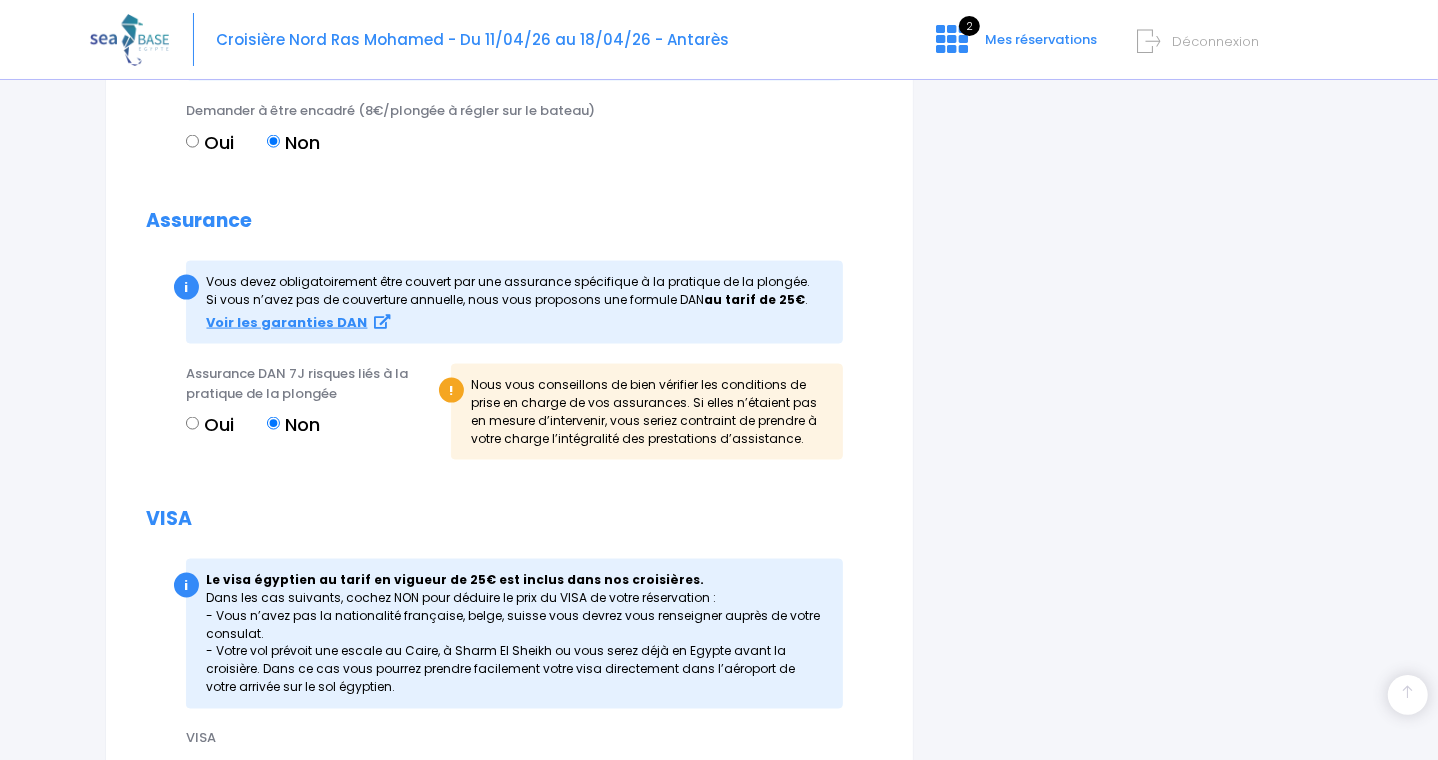 scroll, scrollTop: 2108, scrollLeft: 0, axis: vertical 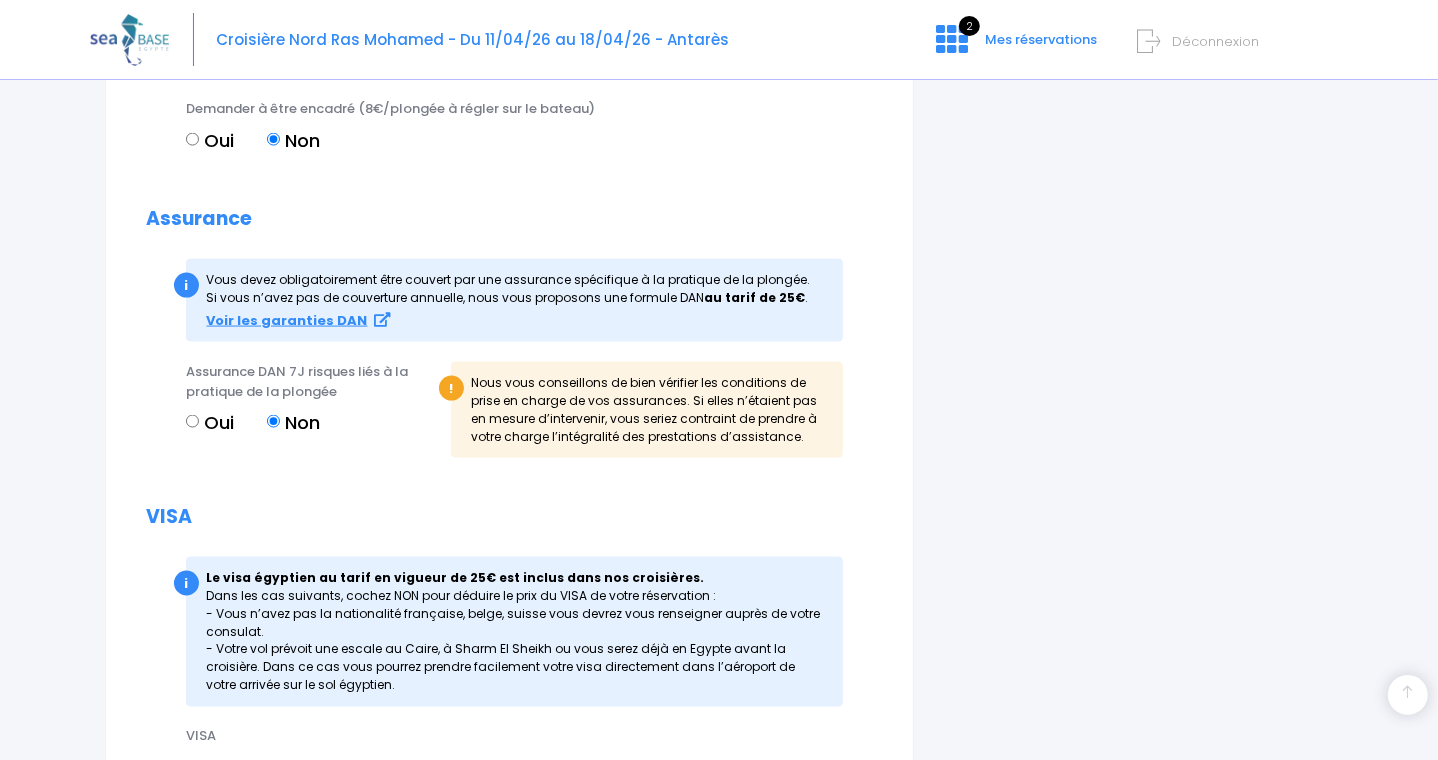 click on "Oui" at bounding box center [192, 421] 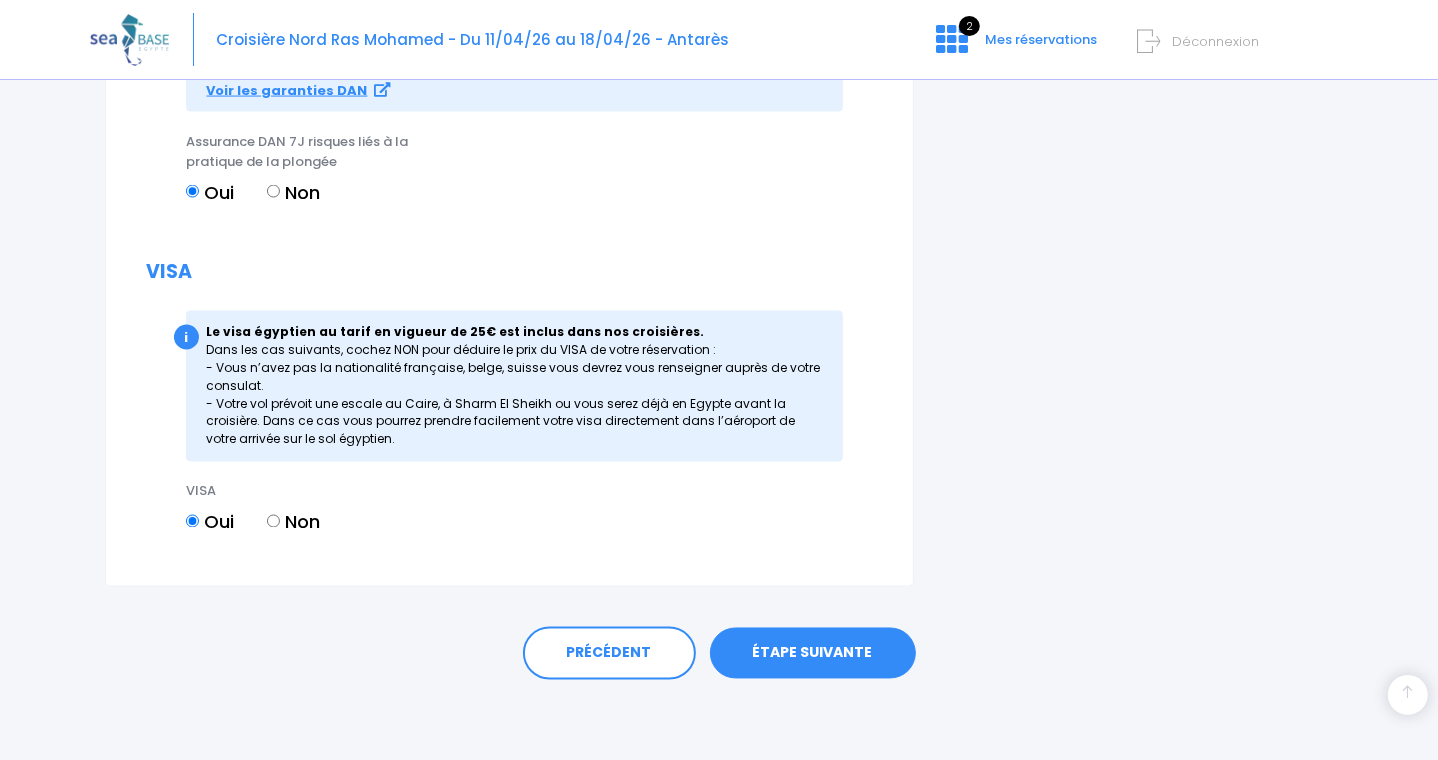 scroll, scrollTop: 2358, scrollLeft: 0, axis: vertical 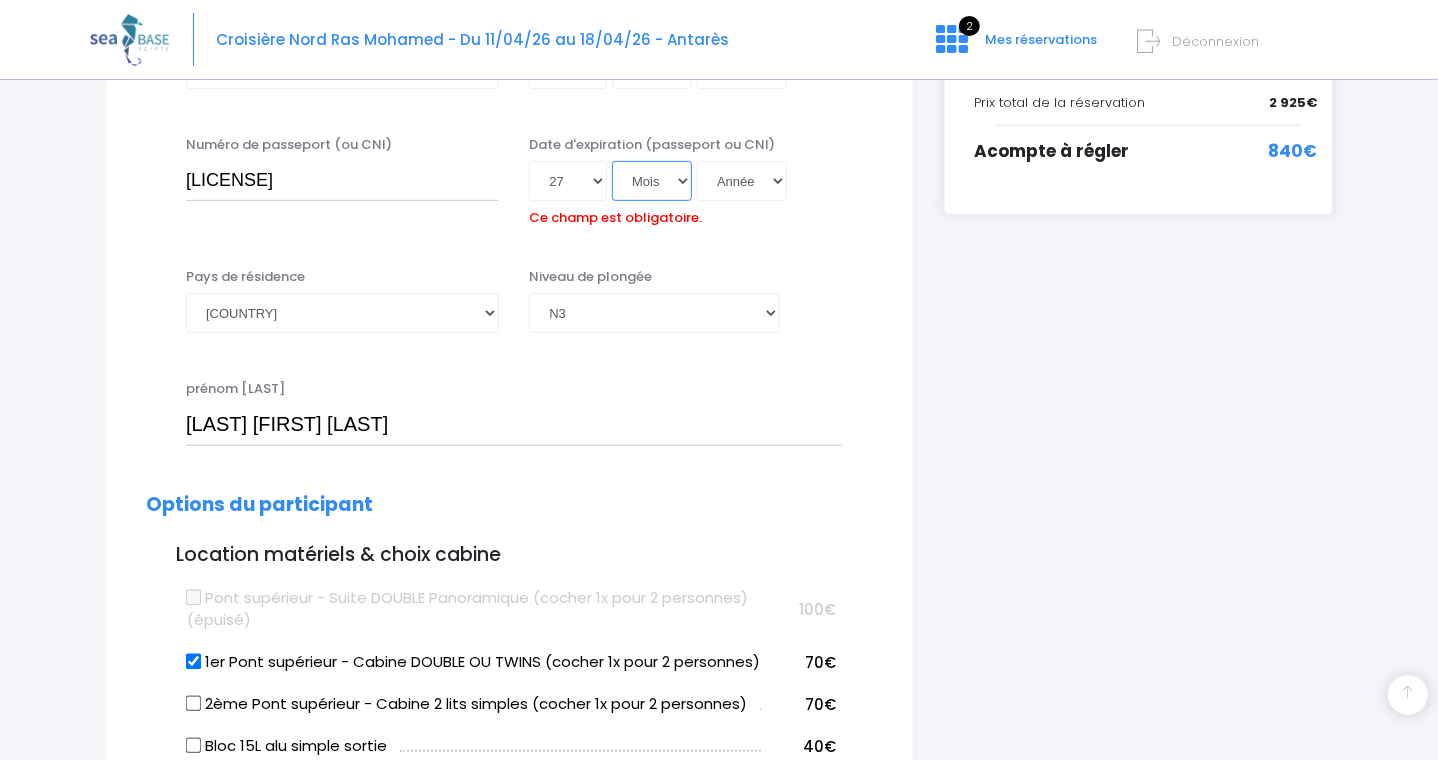 click on "Mois 01 02 03 04 05 06 07 08 09 10 11 12" at bounding box center [652, 181] 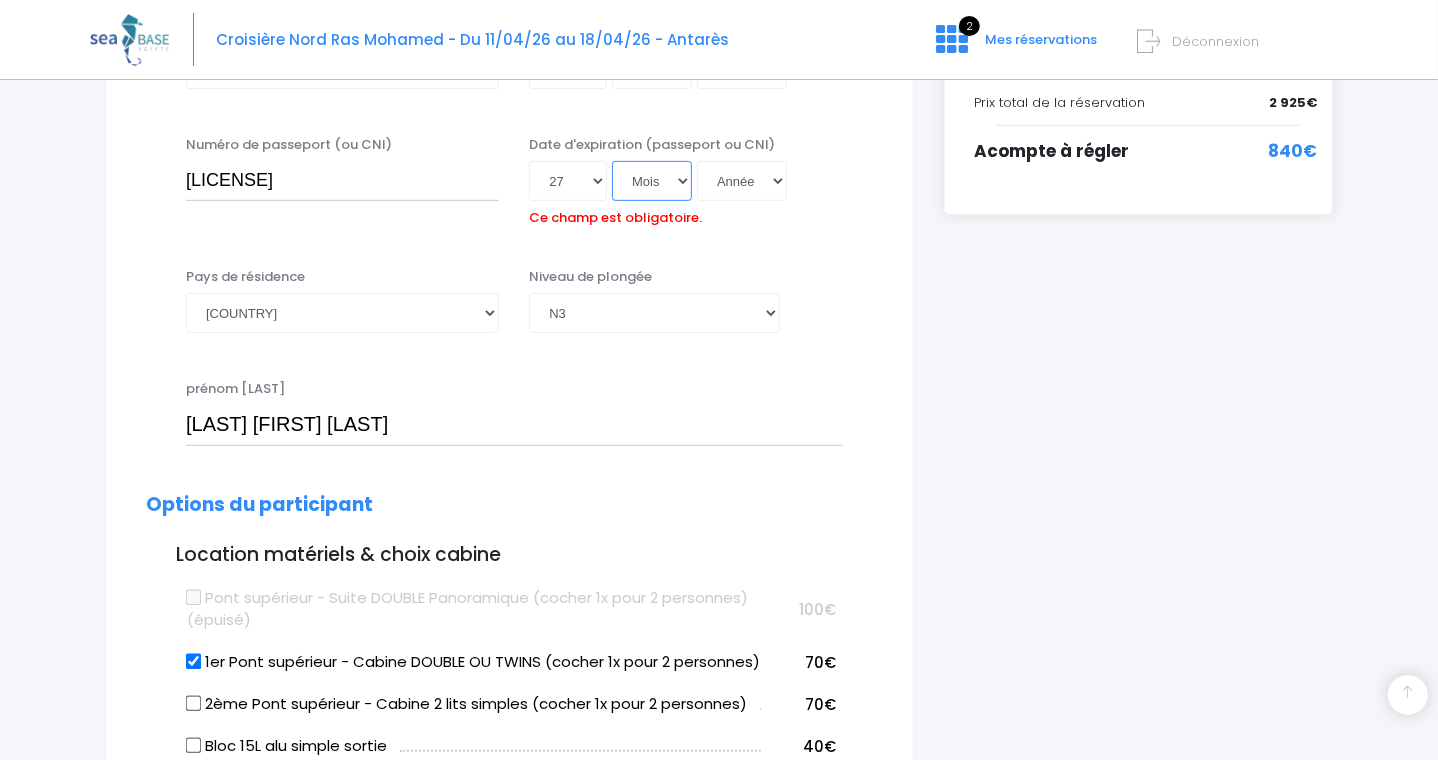select on "11" 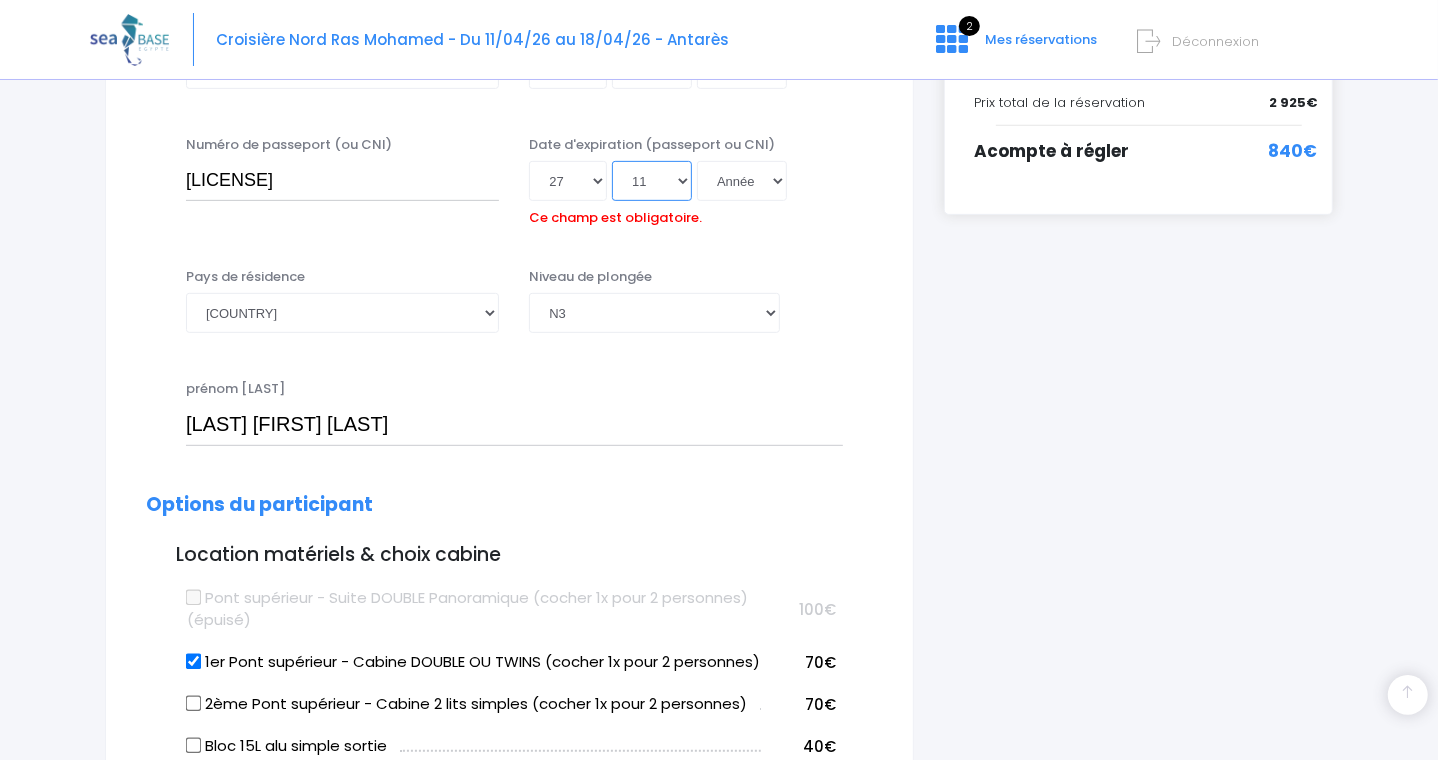 click on "Mois 01 02 03 04 05 06 07 08 09 10 11 12" at bounding box center [652, 181] 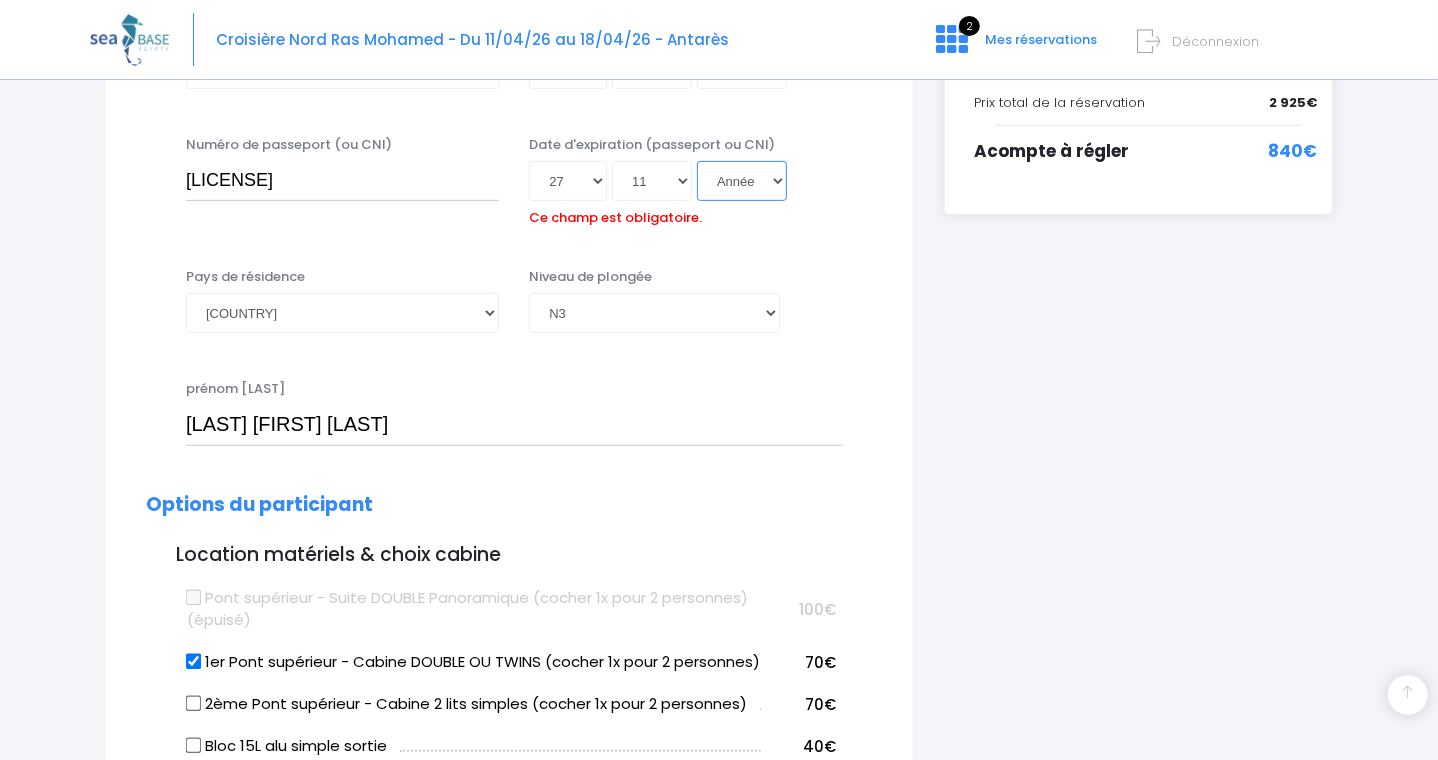 click on "Année 2045 2044 2043 2042 2041 2040 2039 2038 2037 2036 2035 2034 2033 2032 2031 2030 2029 2028 2027 2026 2025 2024 2023 2022 2021 2020 2019 2018 2017 2016 2015 2014 2013 2012 2011 2010 2009 2008 2007 2006 2005 2004 2003 2002 2001 2000 1999 1998 1997 1996 1995 1994 1993 1992 1991 1990 1989 1988 1987 1986 1985 1984 1983 1982 1981 1980 1979 1978 1977 1976 1975 1974 1973 1972 1971 1970 1969 1968 1967 1966 1965 1964 1963 1962 1961 1960 1959 1958 1957 1956 1955 1954 1953 1952 1951 1950 1949 1948 1947 1946 1945 1944 1943 1942 1941 1940 1939 1938 1937 1936 1935 1934 1933 1932 1931 1930 1929 1928 1927 1926 1925 1924 1923 1922 1921 1920 1919 1918 1917 1916 1915 1914 1913 1912 1911 1910 1909 1908 1907 1906 1905 1904 1903 1902 1901 1900" at bounding box center [742, 181] 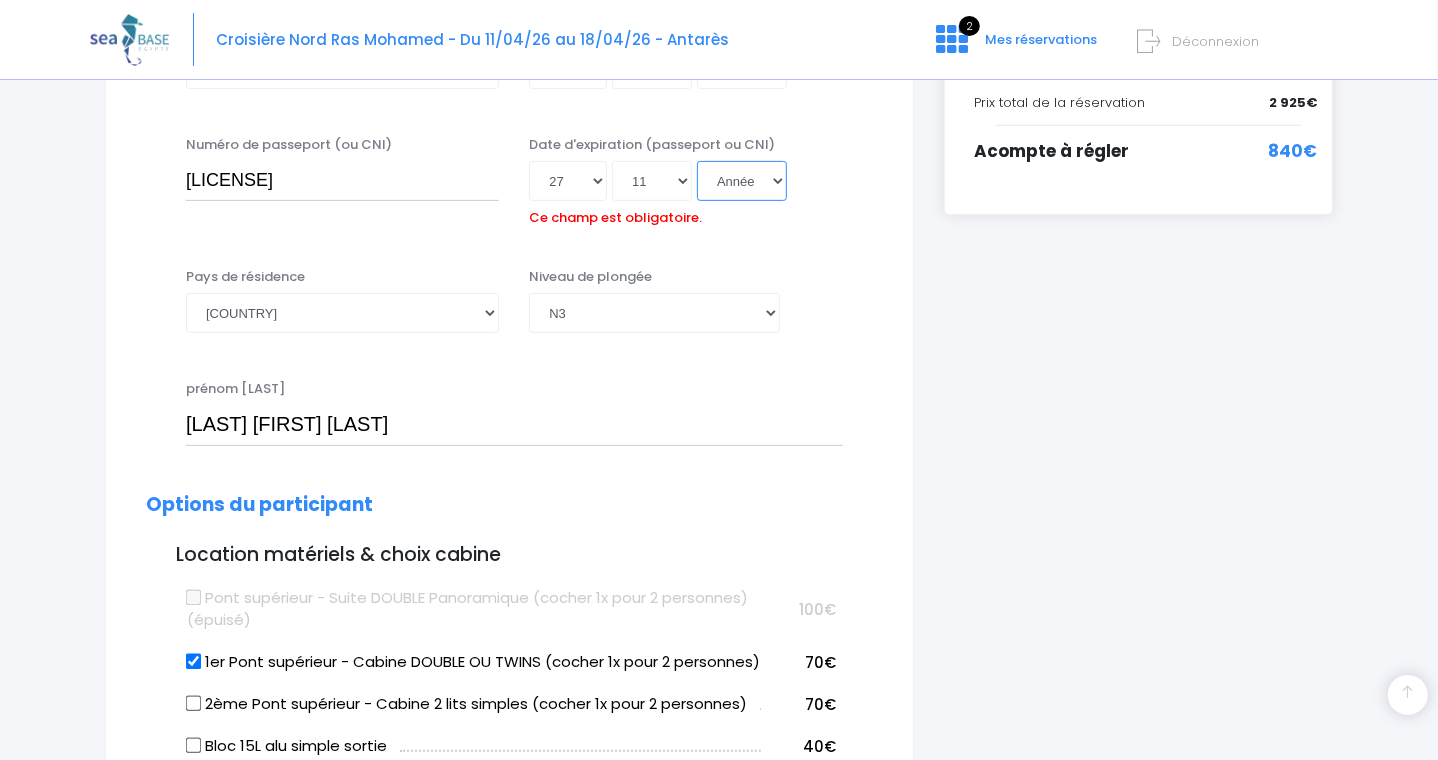 select on "2034" 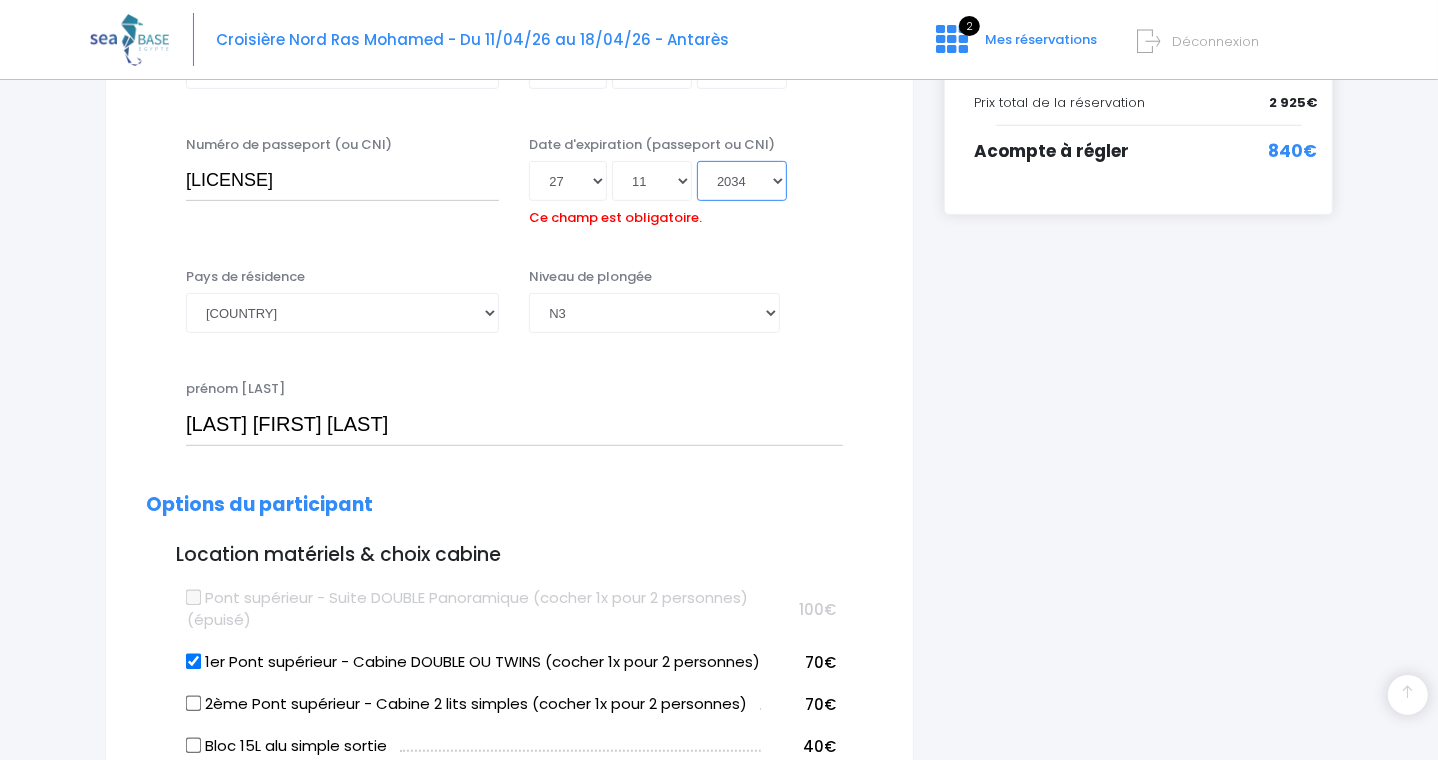click on "Année 2045 2044 2043 2042 2041 2040 2039 2038 2037 2036 2035 2034 2033 2032 2031 2030 2029 2028 2027 2026 2025 2024 2023 2022 2021 2020 2019 2018 2017 2016 2015 2014 2013 2012 2011 2010 2009 2008 2007 2006 2005 2004 2003 2002 2001 2000 1999 1998 1997 1996 1995 1994 1993 1992 1991 1990 1989 1988 1987 1986 1985 1984 1983 1982 1981 1980 1979 1978 1977 1976 1975 1974 1973 1972 1971 1970 1969 1968 1967 1966 1965 1964 1963 1962 1961 1960 1959 1958 1957 1956 1955 1954 1953 1952 1951 1950 1949 1948 1947 1946 1945 1944 1943 1942 1941 1940 1939 1938 1937 1936 1935 1934 1933 1932 1931 1930 1929 1928 1927 1926 1925 1924 1923 1922 1921 1920 1919 1918 1917 1916 1915 1914 1913 1912 1911 1910 1909 1908 1907 1906 1905 1904 1903 1902 1901 1900" at bounding box center [742, 181] 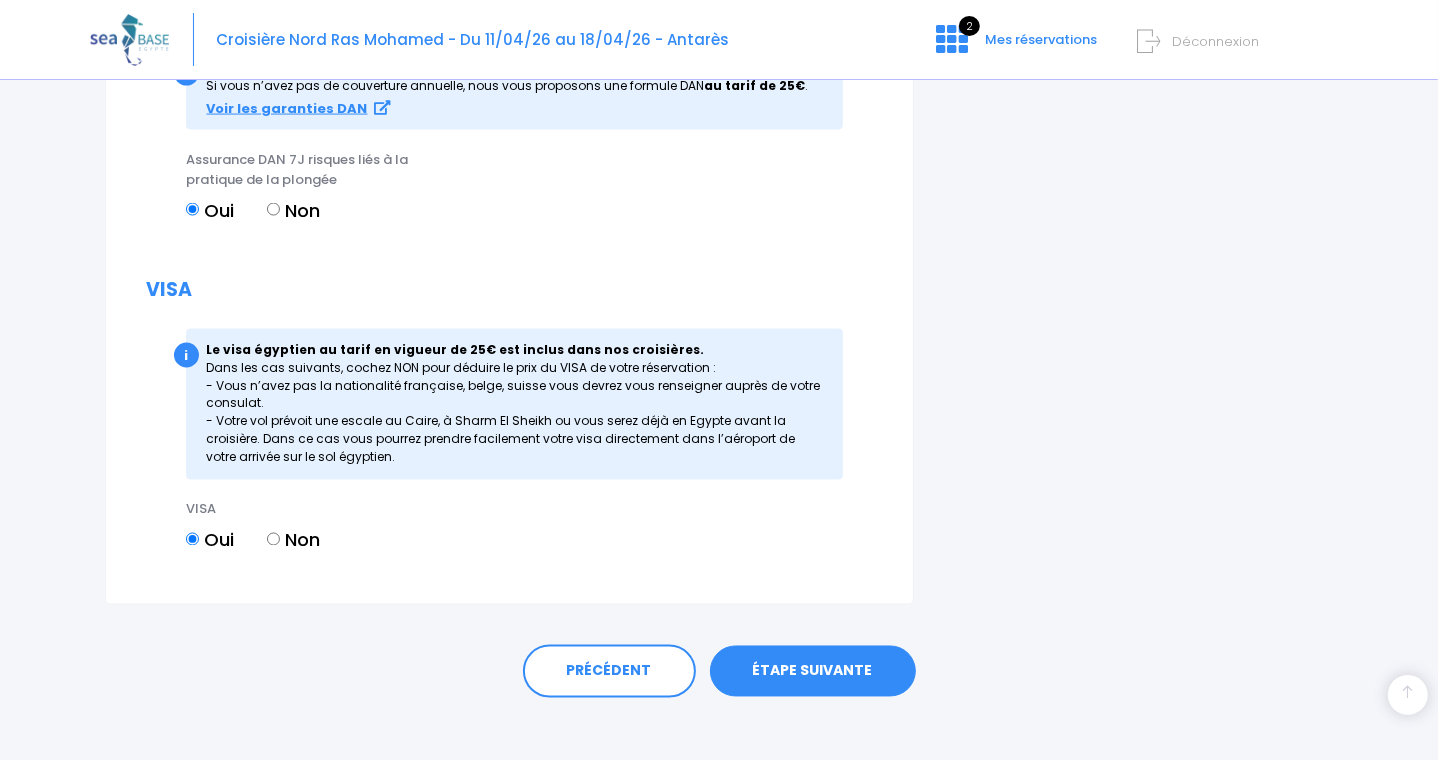 scroll, scrollTop: 2390, scrollLeft: 0, axis: vertical 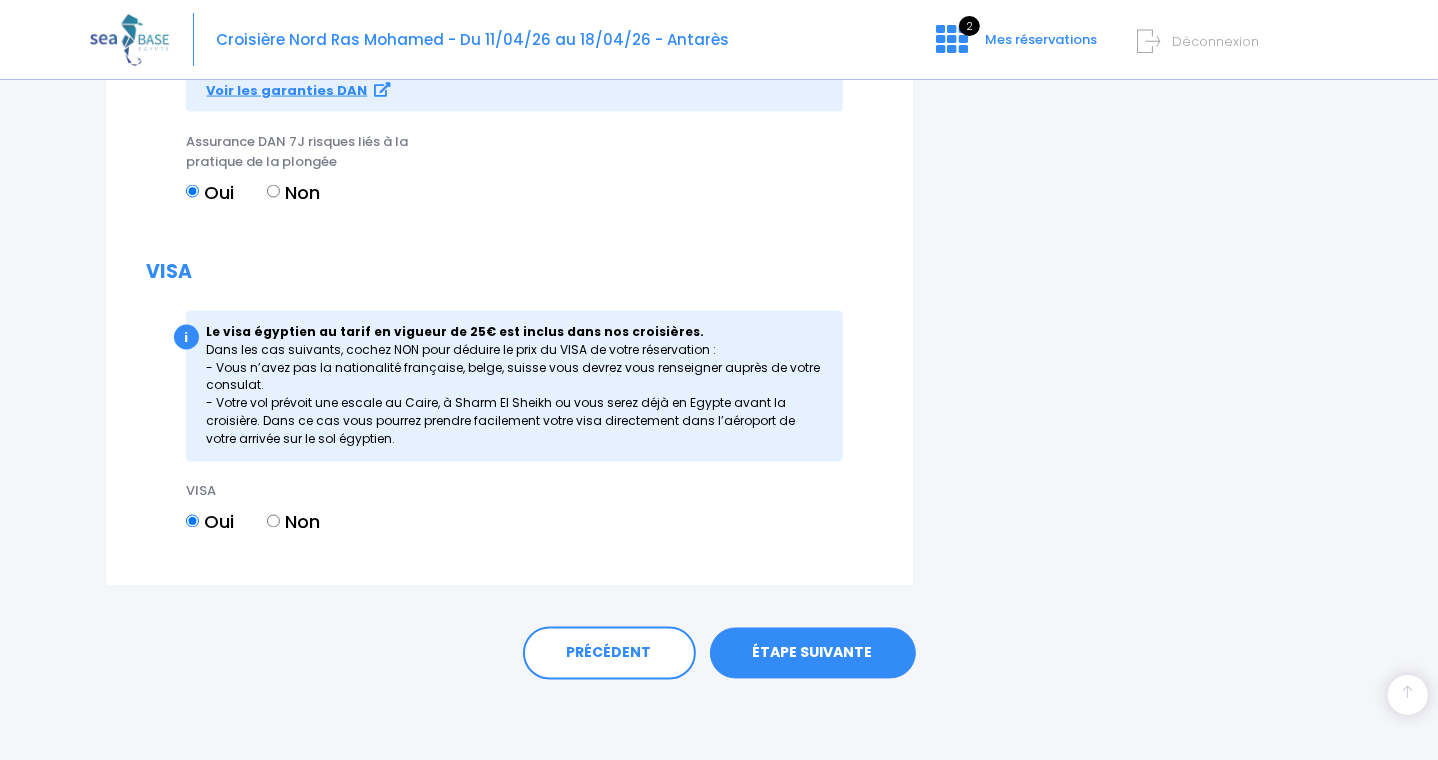 click on "ÉTAPE SUIVANTE" at bounding box center [813, 654] 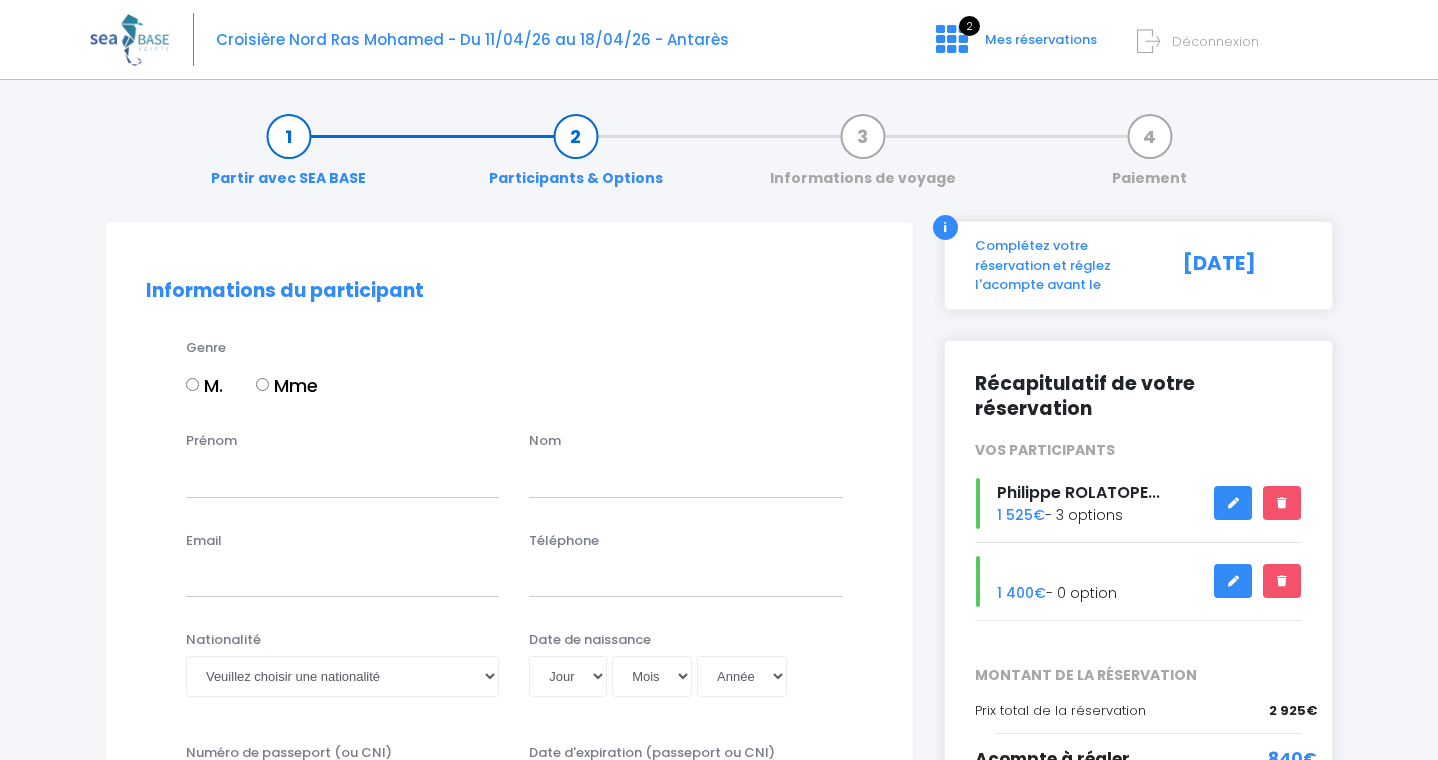 scroll, scrollTop: 0, scrollLeft: 0, axis: both 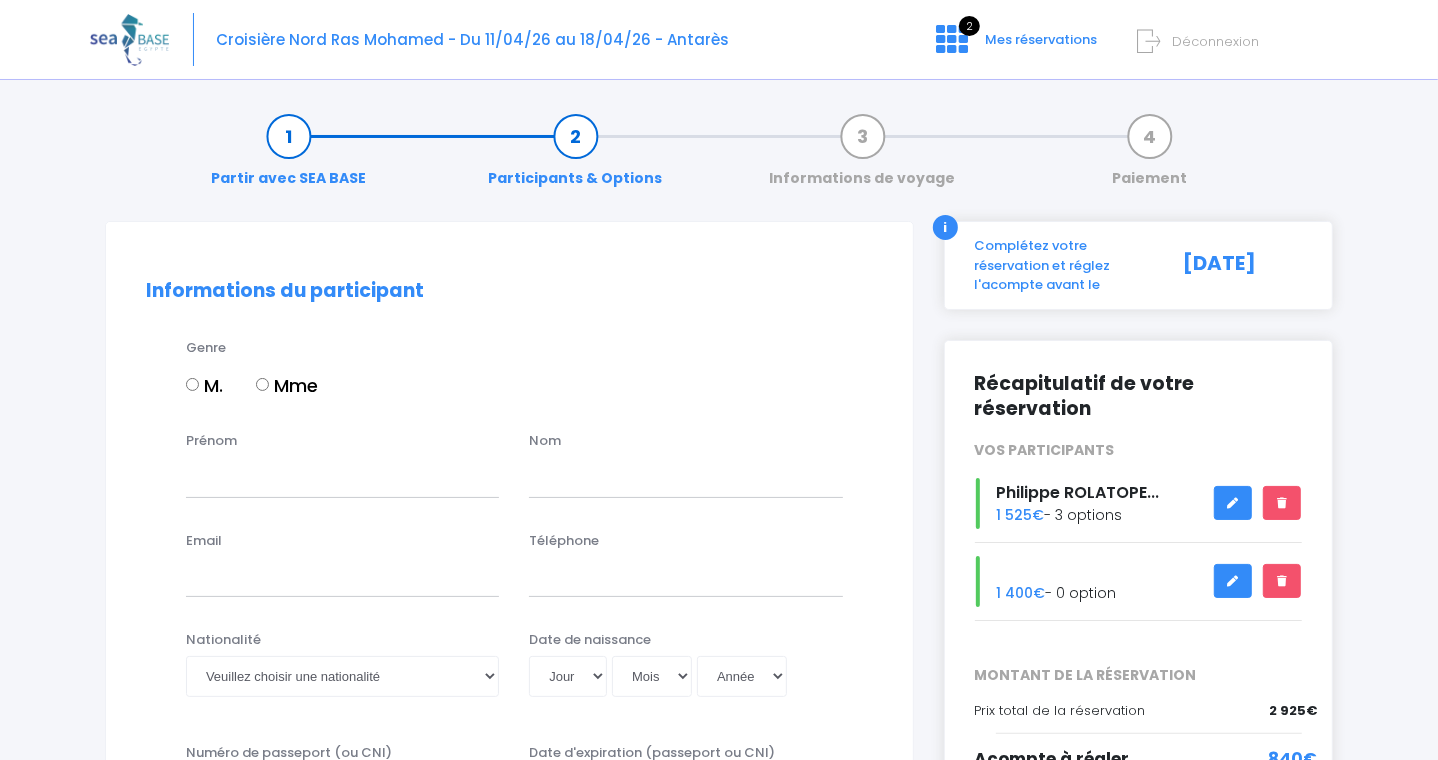 click on "Mme" at bounding box center [262, 384] 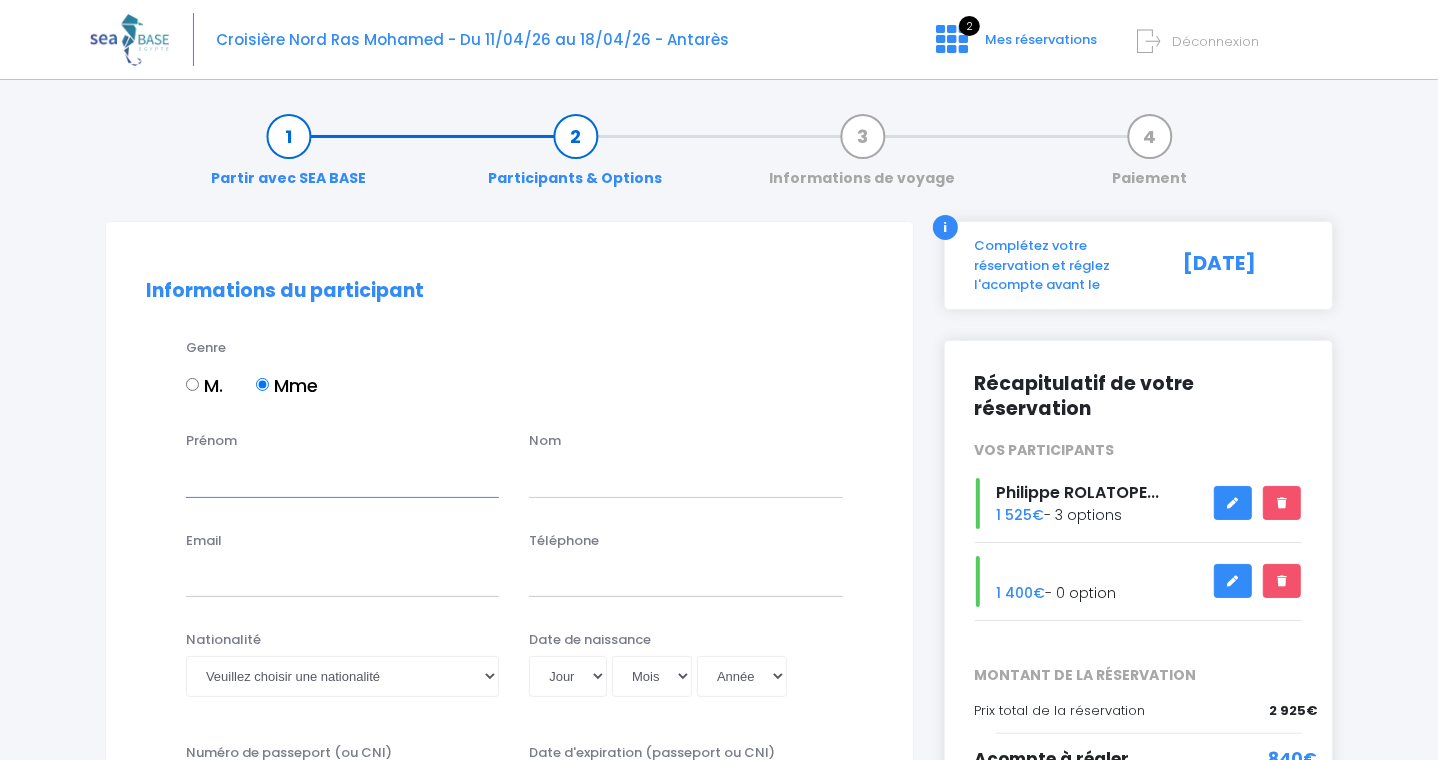 click on "Prénom" at bounding box center [342, 477] 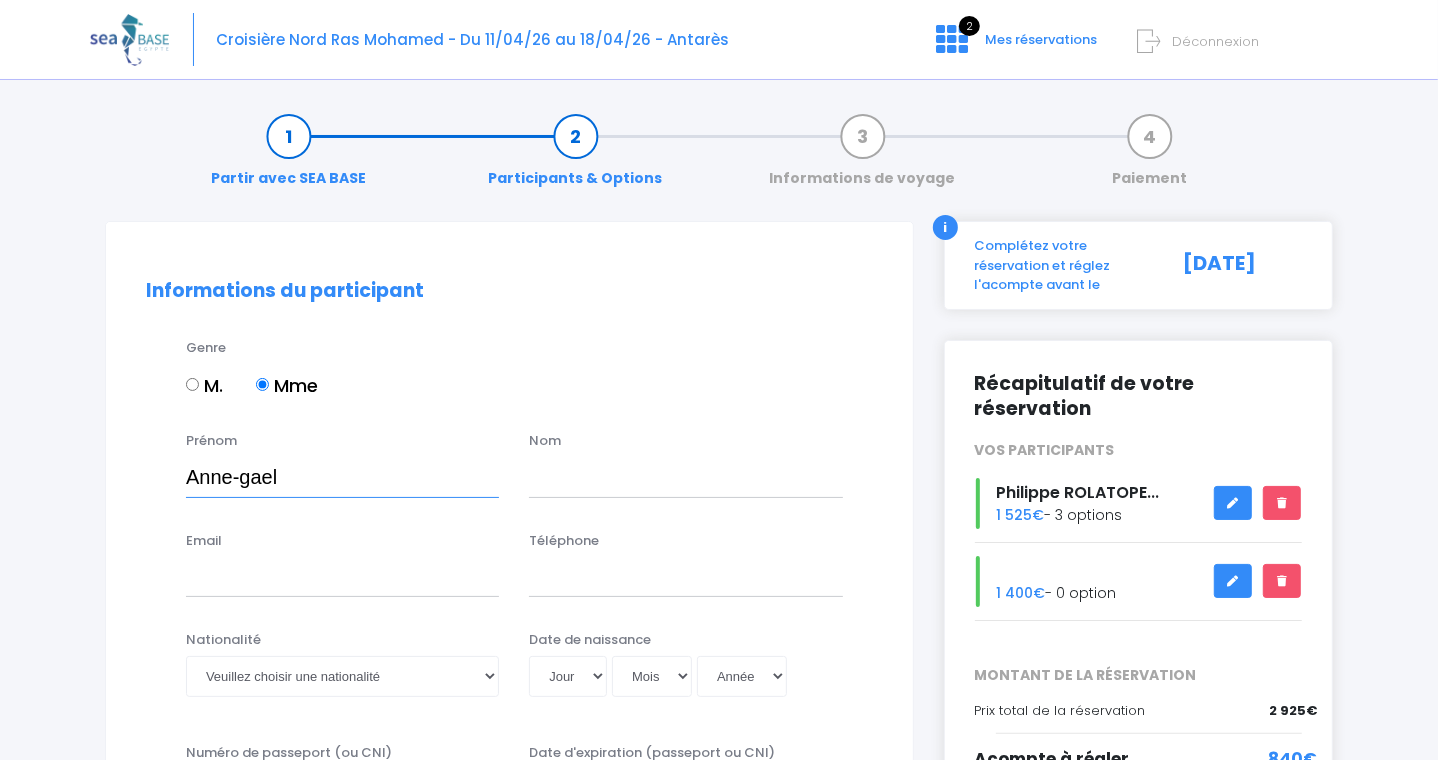 type on "Anne-gael" 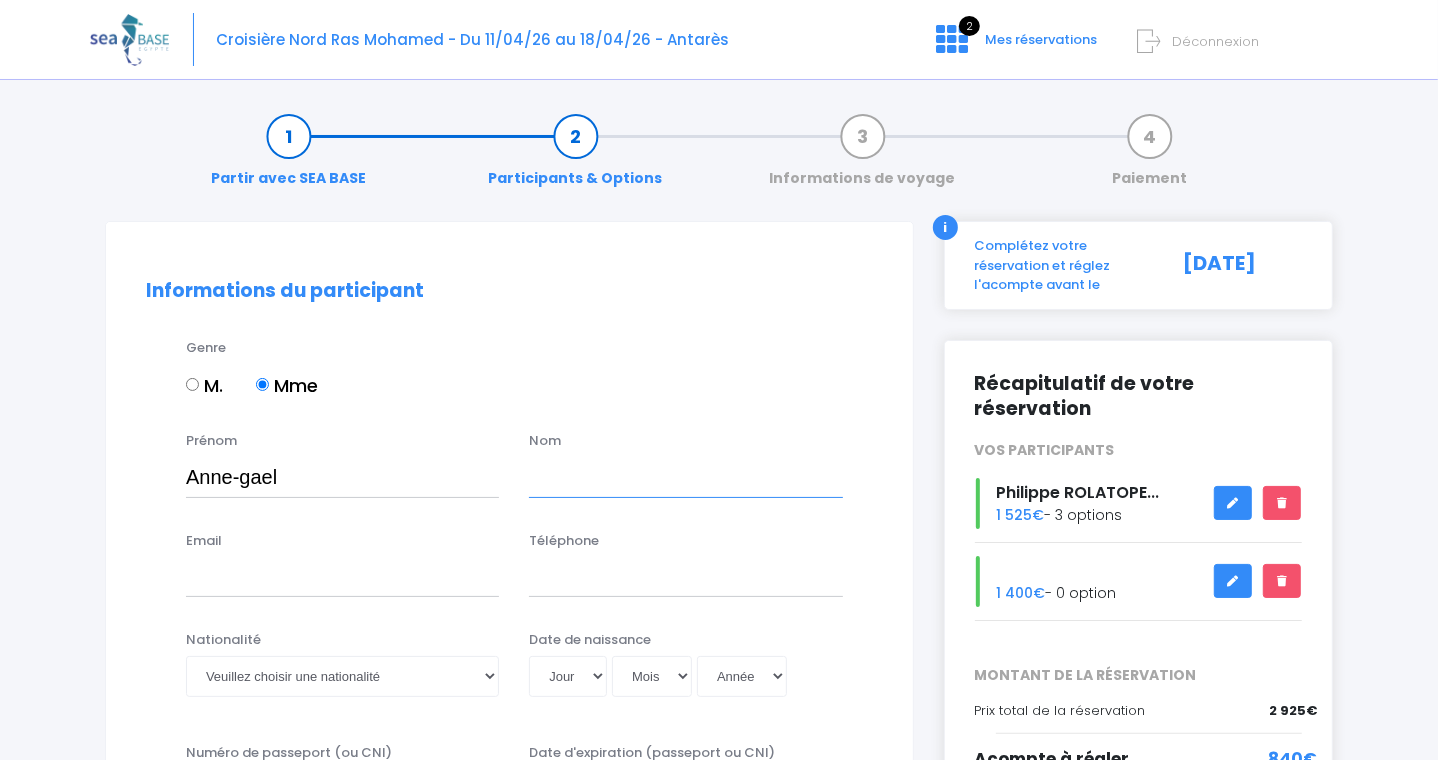 click at bounding box center [685, 477] 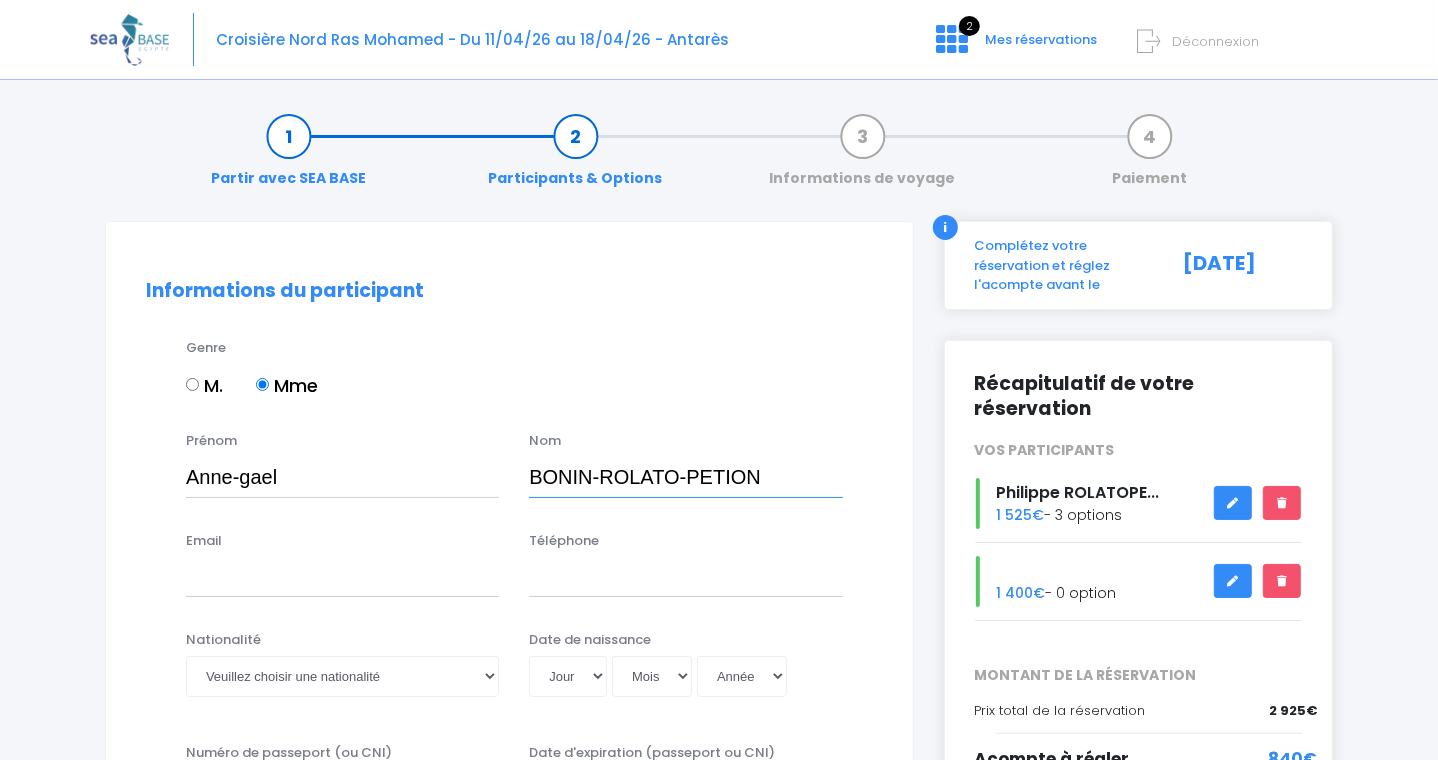 type on "BONIN-ROLATO-PETION" 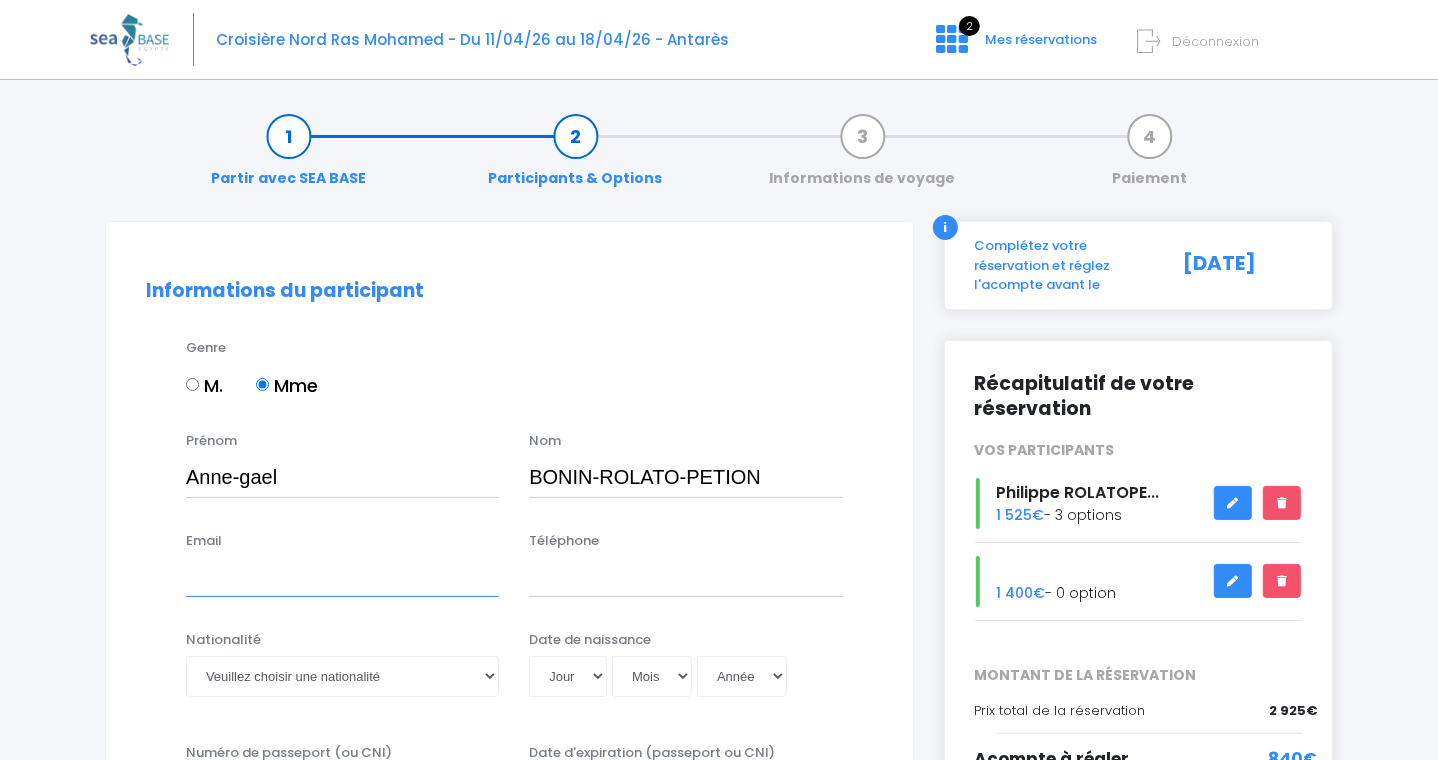 click on "Email" at bounding box center [342, 577] 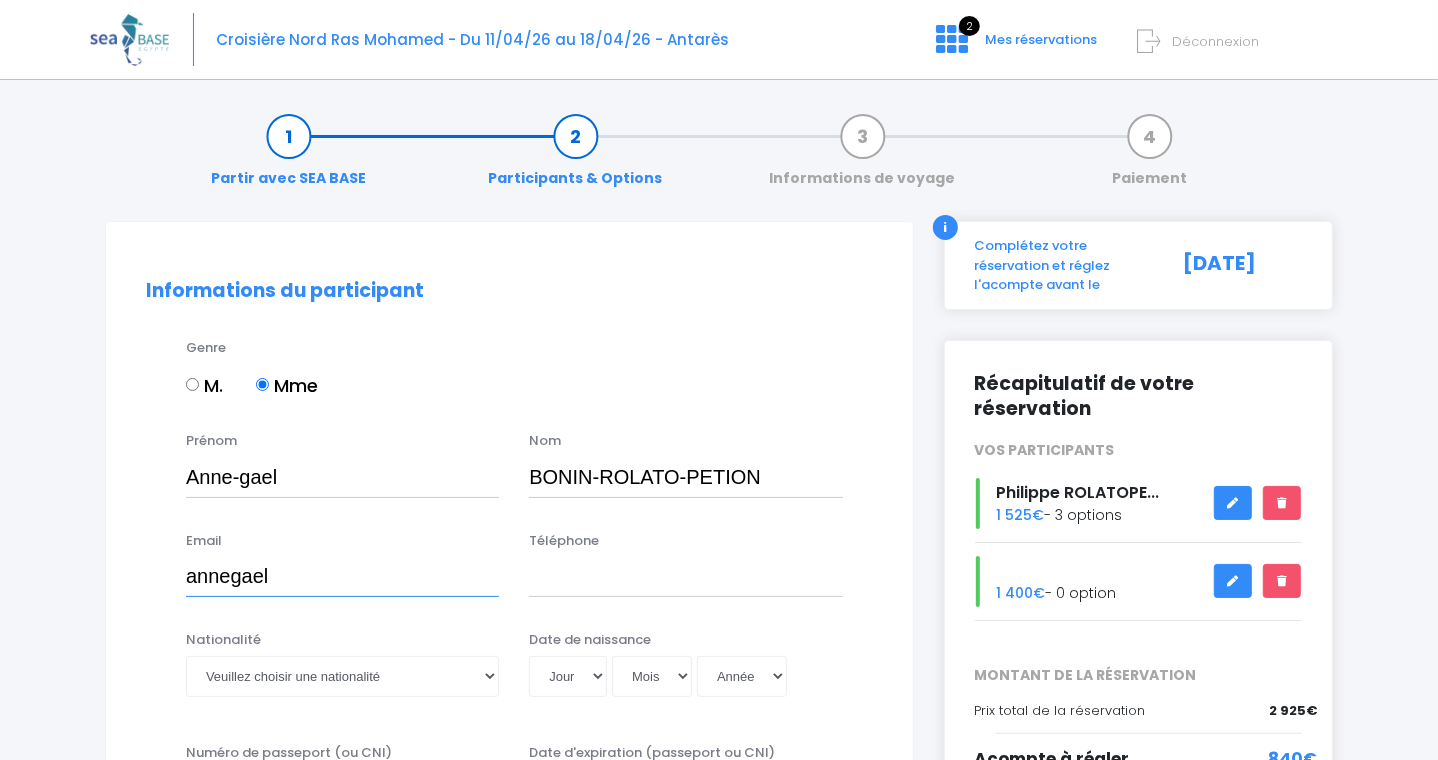 type on "ANNEGAELBONIN@AOL.COM" 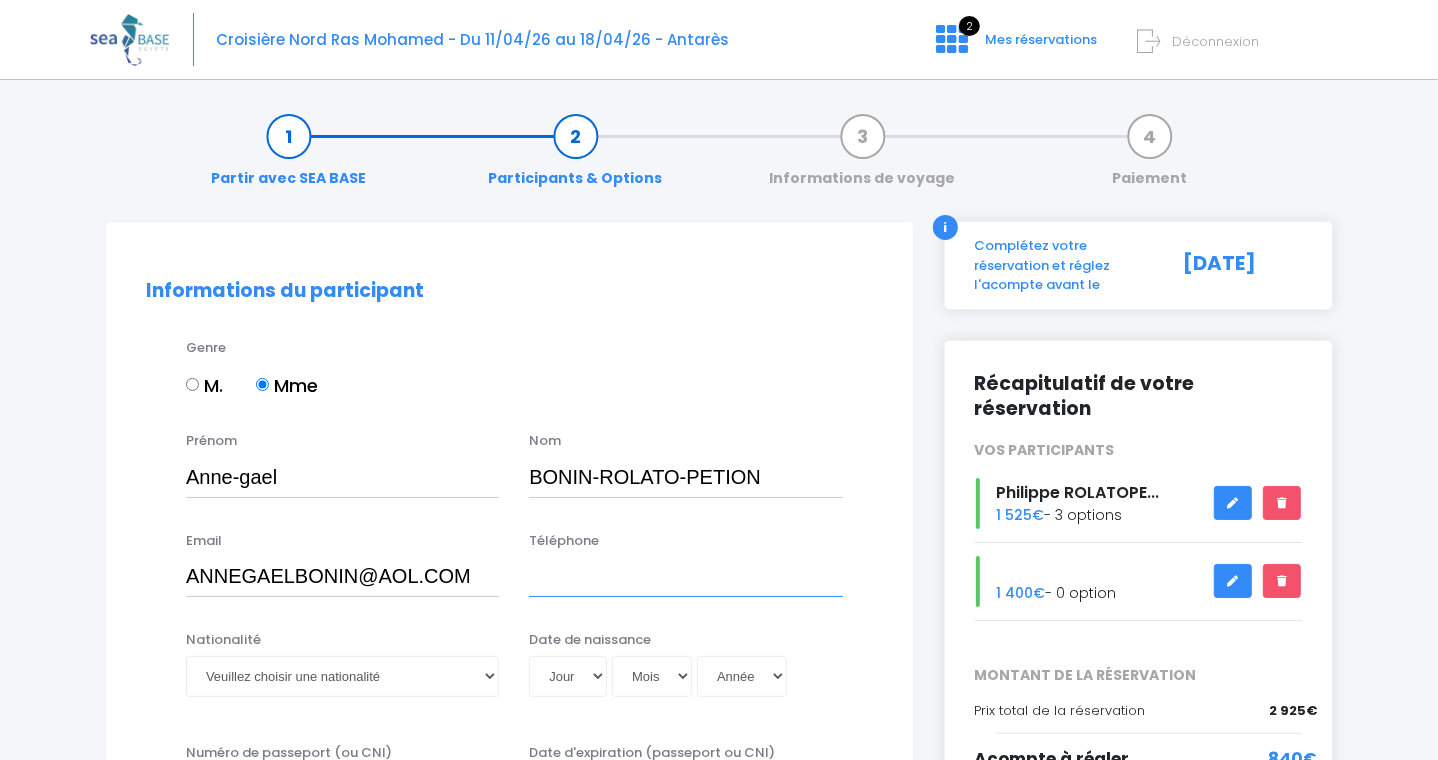 click on "Téléphone" at bounding box center (685, 577) 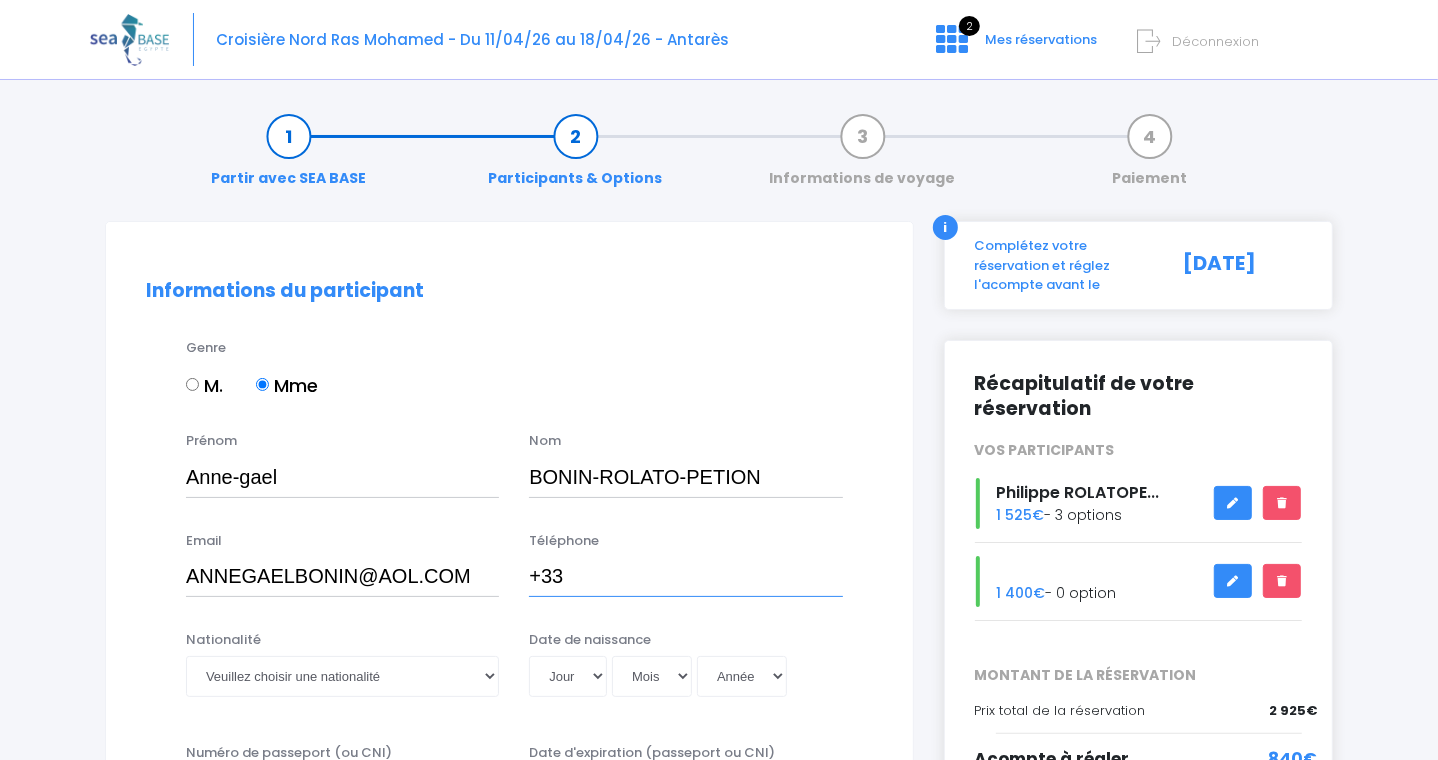 click on "+33" at bounding box center [685, 577] 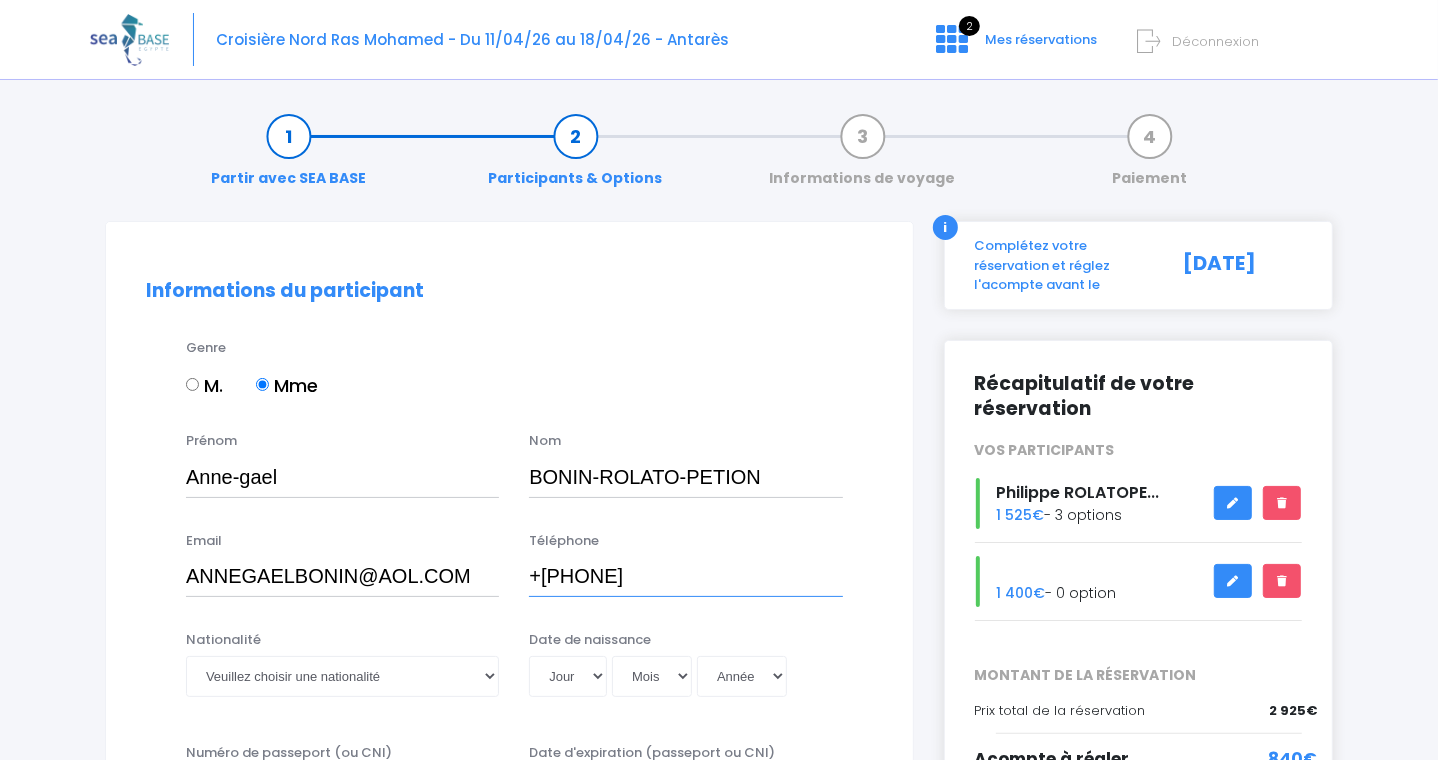 type on "+33632117520" 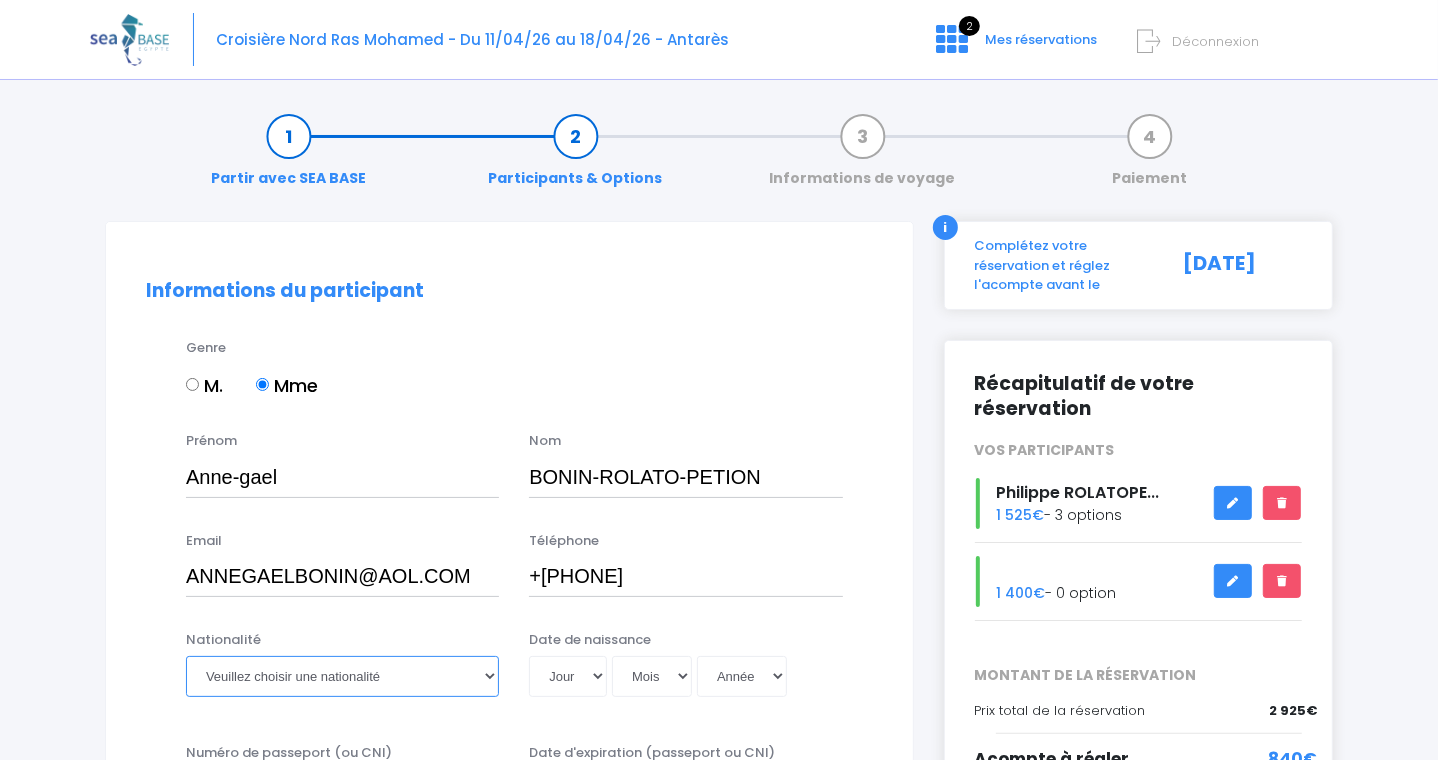 click on "Veuillez choisir une nationalité
Afghane
Albanaise
Algerienne
Allemande
Americaine
Andorrane
Angolaise
Antiguaise et barbudienne
Argentine Armenienne Australienne Autrichienne Azerbaïdjanaise Bahamienne" at bounding box center [342, 676] 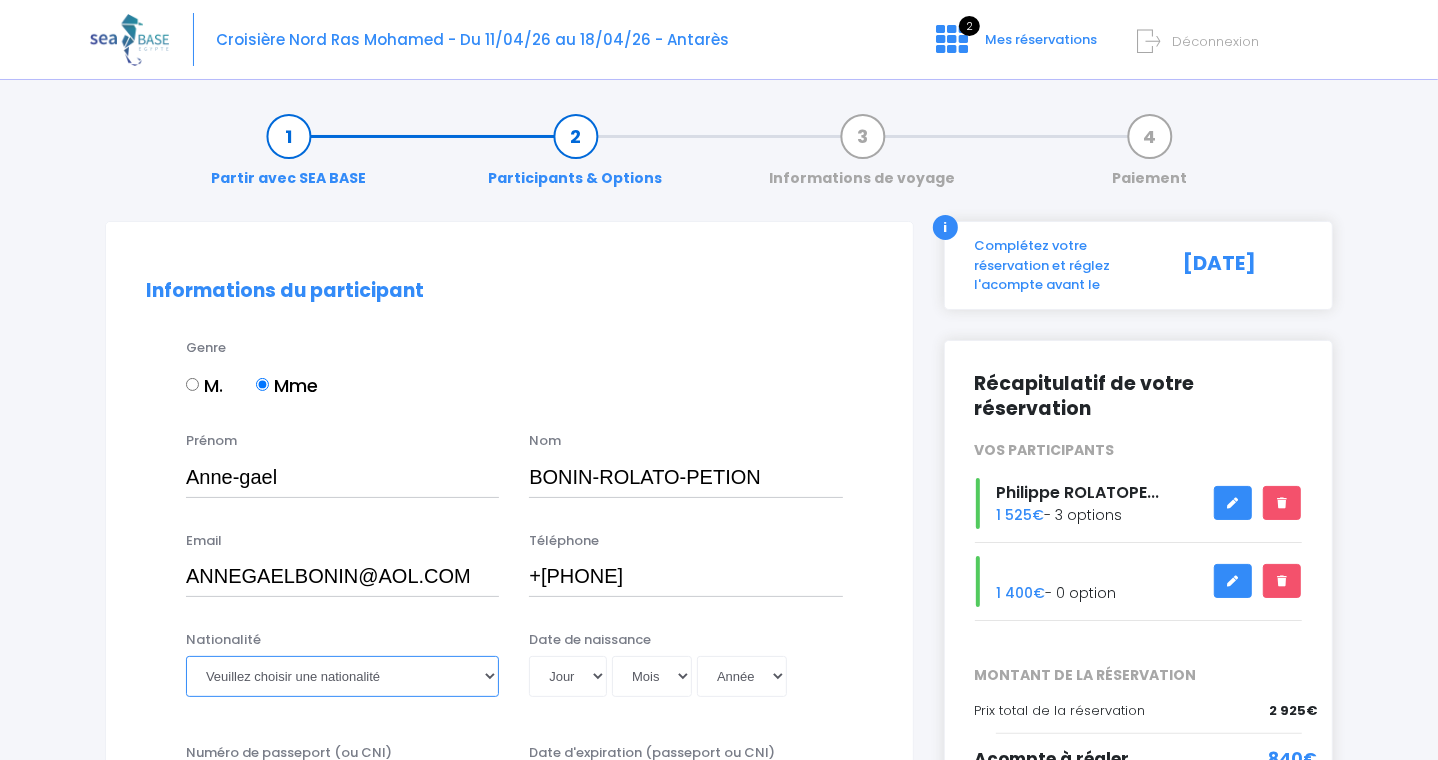 click on "Veuillez choisir une nationalité
Afghane
Albanaise
Algerienne
Allemande
Americaine
Andorrane
Angolaise
Antiguaise et barbudienne
Argentine Armenienne Australienne Autrichienne Azerbaïdjanaise Bahamienne" at bounding box center [342, 676] 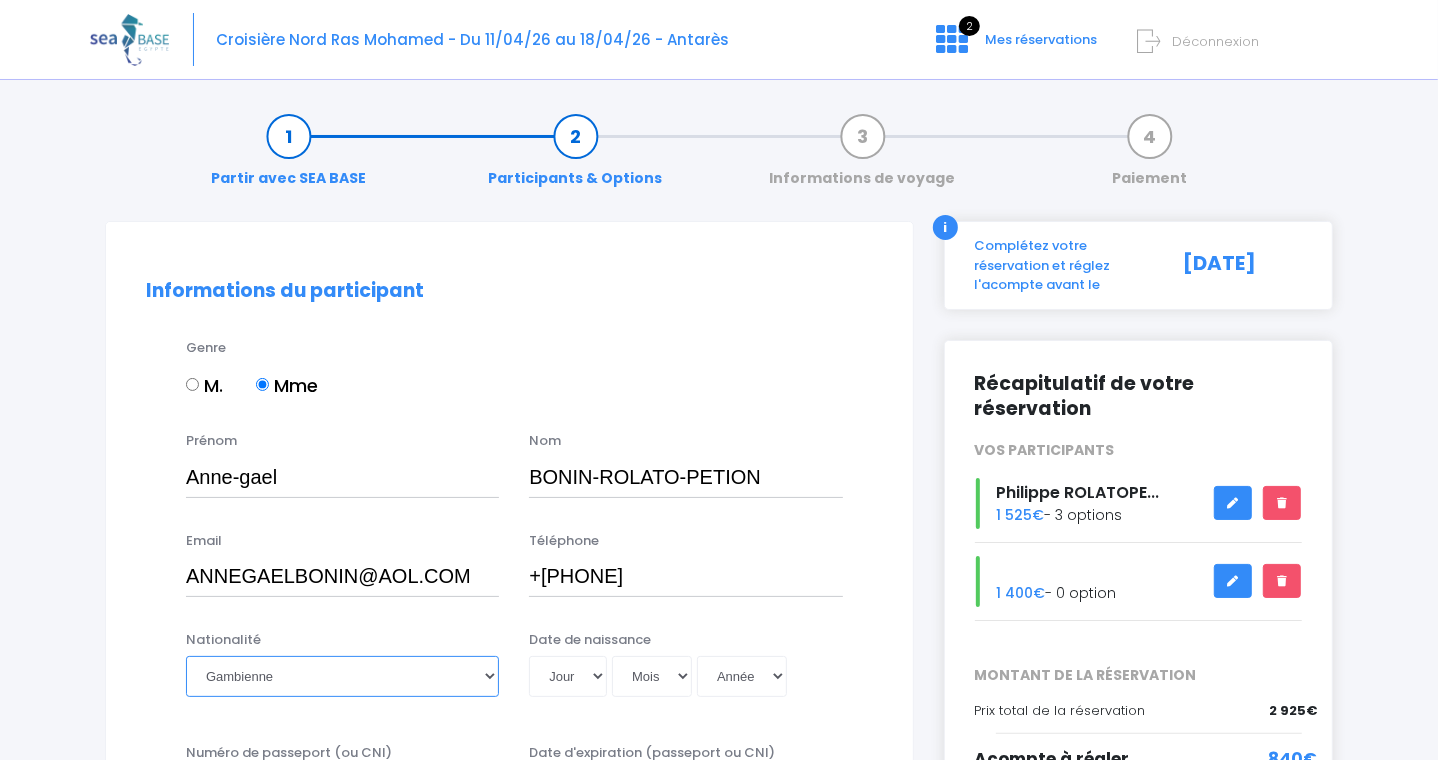 click on "Veuillez choisir une nationalité
Afghane
Albanaise
Algerienne
Allemande
Americaine
Andorrane
Angolaise
Antiguaise et barbudienne
Argentine Armenienne Australienne Autrichienne Azerbaïdjanaise Bahamienne" at bounding box center [342, 676] 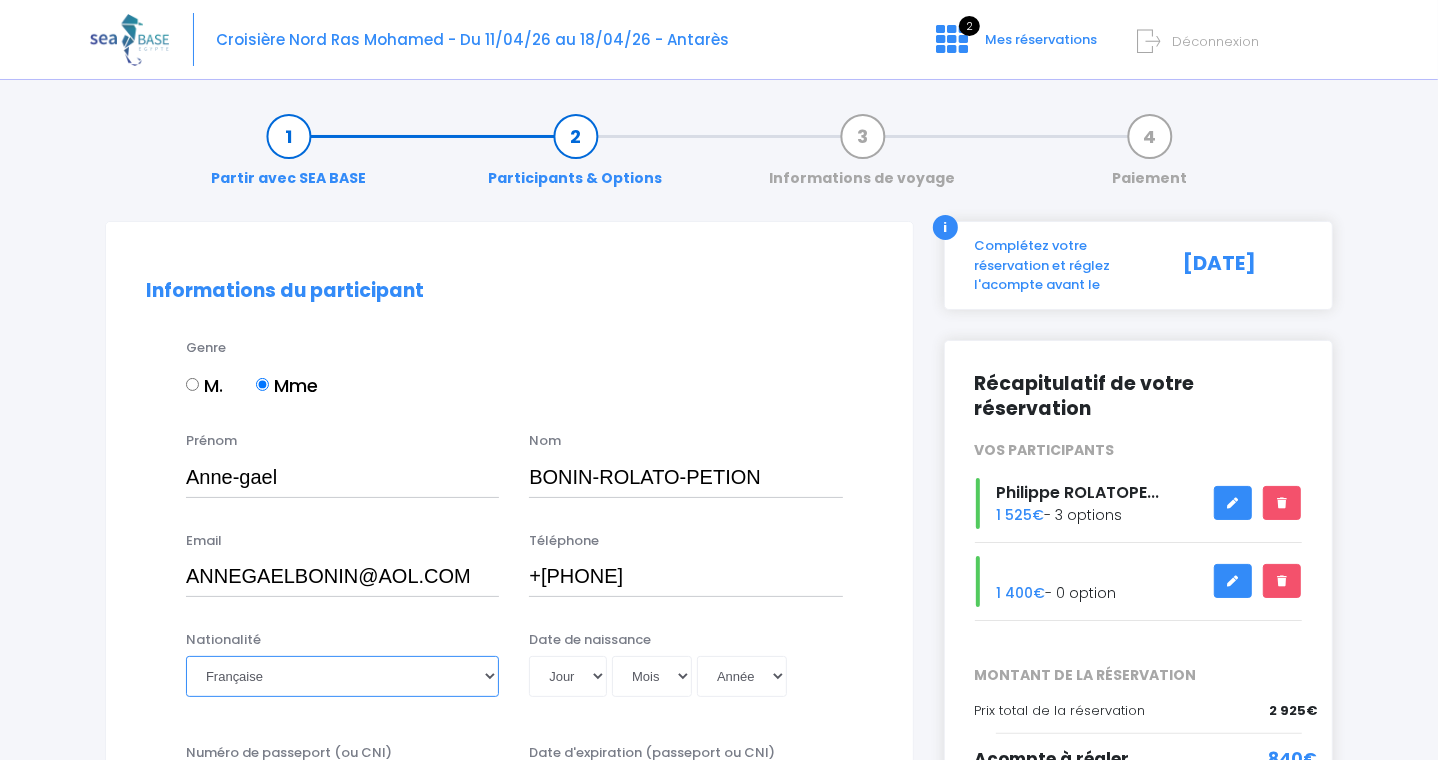 click on "Veuillez choisir une nationalité
Afghane
Albanaise
Algerienne
Allemande
Americaine
Andorrane
Angolaise
Antiguaise et barbudienne
Argentine Armenienne Australienne Autrichienne Azerbaïdjanaise Bahamienne" at bounding box center (342, 676) 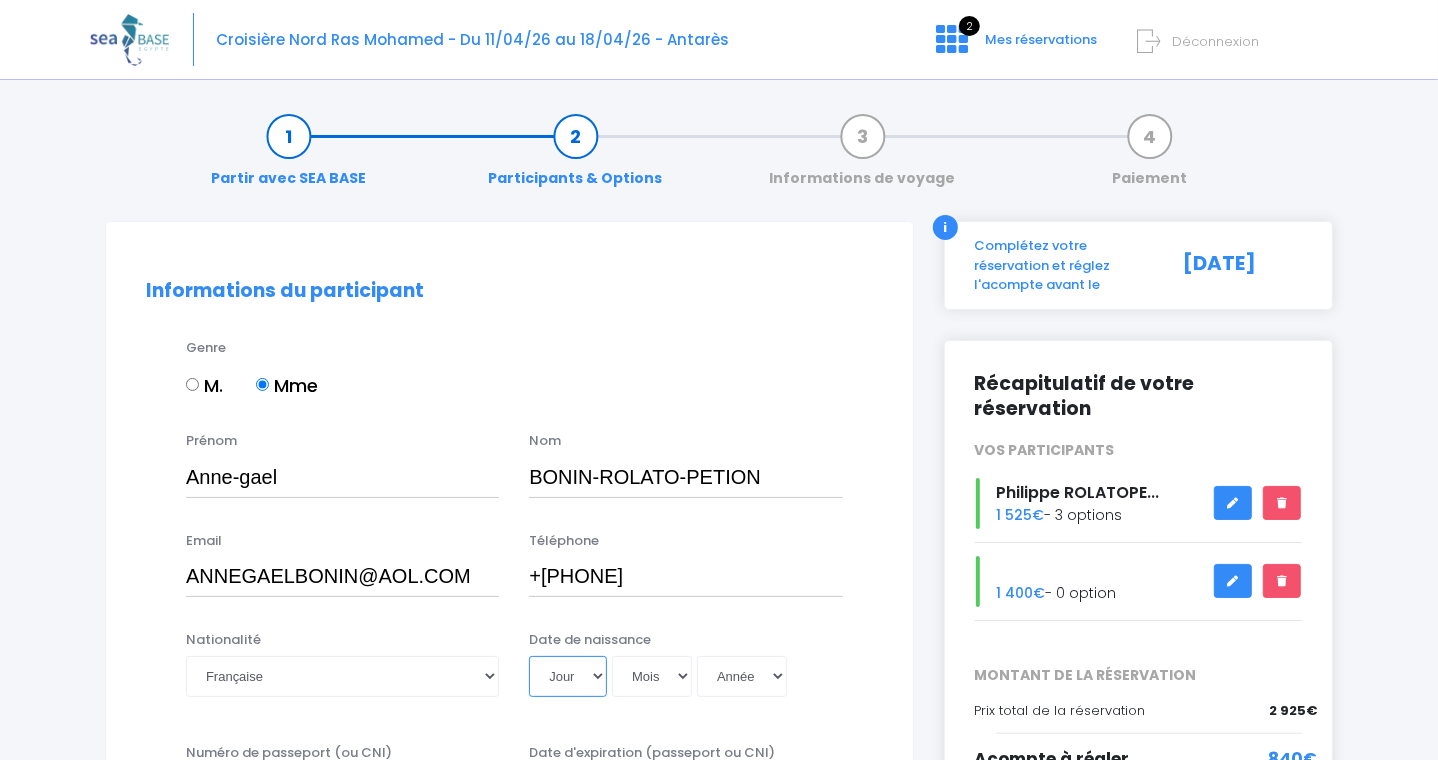 click on "Jour 01 02 03 04 05 06 07 08 09 10 11 12 13 14 15 16 17 18 19 20 21 22 23 24 25 26 27 28 29 30 31" at bounding box center (568, 676) 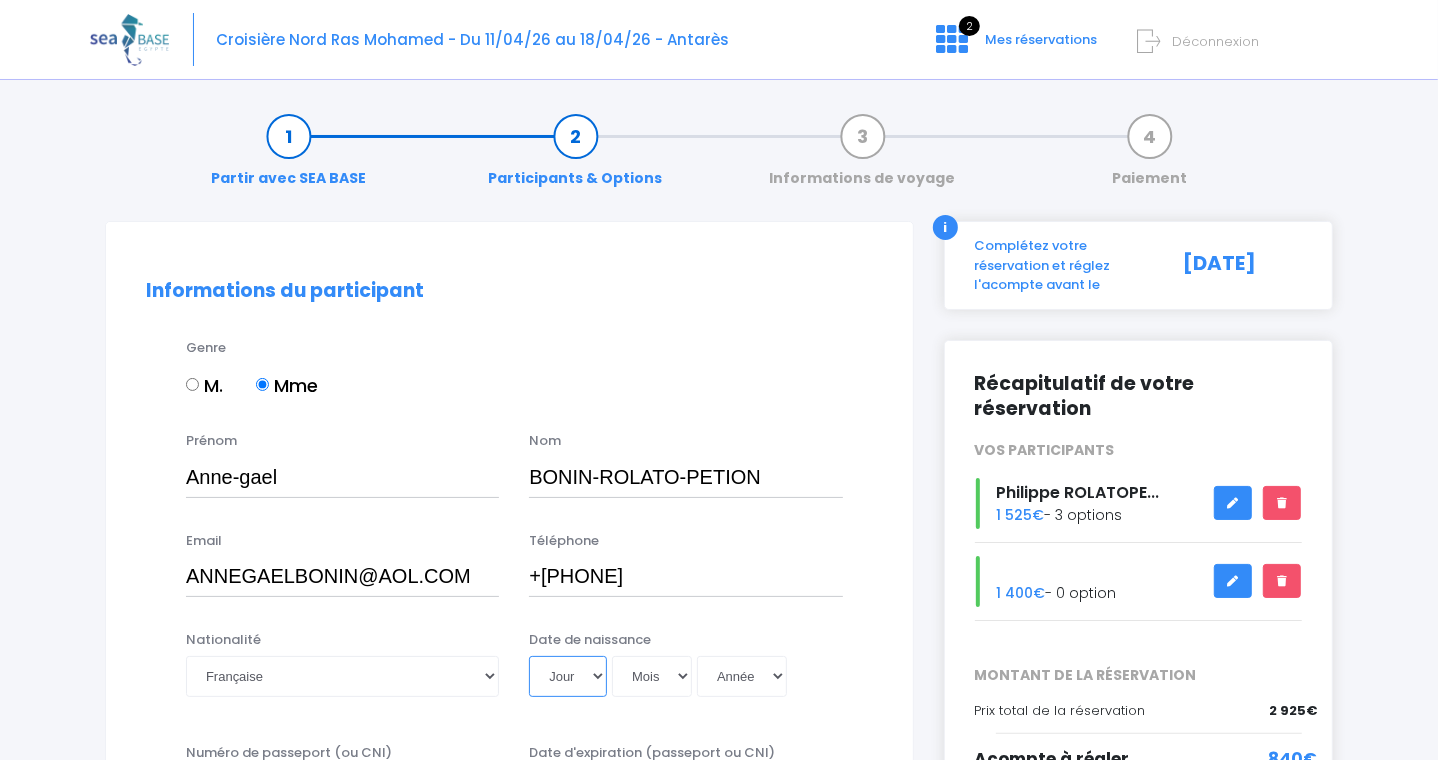 select on "05" 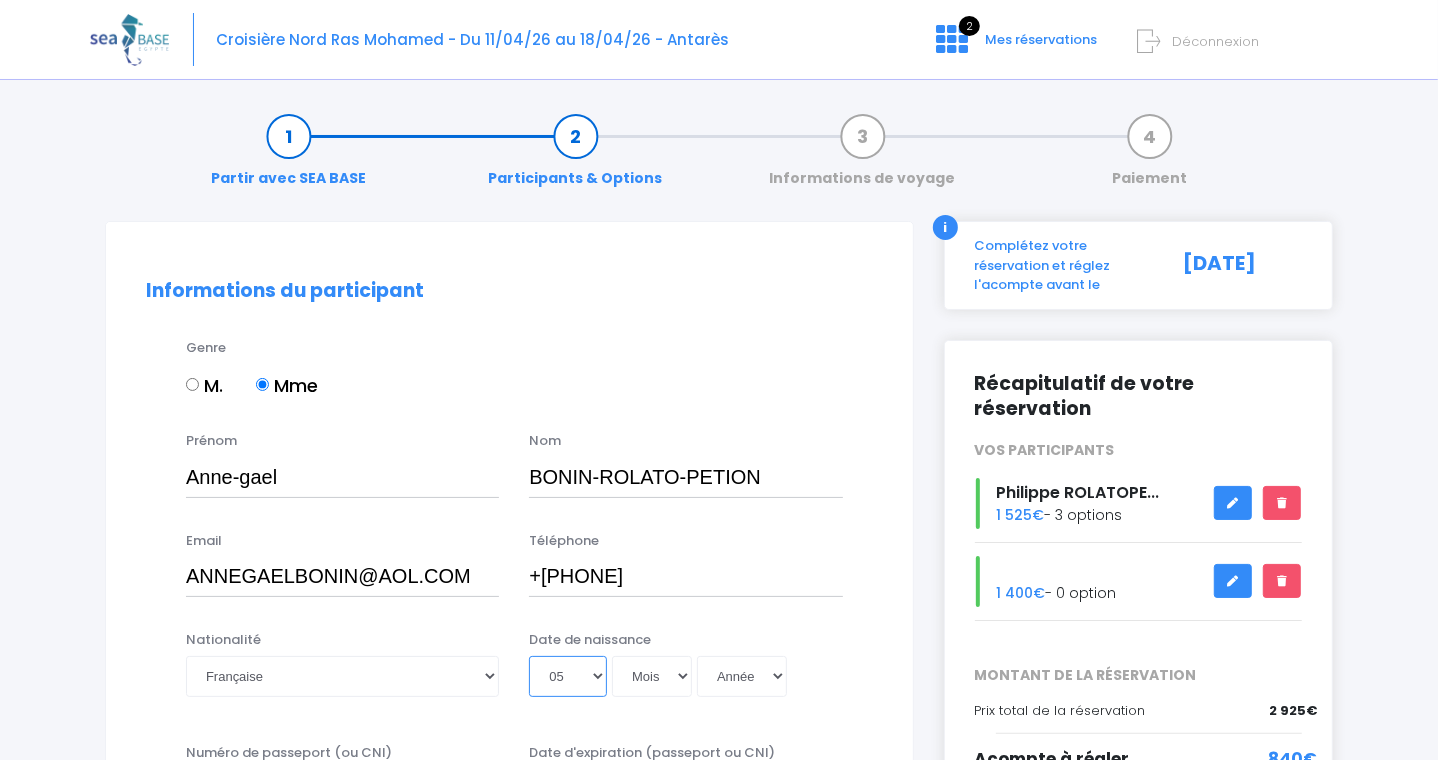 click on "Jour 01 02 03 04 05 06 07 08 09 10 11 12 13 14 15 16 17 18 19 20 21 22 23 24 25 26 27 28 29 30 31" at bounding box center (568, 676) 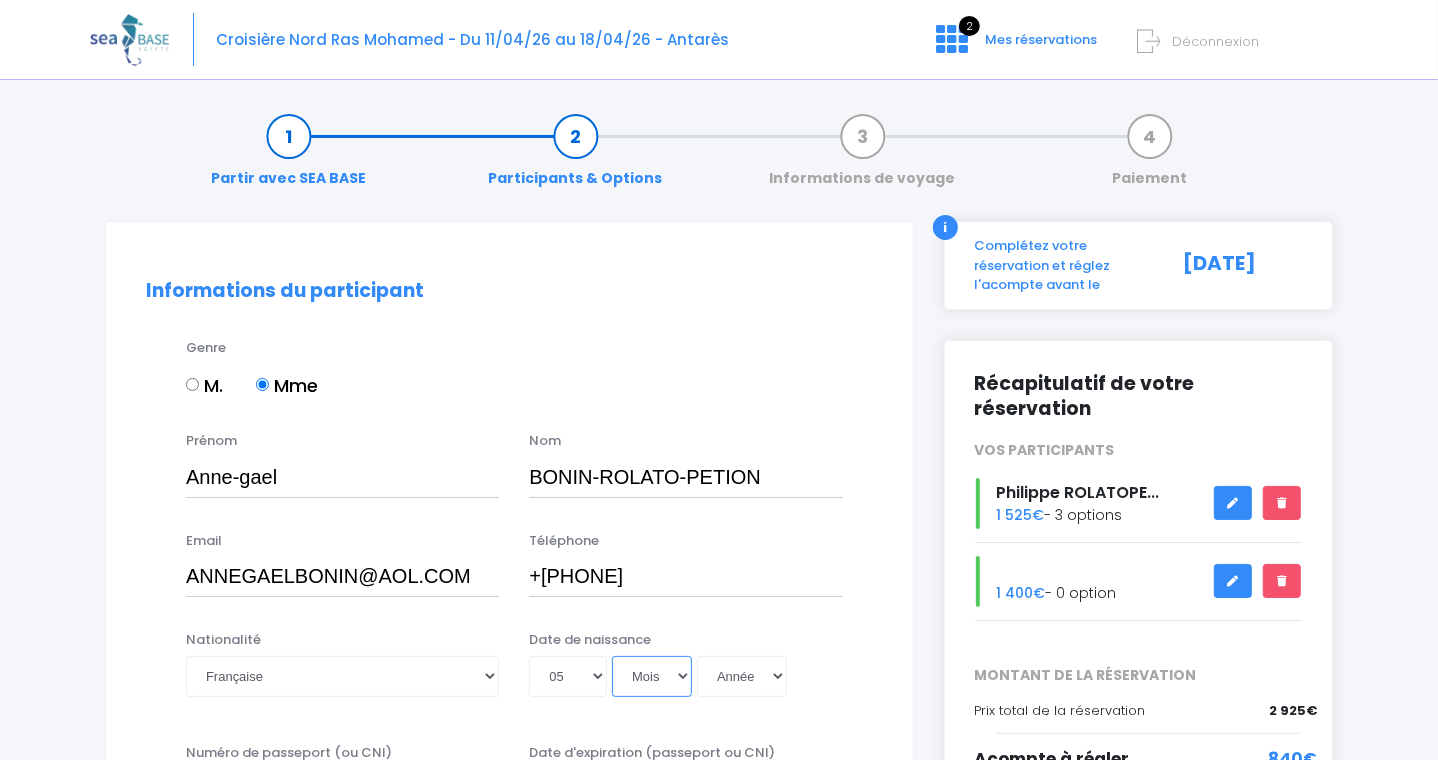 click on "Mois 01 02 03 04 05 06 07 08 09 10 11 12" at bounding box center [652, 676] 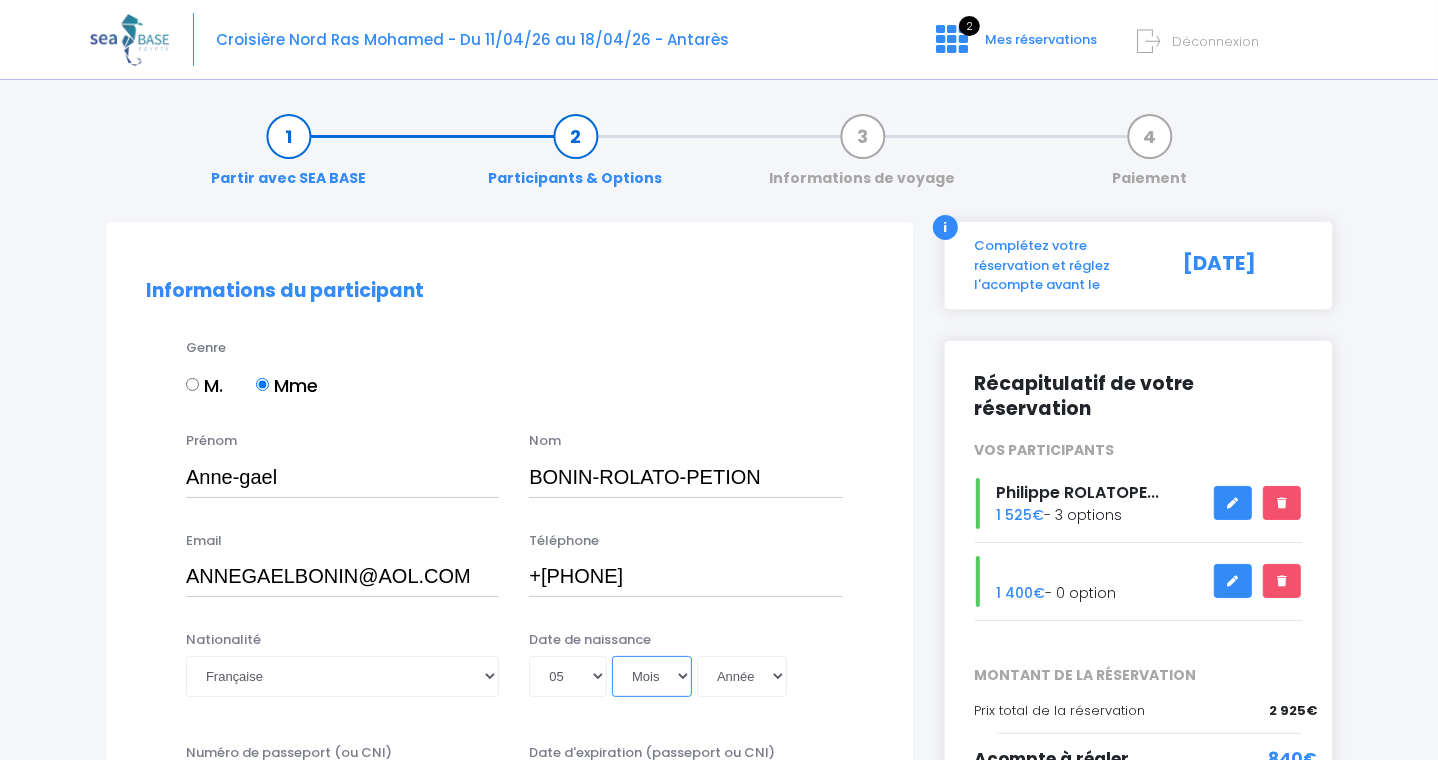 select on "03" 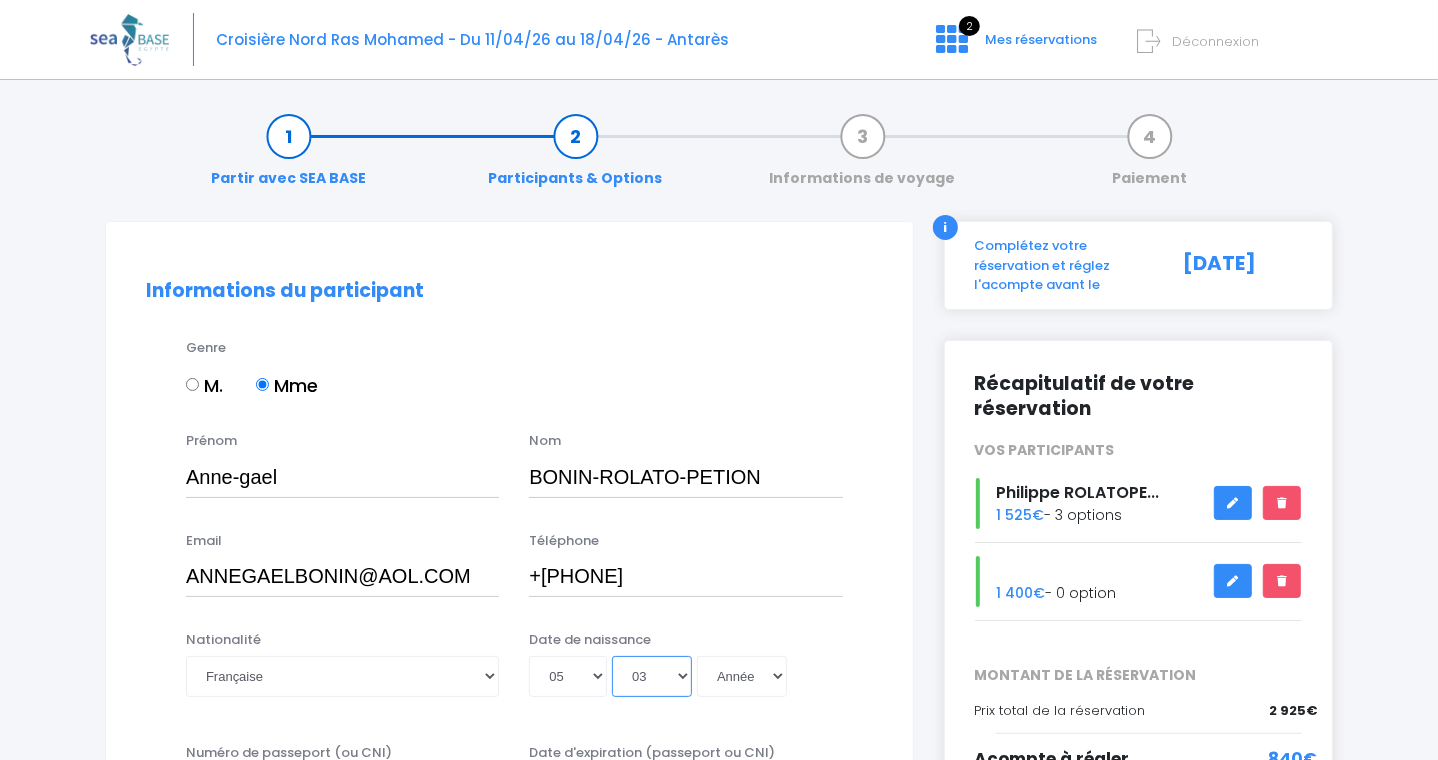 click on "Mois 01 02 03 04 05 06 07 08 09 10 11 12" at bounding box center [652, 676] 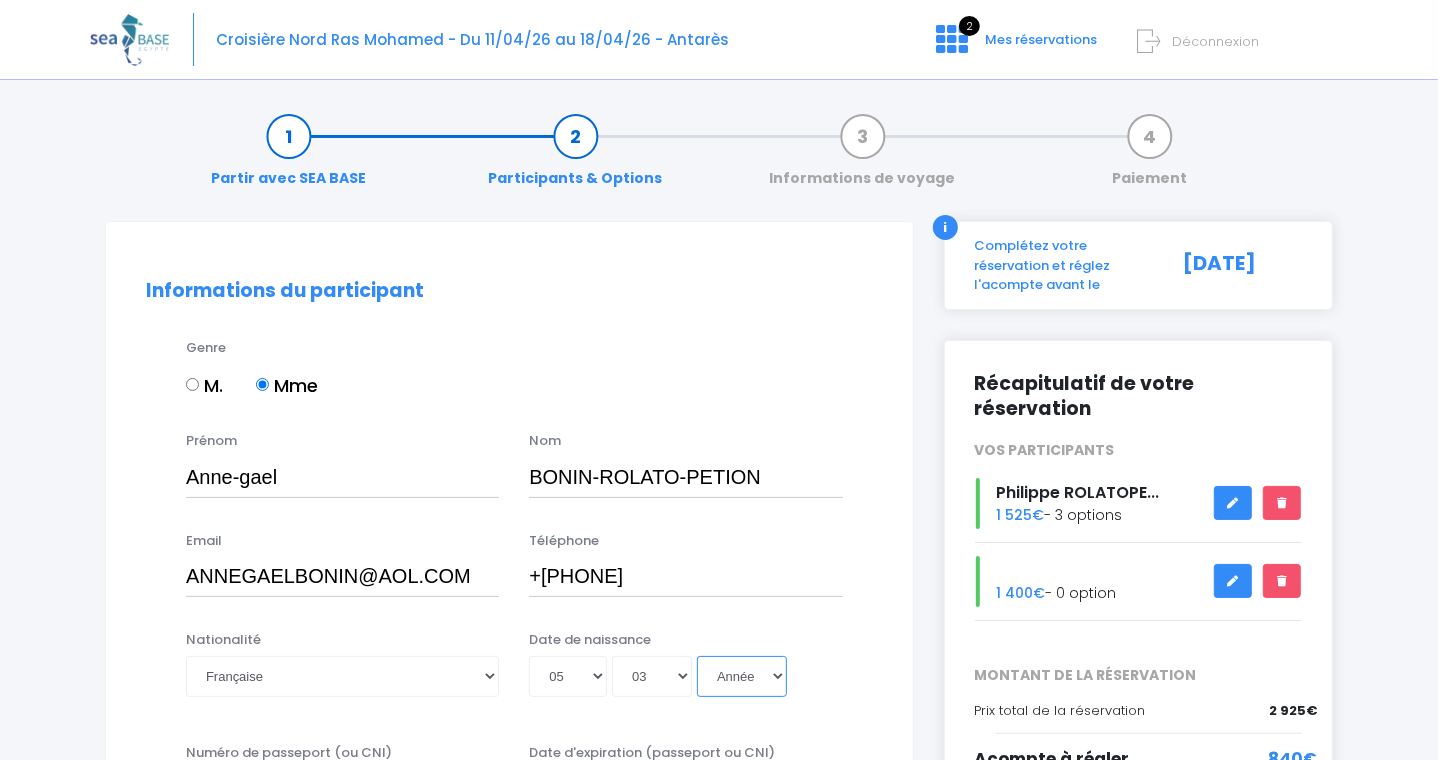 click on "Année 2045 2044 2043 2042 2041 2040 2039 2038 2037 2036 2035 2034 2033 2032 2031 2030 2029 2028 2027 2026 2025 2024 2023 2022 2021 2020 2019 2018 2017 2016 2015 2014 2013 2012 2011 2010 2009 2008 2007 2006 2005 2004 2003 2002 2001 2000 1999 1998 1997 1996 1995 1994 1993 1992 1991 1990 1989 1988 1987 1986 1985 1984 1983 1982 1981 1980 1979 1978 1977 1976 1975 1974 1973 1972 1971 1970 1969 1968 1967 1966 1965 1964 1963 1962 1961 1960 1959 1958 1957 1956 1955 1954 1953 1952 1951 1950 1949 1948 1947 1946 1945 1944 1943 1942 1941 1940 1939 1938 1937 1936 1935 1934 1933 1932 1931 1930 1929 1928 1927 1926 1925 1924 1923 1922 1921 1920 1919 1918 1917 1916 1915 1914 1913 1912 1911 1910 1909 1908 1907 1906 1905 1904 1903 1902 1901 1900" at bounding box center [742, 676] 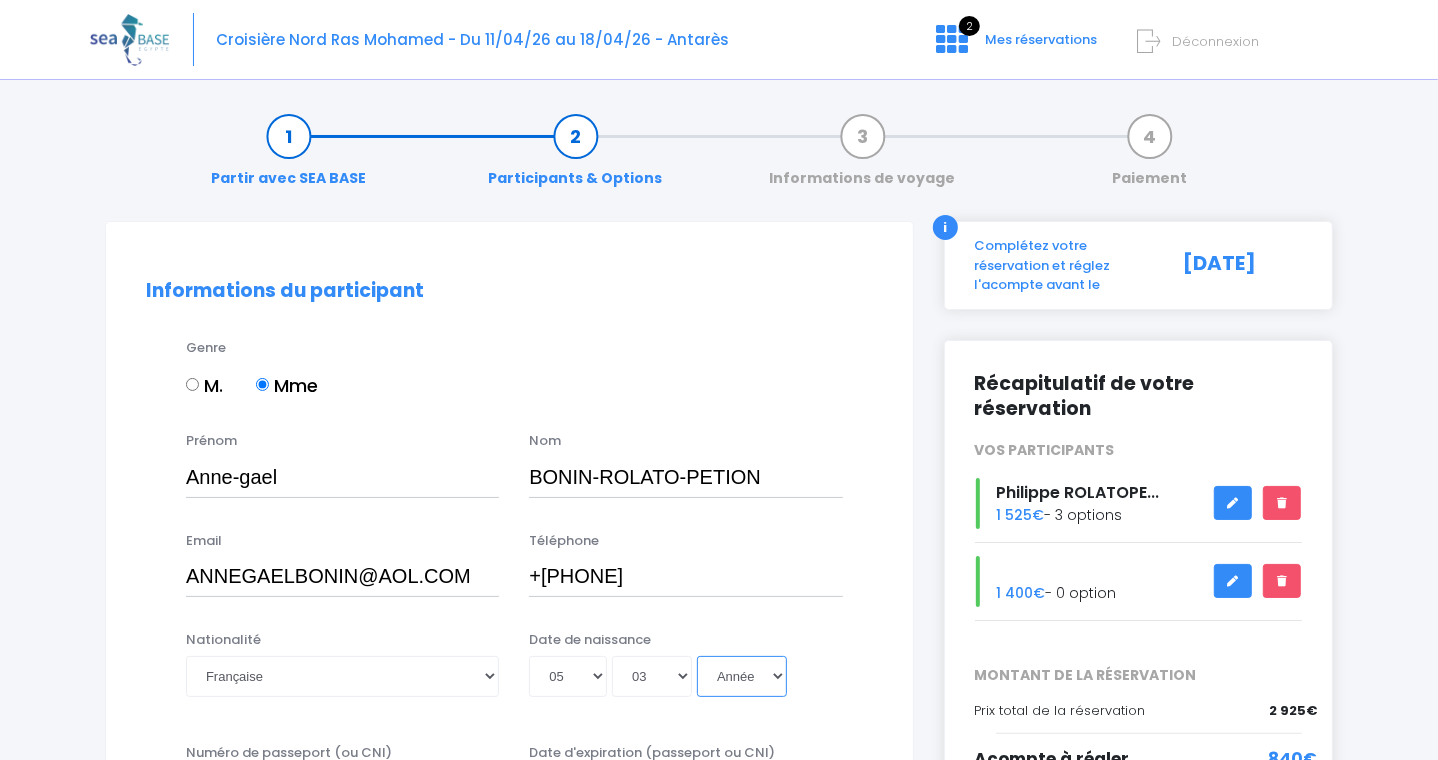 select on "1971" 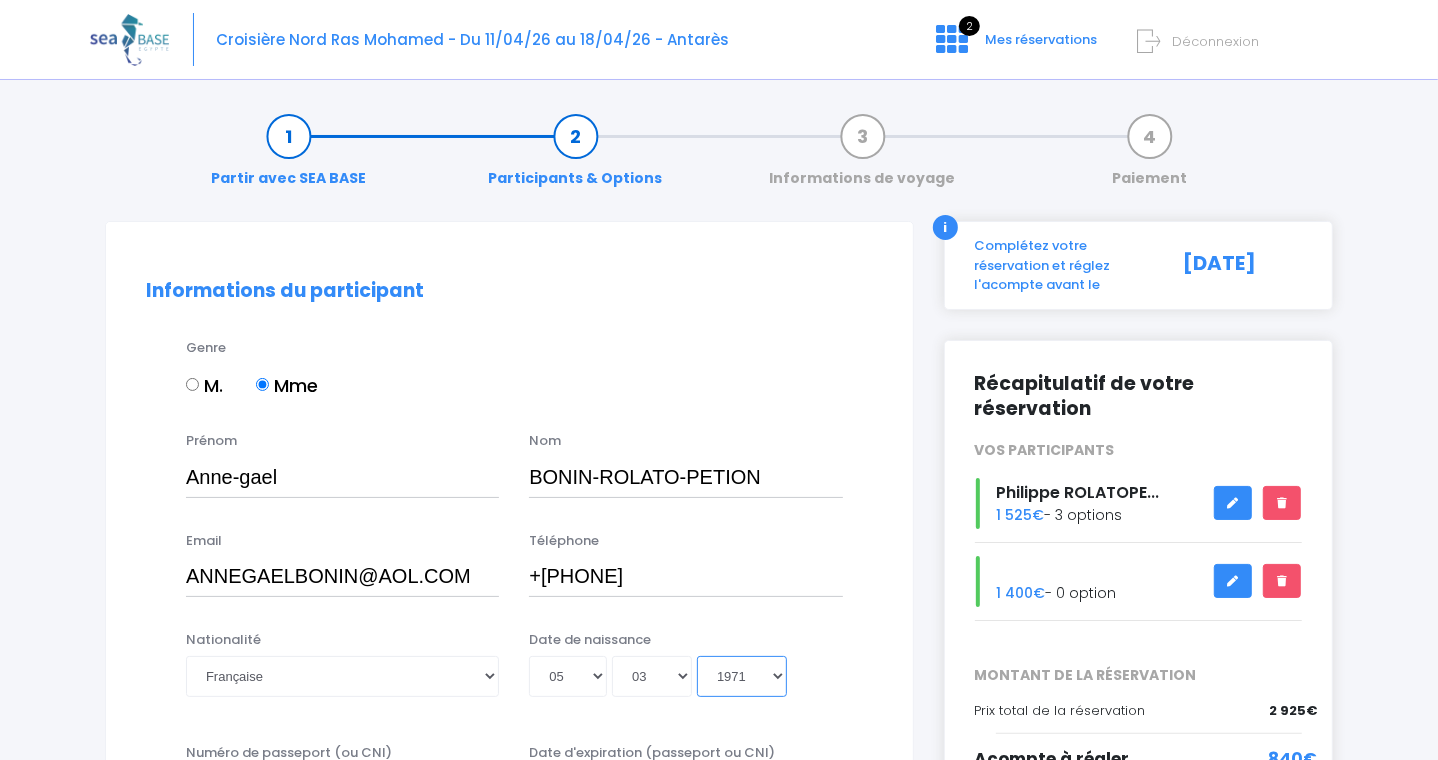 click on "Année 2045 2044 2043 2042 2041 2040 2039 2038 2037 2036 2035 2034 2033 2032 2031 2030 2029 2028 2027 2026 2025 2024 2023 2022 2021 2020 2019 2018 2017 2016 2015 2014 2013 2012 2011 2010 2009 2008 2007 2006 2005 2004 2003 2002 2001 2000 1999 1998 1997 1996 1995 1994 1993 1992 1991 1990 1989 1988 1987 1986 1985 1984 1983 1982 1981 1980 1979 1978 1977 1976 1975 1974 1973 1972 1971 1970 1969 1968 1967 1966 1965 1964 1963 1962 1961 1960 1959 1958 1957 1956 1955 1954 1953 1952 1951 1950 1949 1948 1947 1946 1945 1944 1943 1942 1941 1940 1939 1938 1937 1936 1935 1934 1933 1932 1931 1930 1929 1928 1927 1926 1925 1924 1923 1922 1921 1920 1919 1918 1917 1916 1915 1914 1913 1912 1911 1910 1909 1908 1907 1906 1905 1904 1903 1902 1901 1900" at bounding box center [742, 676] 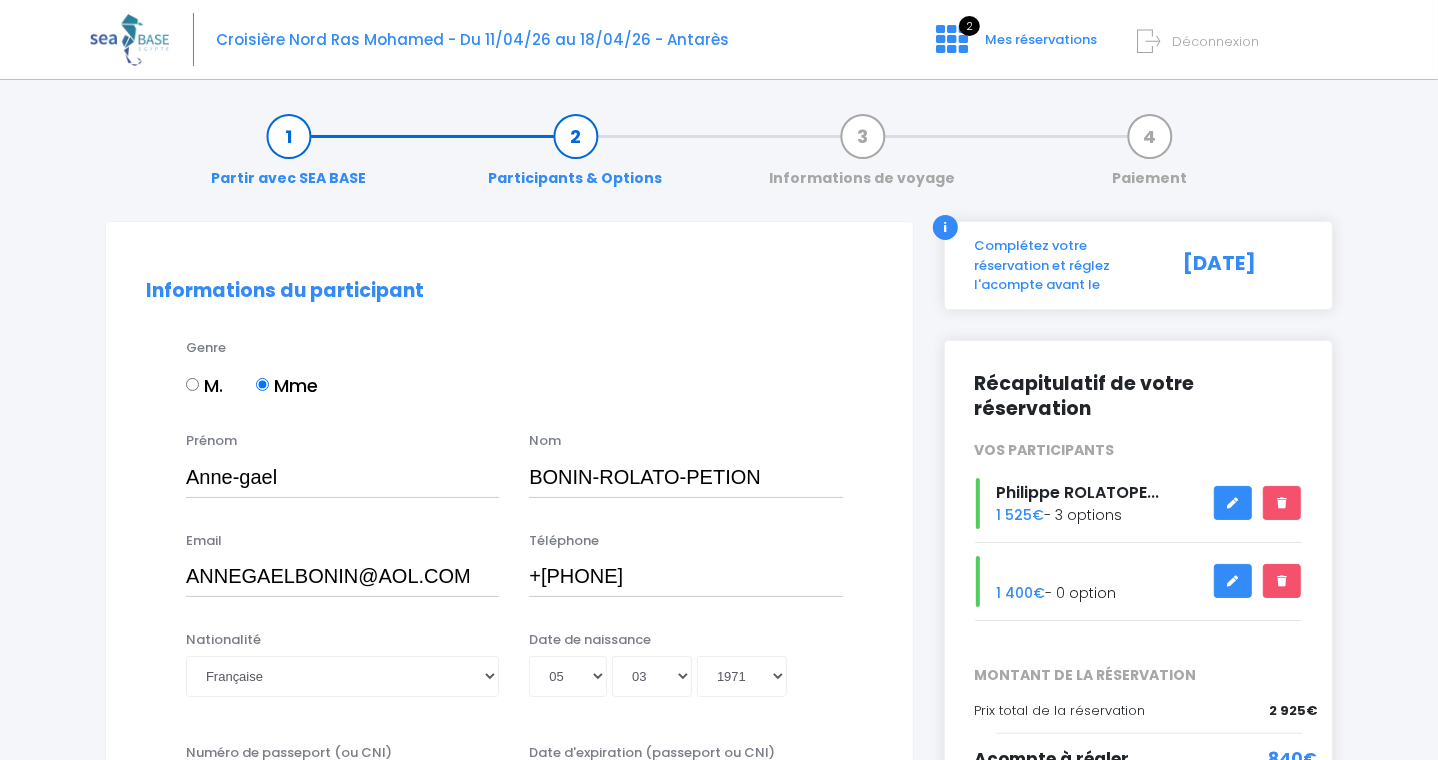 click on "Jour 01 02 03 04 05 06 07 08 09 10 11 12 13 14 15 16 17 18 19 20 21 22 23 24 25 26 27 28 29 30 31 Mois 01 02 03 04 05 06 07 08 09 10 11 12 Année 2045 2044 2043 2042 2041 2040 2039 2038 2037 2036 2035 2034 2033 2032 2031 2030 2029 2028 2027 2026 2025 2024 2023 2022 2021 2020 2019 2018 2017 2016 2015 2014 2013 2012 2011 2010 2009 2008 2007 2006 2005 2004 2003 2002 2001 2000 1999 1998 1997 1996 1995 1994 1993 1992 1991 1990 1989 1988 1987 1986 1985 1984 1983 1982 1981 1980 1979 1978 1977 1976 1975 1974 1973 1972 1971 1970 1969 1968 1967 1966 1965 1964 1963 1962 1961 1960 1959 1958 1957 1956 1955 1954 1953 1952 1951 1950 1949 1948 1947 1946 1945 1944 1943 1942 1941 1940 1939 1938 1937 1936 1935 1934 1933 1932 1931 1930 1929 1928 1927 1926 1925 1924 1923 1922 1921 1920 1919 1918 1917 1916 1915 1914 1913 1912 1911 1910 1909 1908 1907 1906 1905 1904 1903 1902 1901 1900" at bounding box center (685, 676) 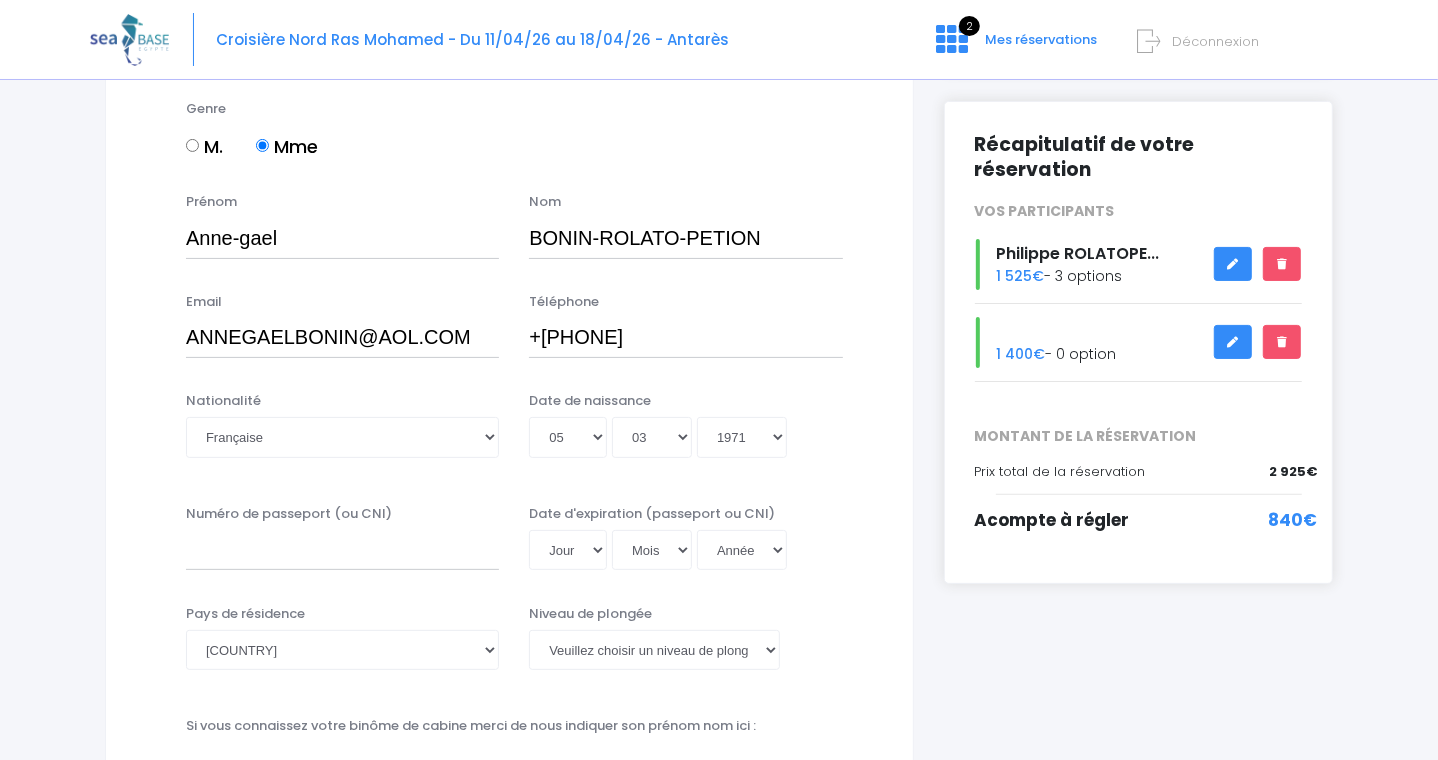 scroll, scrollTop: 240, scrollLeft: 0, axis: vertical 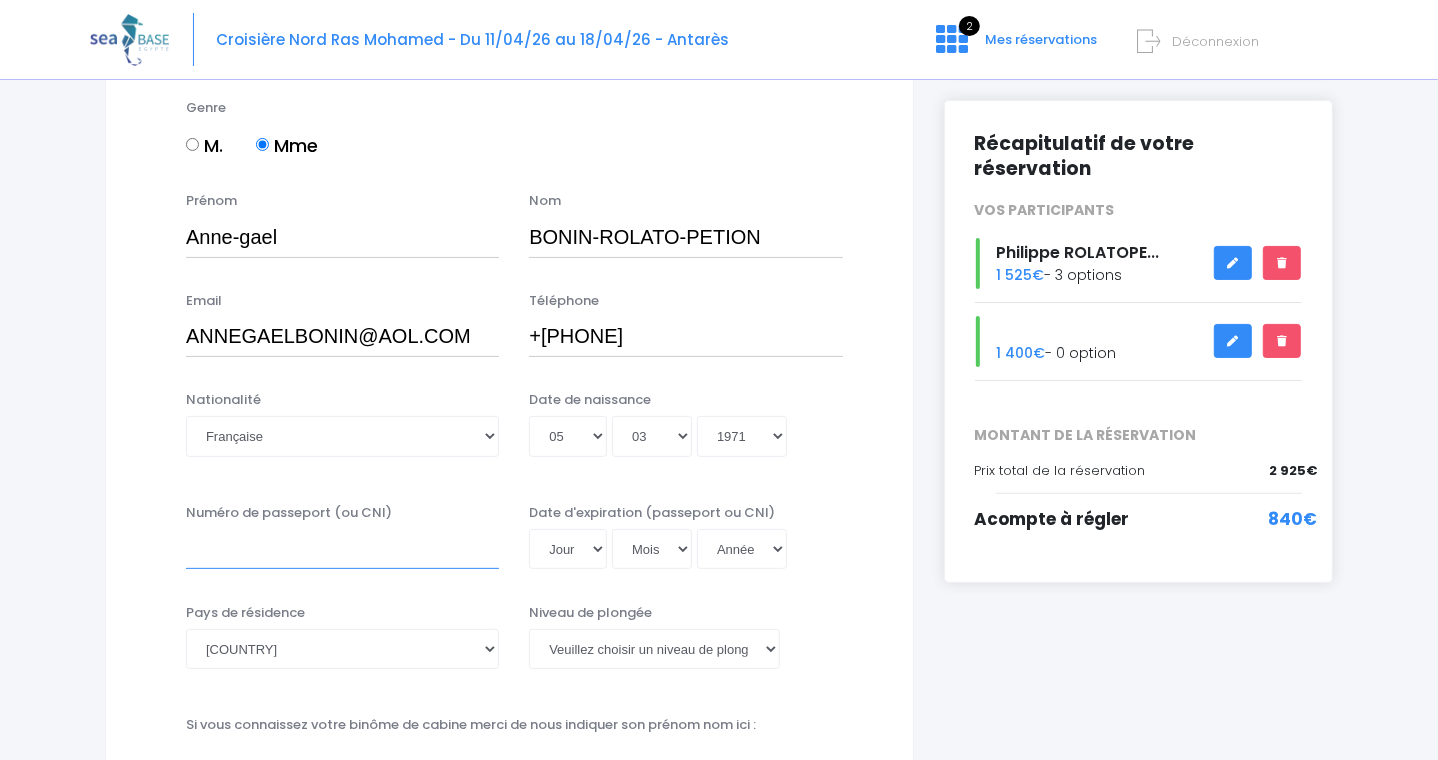 click on "Numéro de passeport (ou CNI)" at bounding box center [342, 549] 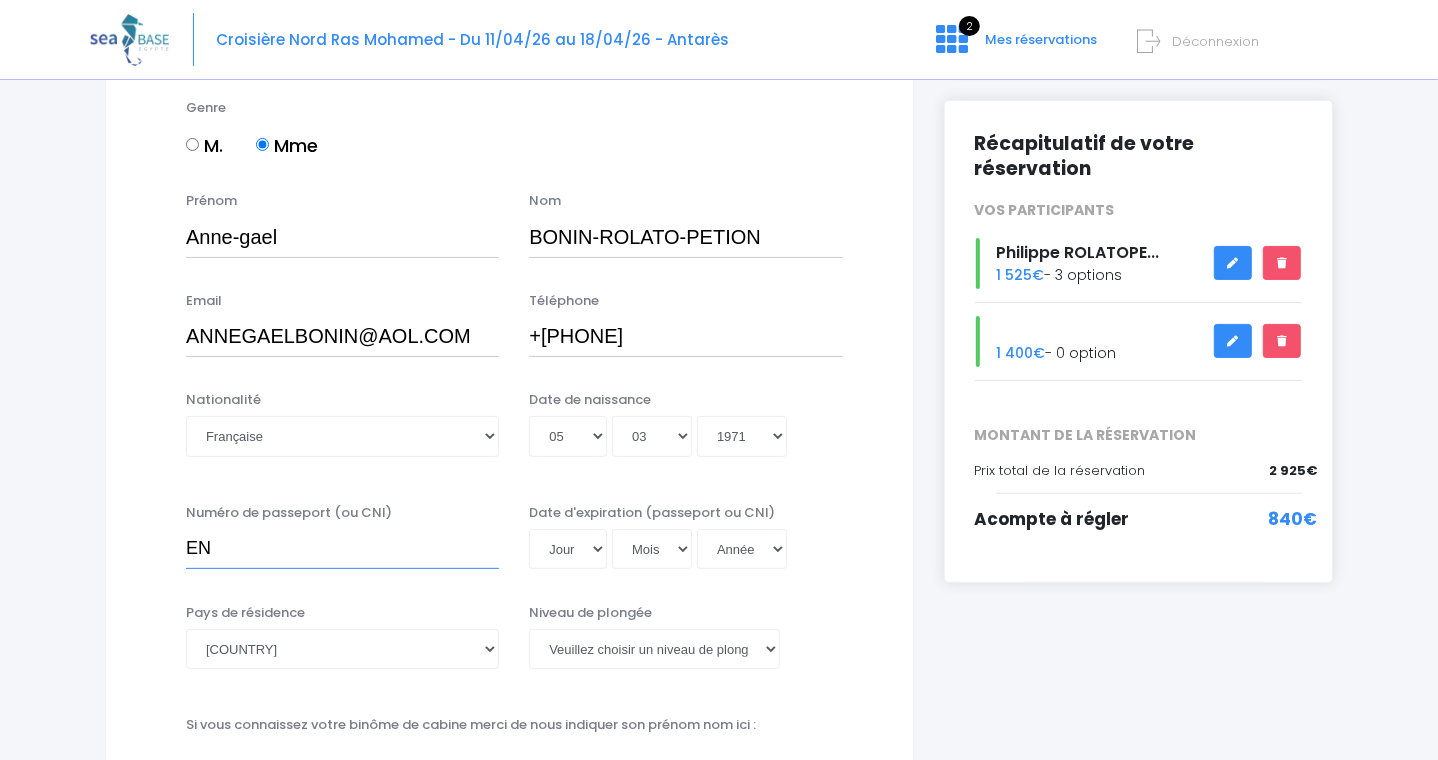 type on "E" 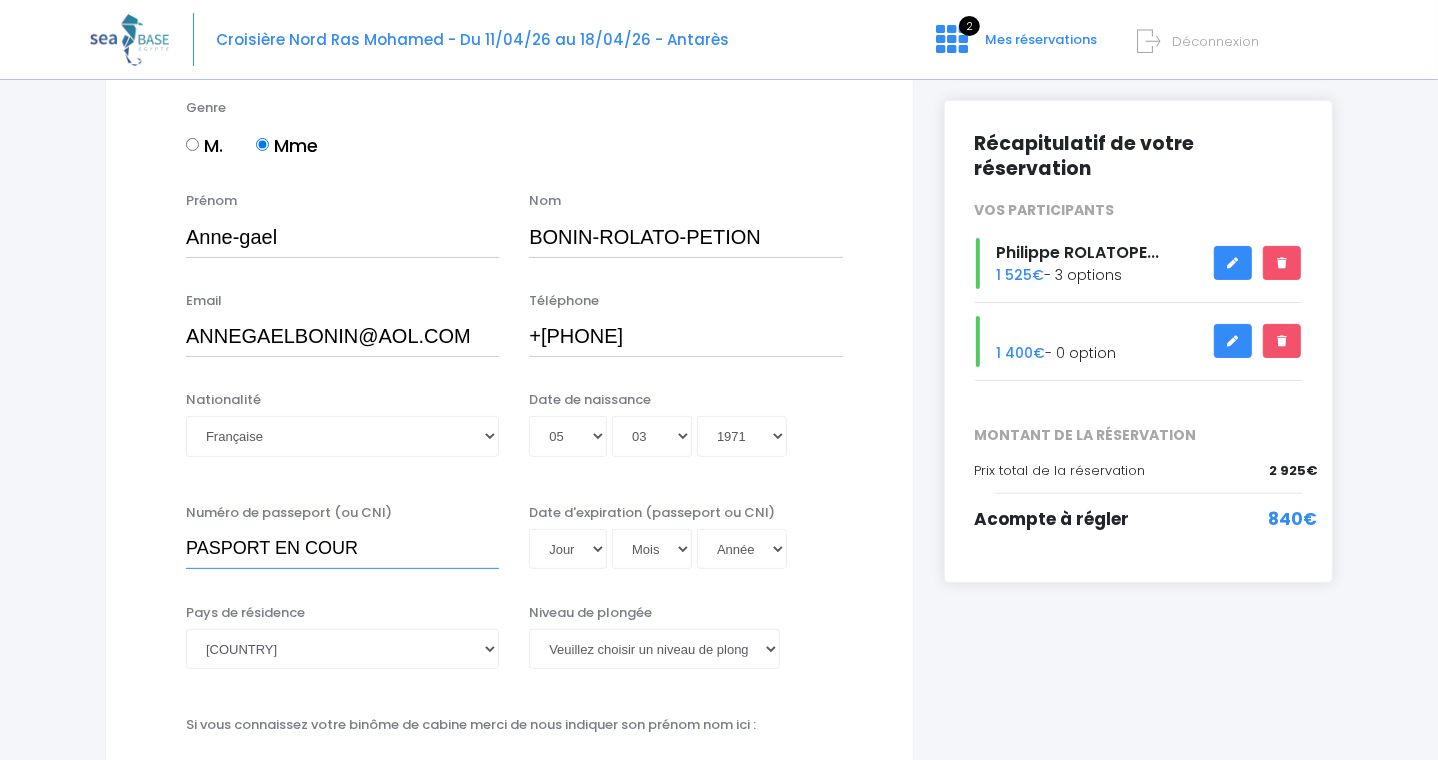 click on "PASPORT EN COUR" at bounding box center [342, 549] 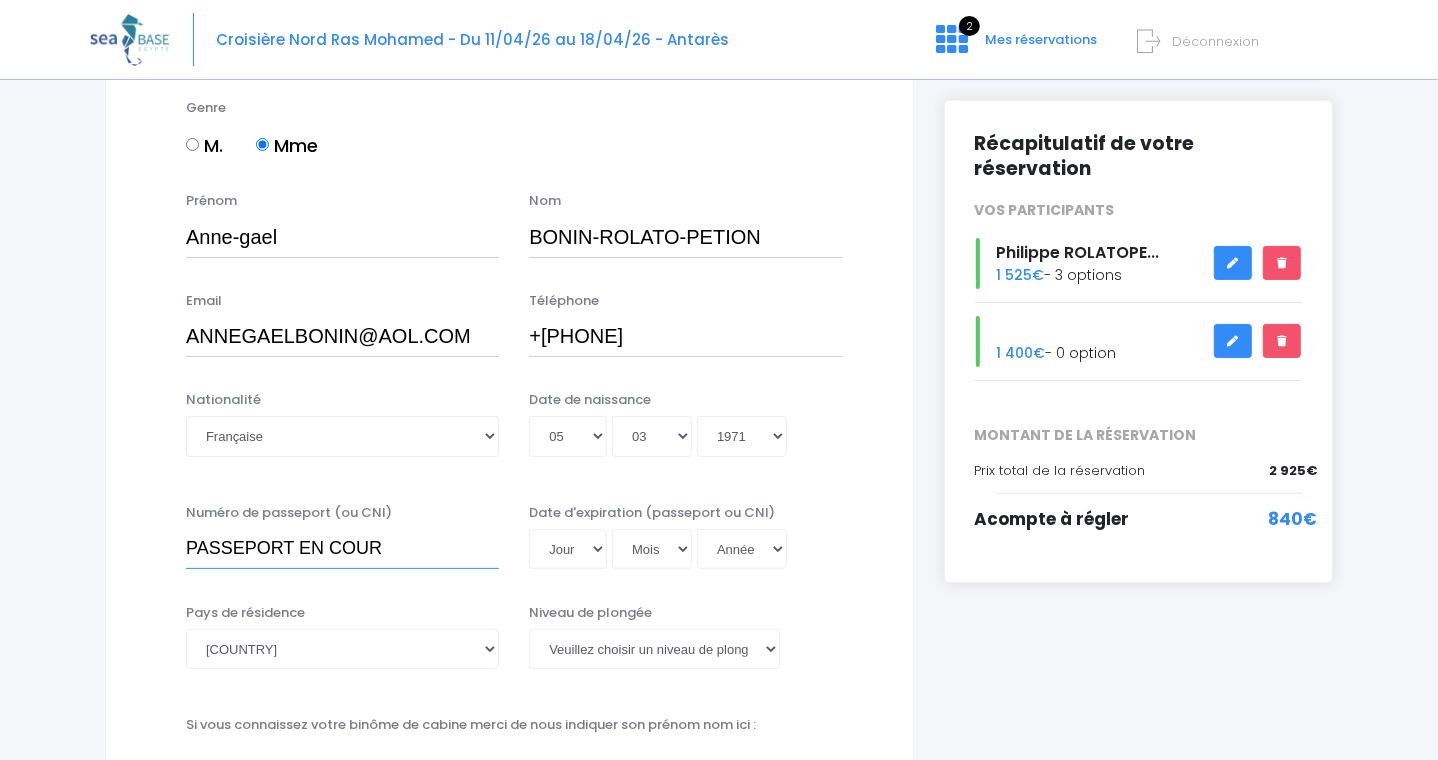 click on "PASSEPORT EN COUR" at bounding box center [342, 549] 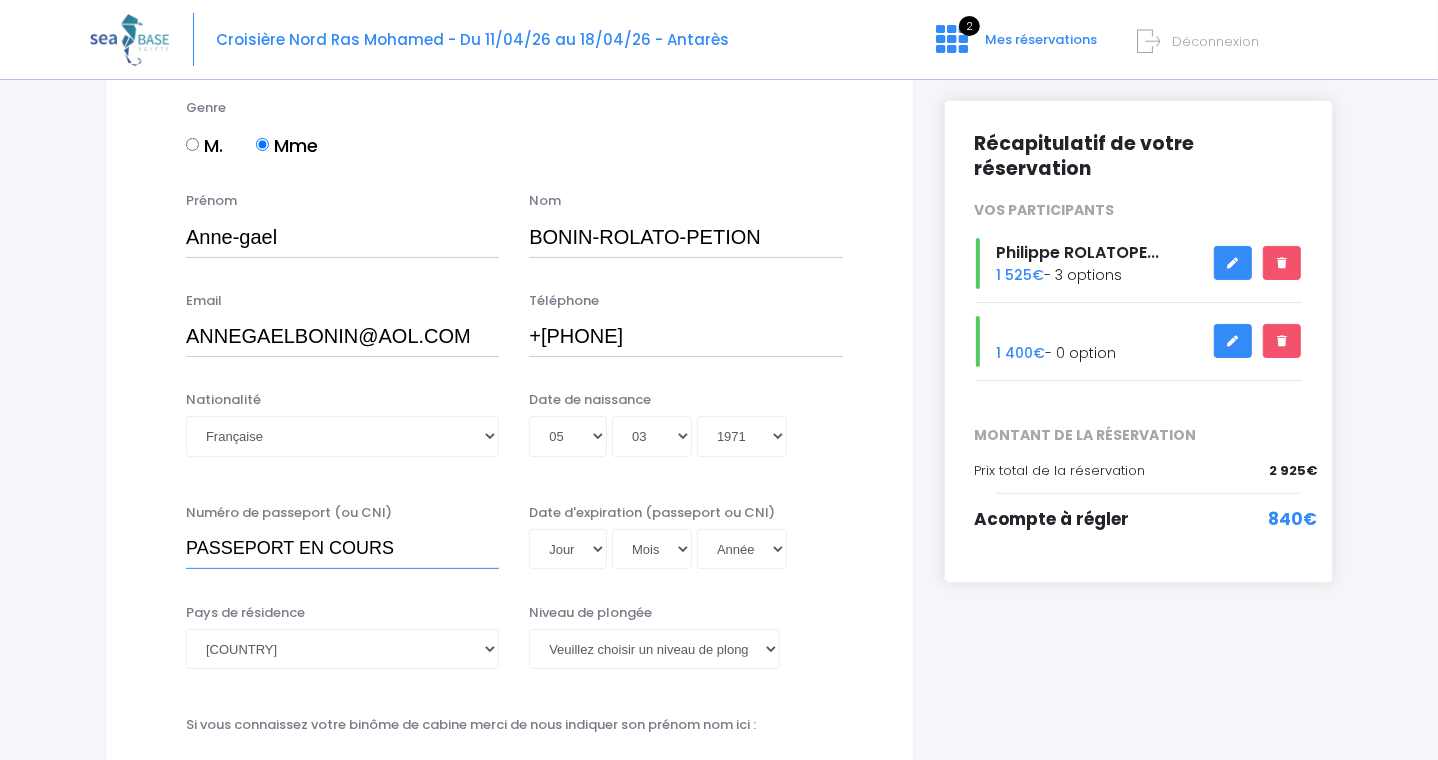 type on "PASSEPORT EN COURS" 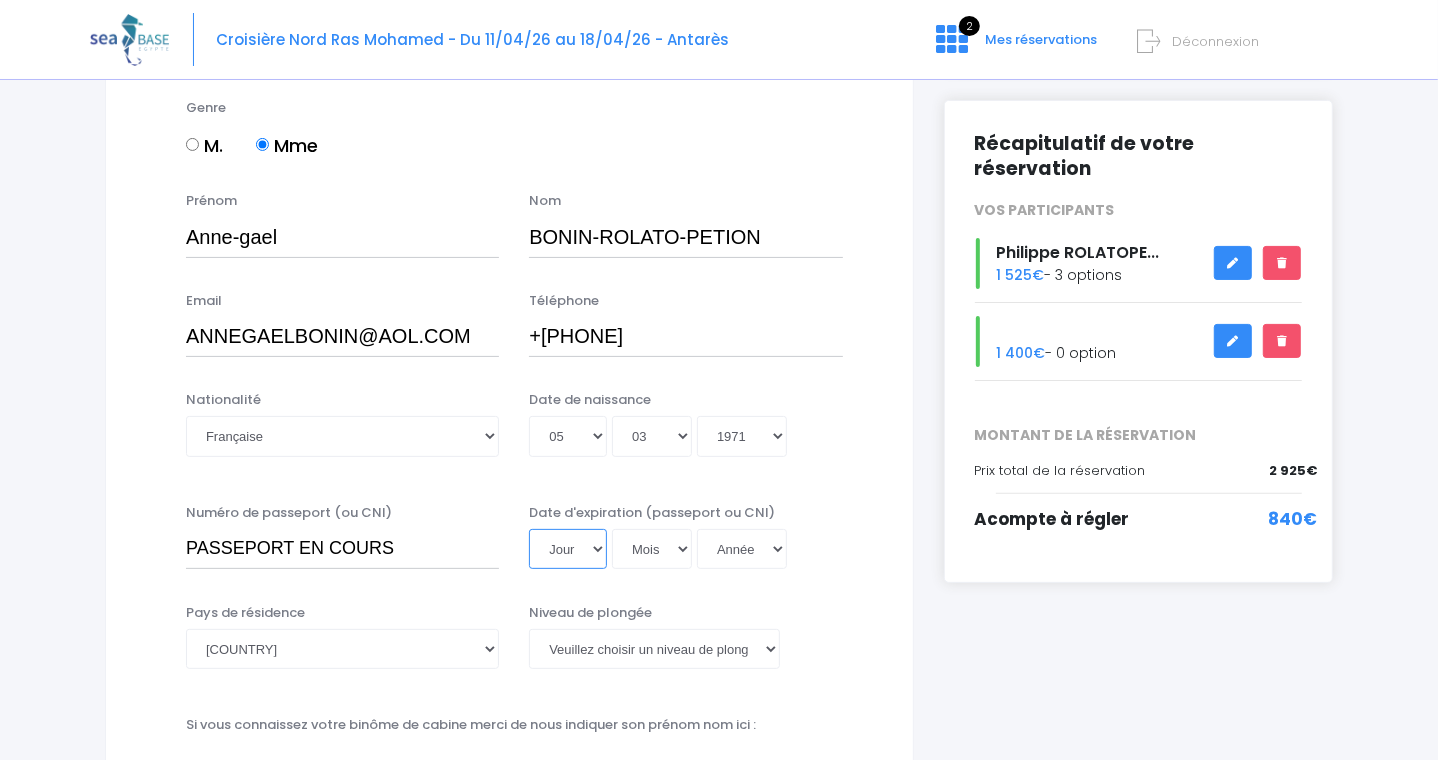click on "Jour 01 02 03 04 05 06 07 08 09 10 11 12 13 14 15 16 17 18 19 20 21 22 23 24 25 26 27 28 29 30 31" at bounding box center [568, 549] 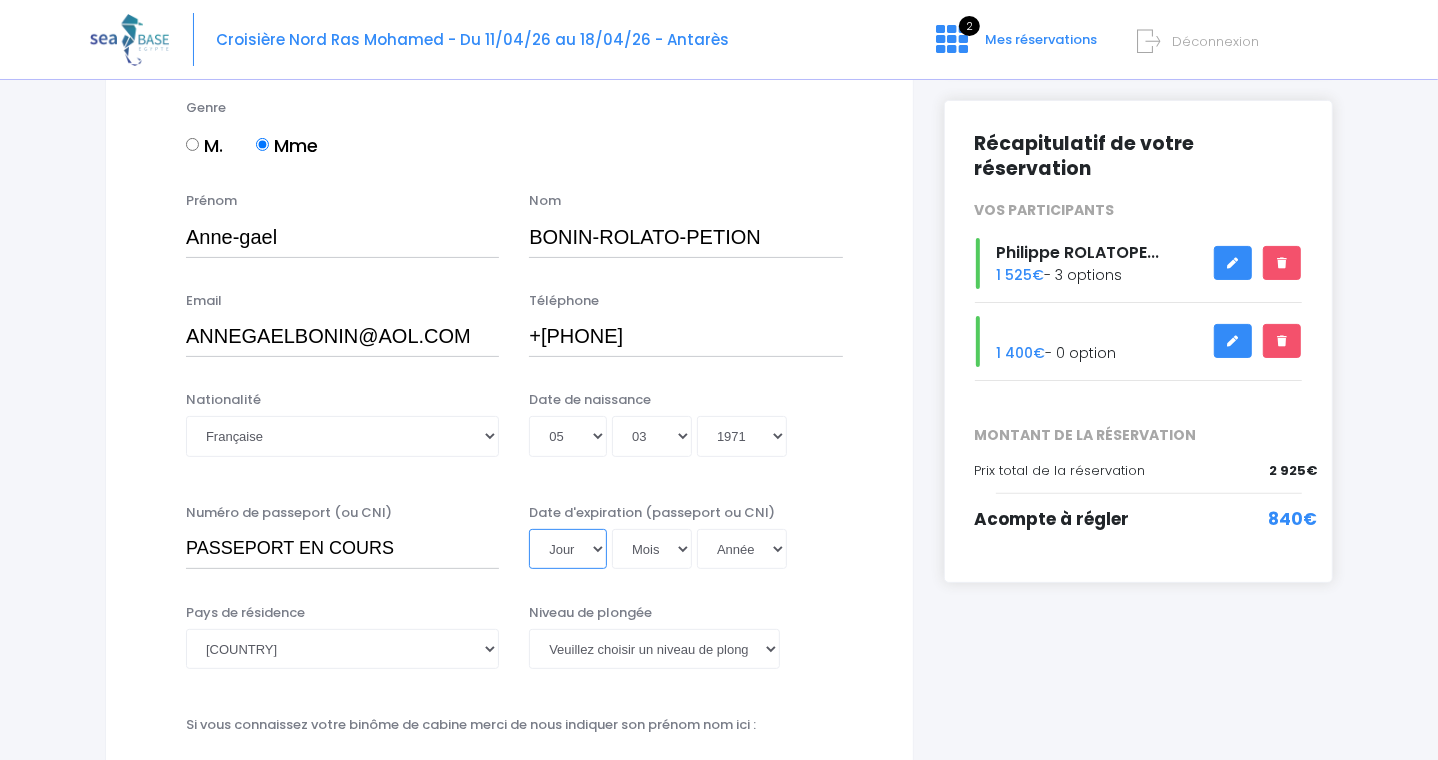 select on "06" 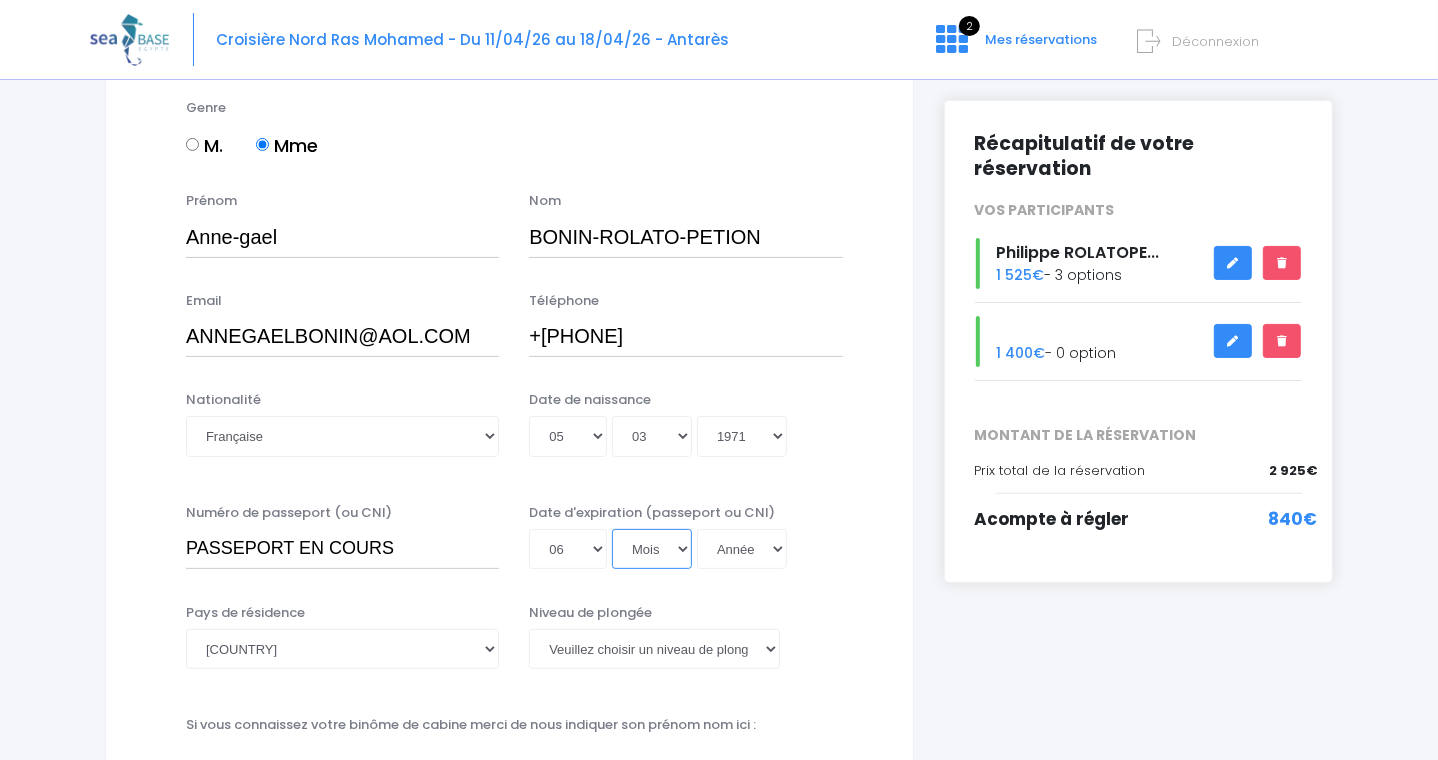 click on "Mois 01 02 03 04 05 06 07 08 09 10 11 12" at bounding box center (652, 549) 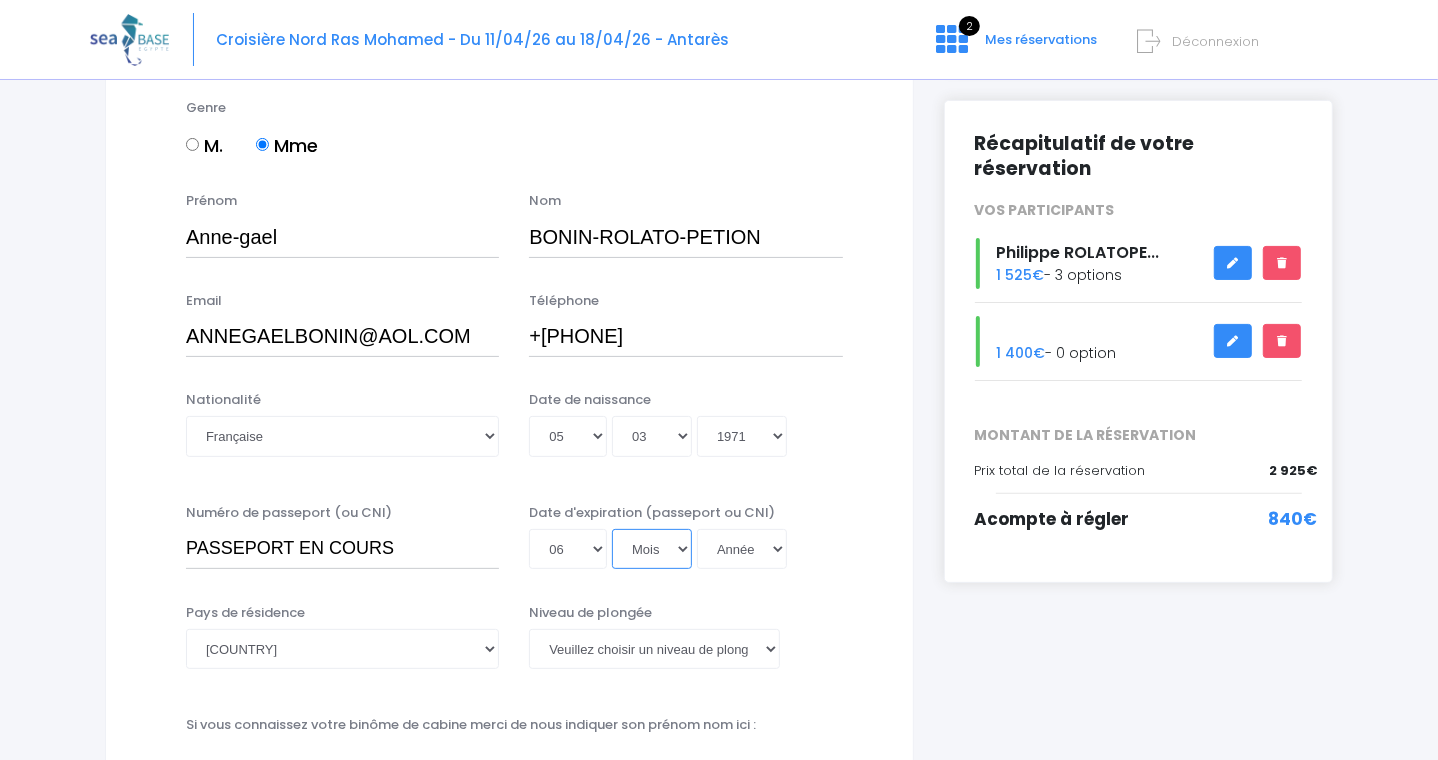 select on "03" 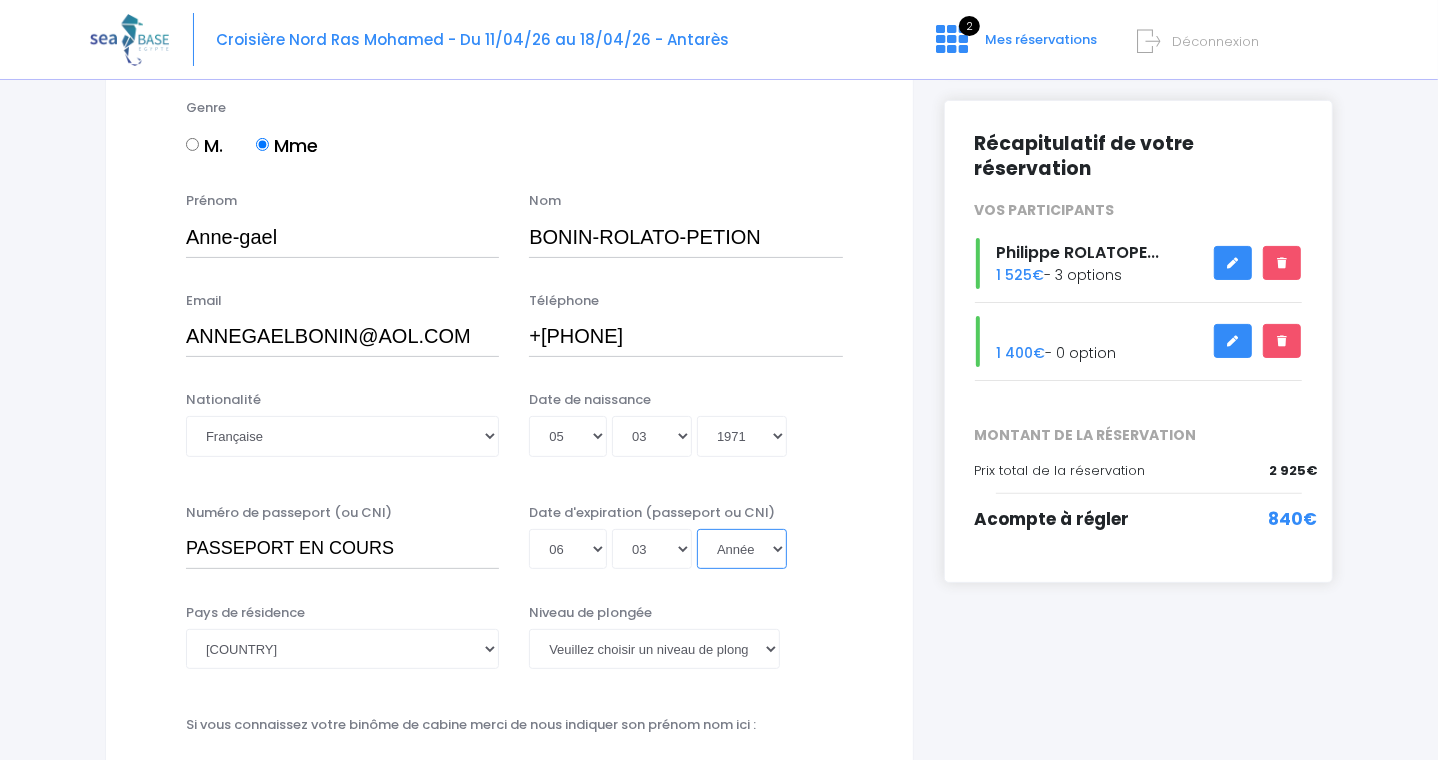 click on "Année 2045 2044 2043 2042 2041 2040 2039 2038 2037 2036 2035 2034 2033 2032 2031 2030 2029 2028 2027 2026 2025 2024 2023 2022 2021 2020 2019 2018 2017 2016 2015 2014 2013 2012 2011 2010 2009 2008 2007 2006 2005 2004 2003 2002 2001 2000 1999 1998 1997 1996 1995 1994 1993 1992 1991 1990 1989 1988 1987 1986 1985 1984 1983 1982 1981 1980 1979 1978 1977 1976 1975 1974 1973 1972 1971 1970 1969 1968 1967 1966 1965 1964 1963 1962 1961 1960 1959 1958 1957 1956 1955 1954 1953 1952 1951 1950 1949 1948 1947 1946 1945 1944 1943 1942 1941 1940 1939 1938 1937 1936 1935 1934 1933 1932 1931 1930 1929 1928 1927 1926 1925 1924 1923 1922 1921 1920 1919 1918 1917 1916 1915 1914 1913 1912 1911 1910 1909 1908 1907 1906 1905 1904 1903 1902 1901 1900" at bounding box center [742, 549] 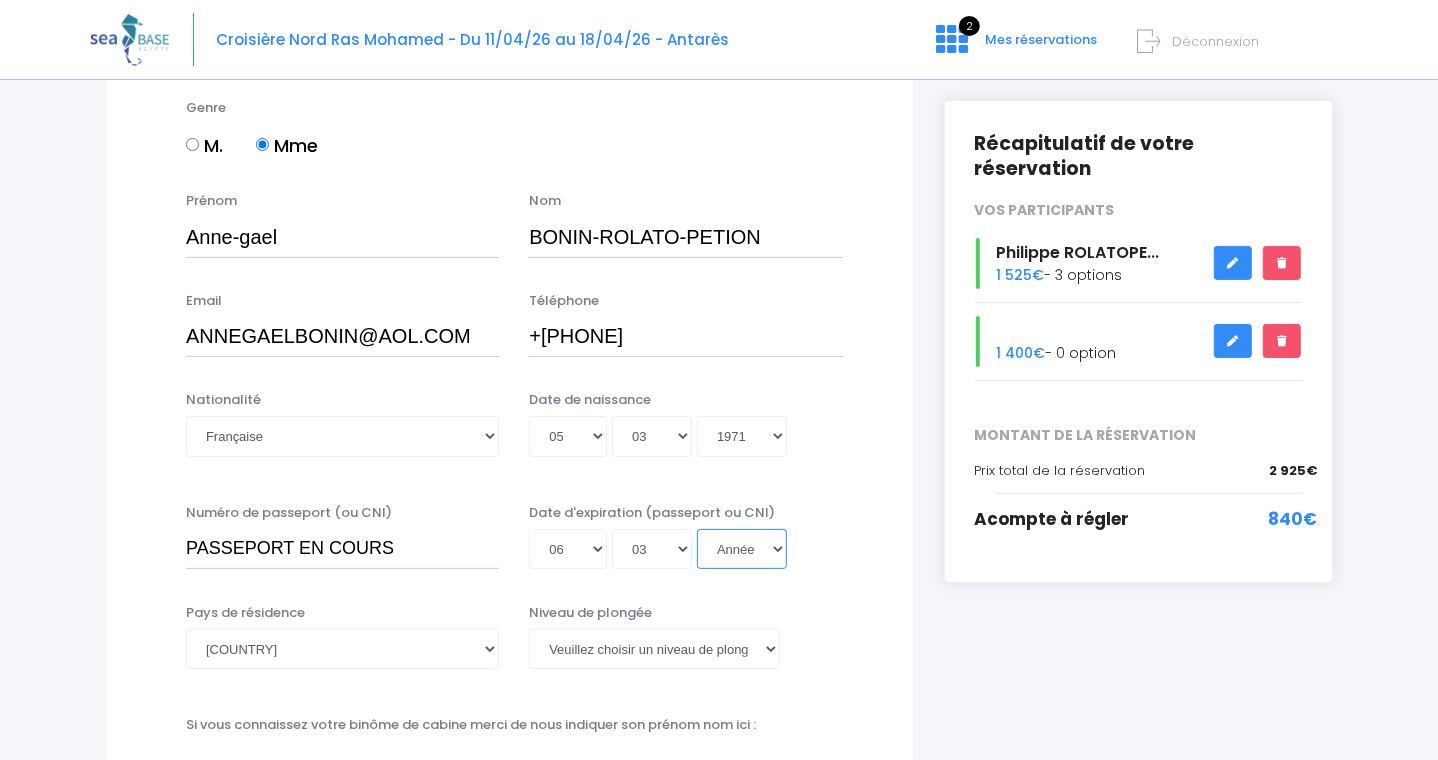 select on "2032" 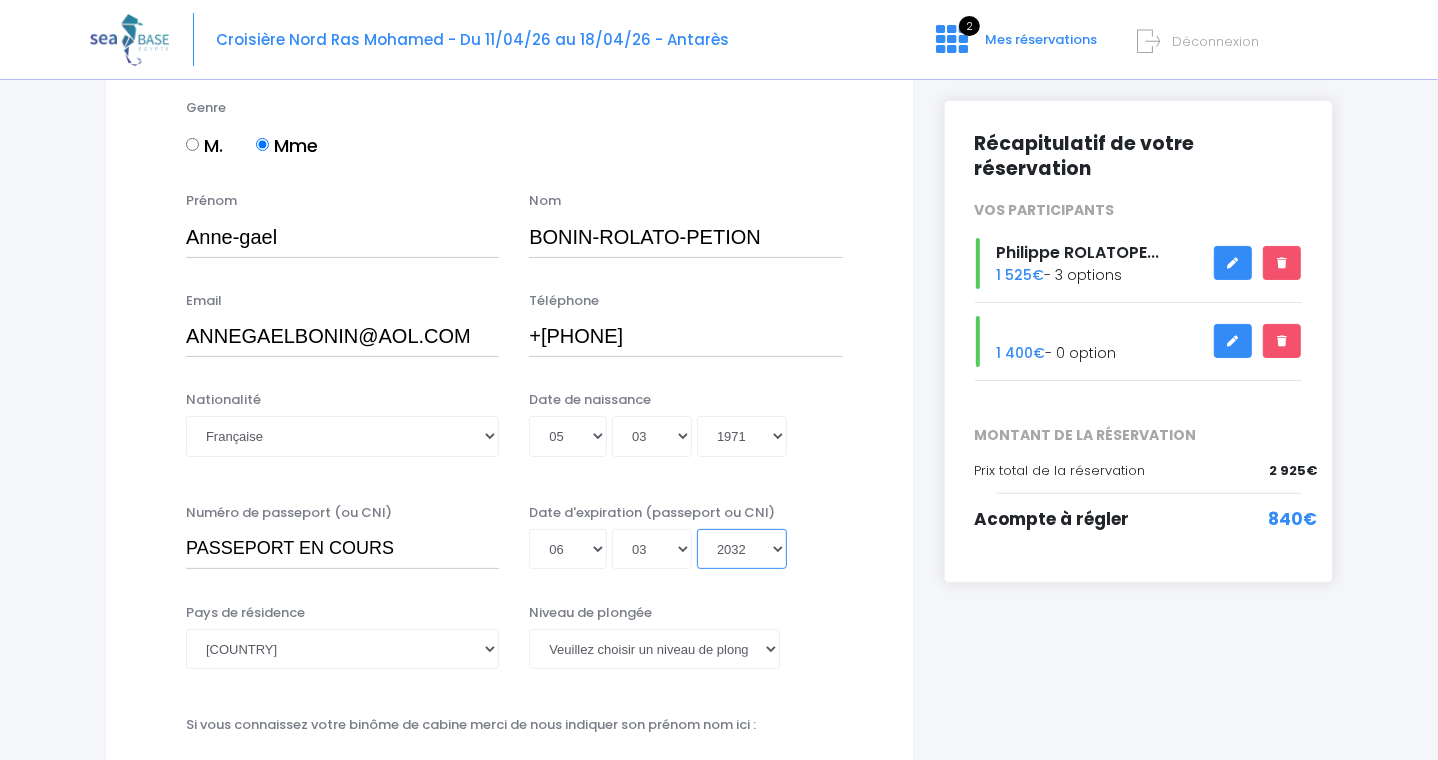 click on "Année 2045 2044 2043 2042 2041 2040 2039 2038 2037 2036 2035 2034 2033 2032 2031 2030 2029 2028 2027 2026 2025 2024 2023 2022 2021 2020 2019 2018 2017 2016 2015 2014 2013 2012 2011 2010 2009 2008 2007 2006 2005 2004 2003 2002 2001 2000 1999 1998 1997 1996 1995 1994 1993 1992 1991 1990 1989 1988 1987 1986 1985 1984 1983 1982 1981 1980 1979 1978 1977 1976 1975 1974 1973 1972 1971 1970 1969 1968 1967 1966 1965 1964 1963 1962 1961 1960 1959 1958 1957 1956 1955 1954 1953 1952 1951 1950 1949 1948 1947 1946 1945 1944 1943 1942 1941 1940 1939 1938 1937 1936 1935 1934 1933 1932 1931 1930 1929 1928 1927 1926 1925 1924 1923 1922 1921 1920 1919 1918 1917 1916 1915 1914 1913 1912 1911 1910 1909 1908 1907 1906 1905 1904 1903 1902 1901 1900" at bounding box center (742, 549) 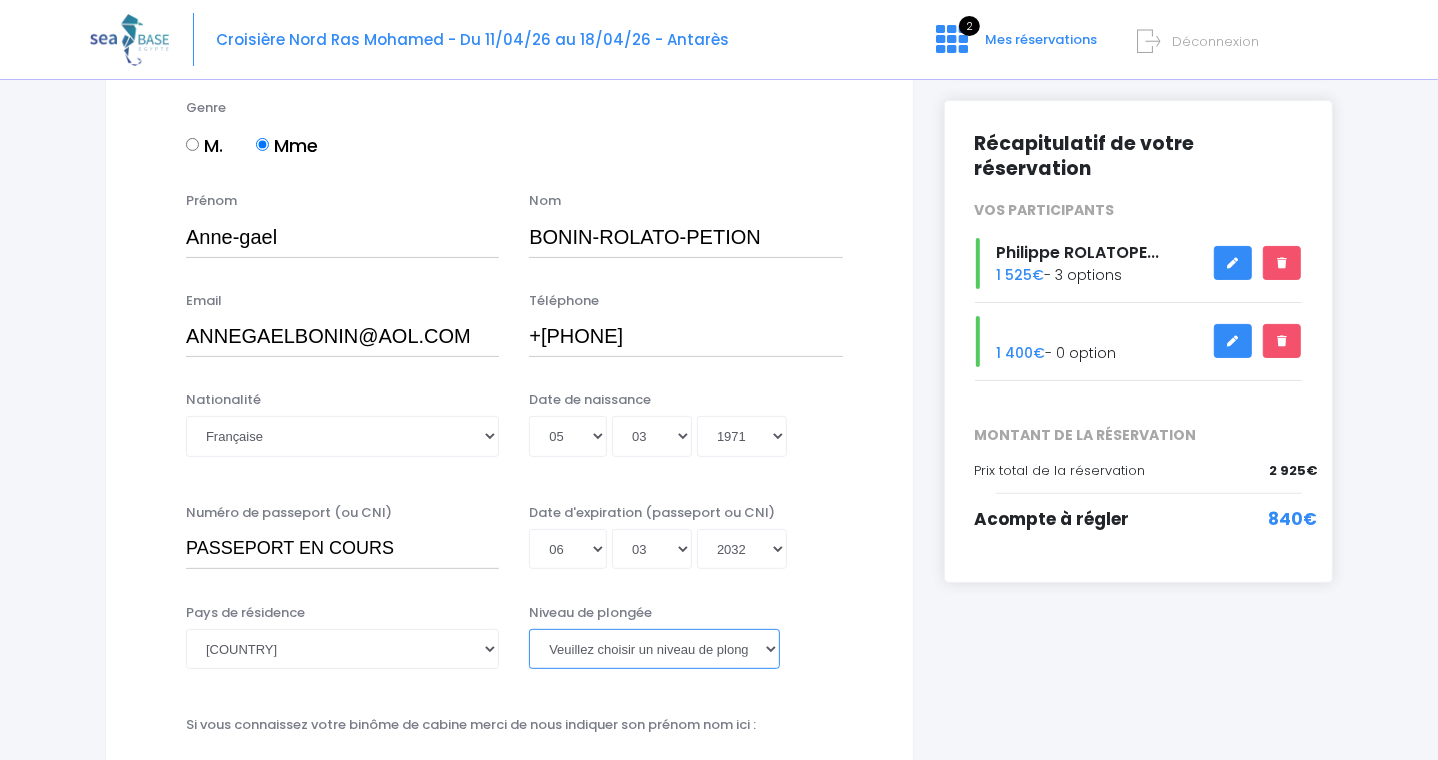 click on "Veuillez choisir un niveau de plongée
Non plongeur
Junior OW diver
Adventure OW diver
Open Water diver
Advanced OW diver
Deep diver
Rescue diver
Dive Master
Instructeur
MSDT
IDC Staff
Master instructeur
Course Director
N1
N2
N3
N4 PA40 MF1 MF2 PE40 Autre" at bounding box center (654, 649) 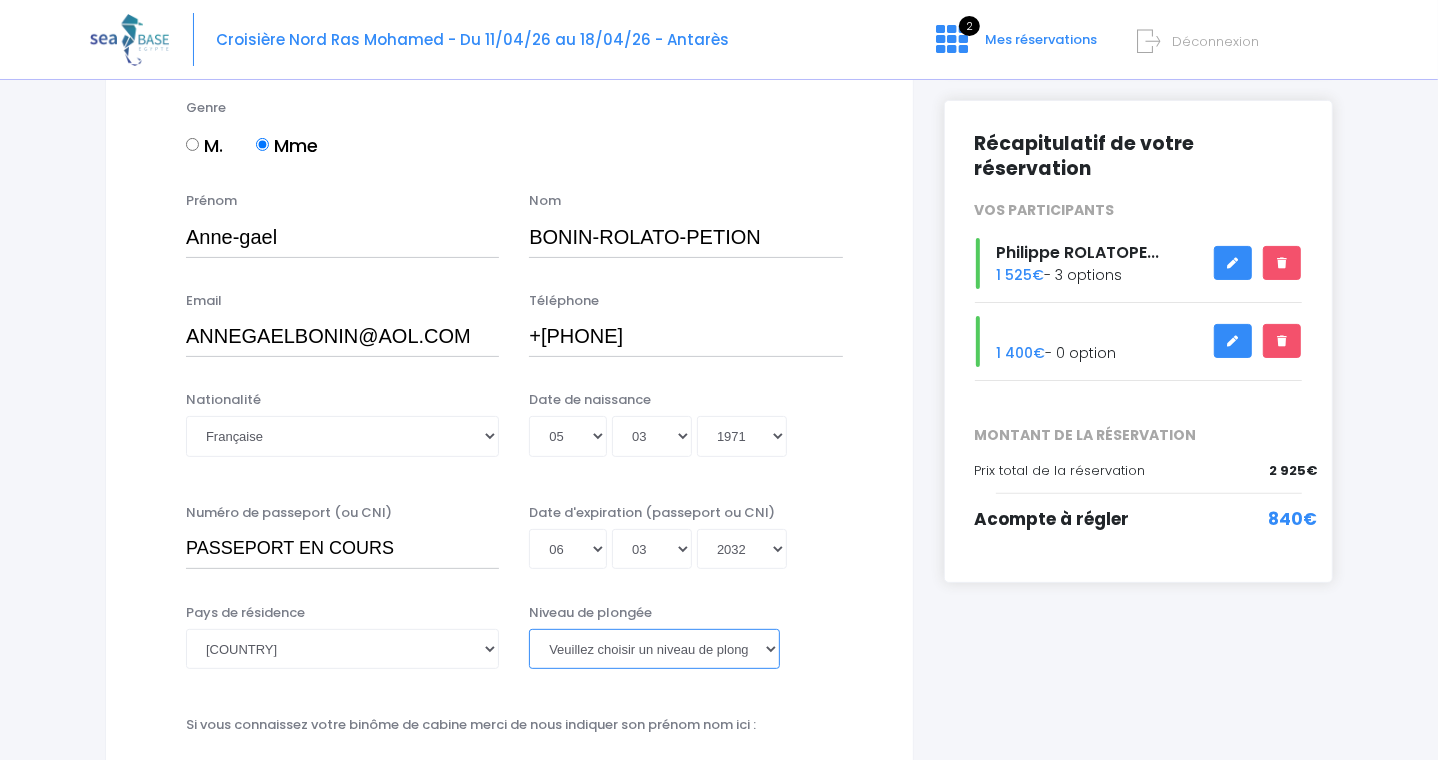 select on "N3" 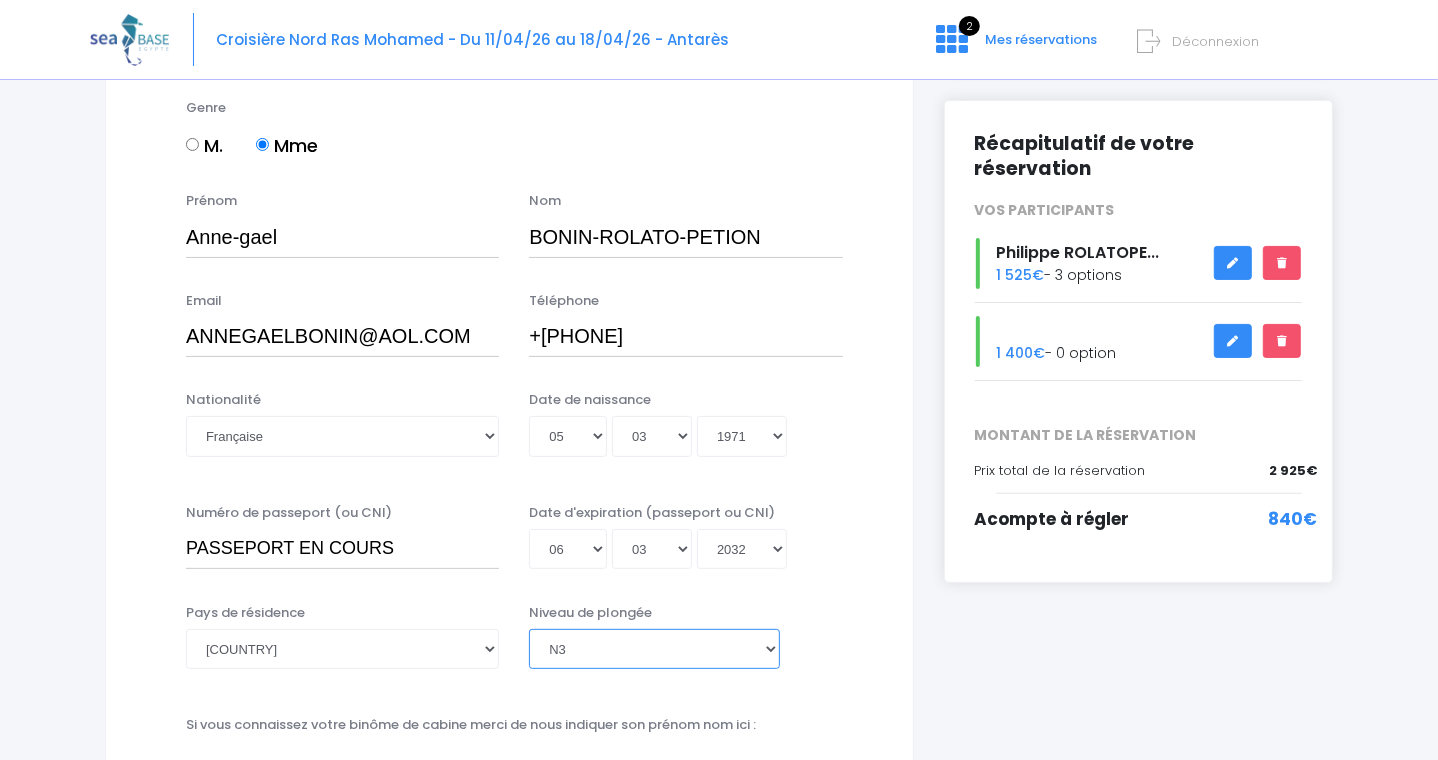 click on "Veuillez choisir un niveau de plongée
Non plongeur
Junior OW diver
Adventure OW diver
Open Water diver
Advanced OW diver
Deep diver
Rescue diver
Dive Master
Instructeur
MSDT
IDC Staff
Master instructeur
Course Director
N1
N2
N3
N4 PA40 MF1 MF2 PE40 Autre" at bounding box center (654, 649) 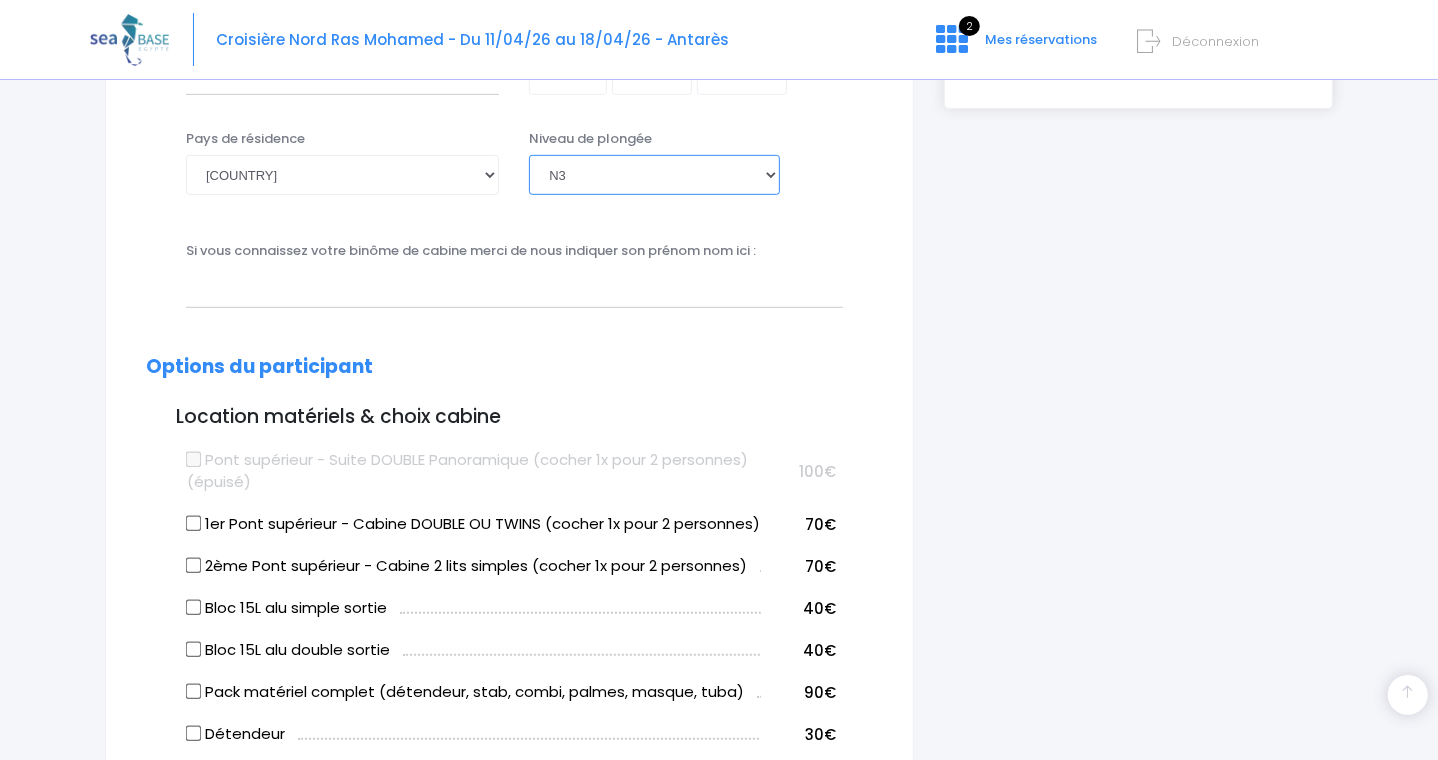 scroll, scrollTop: 711, scrollLeft: 0, axis: vertical 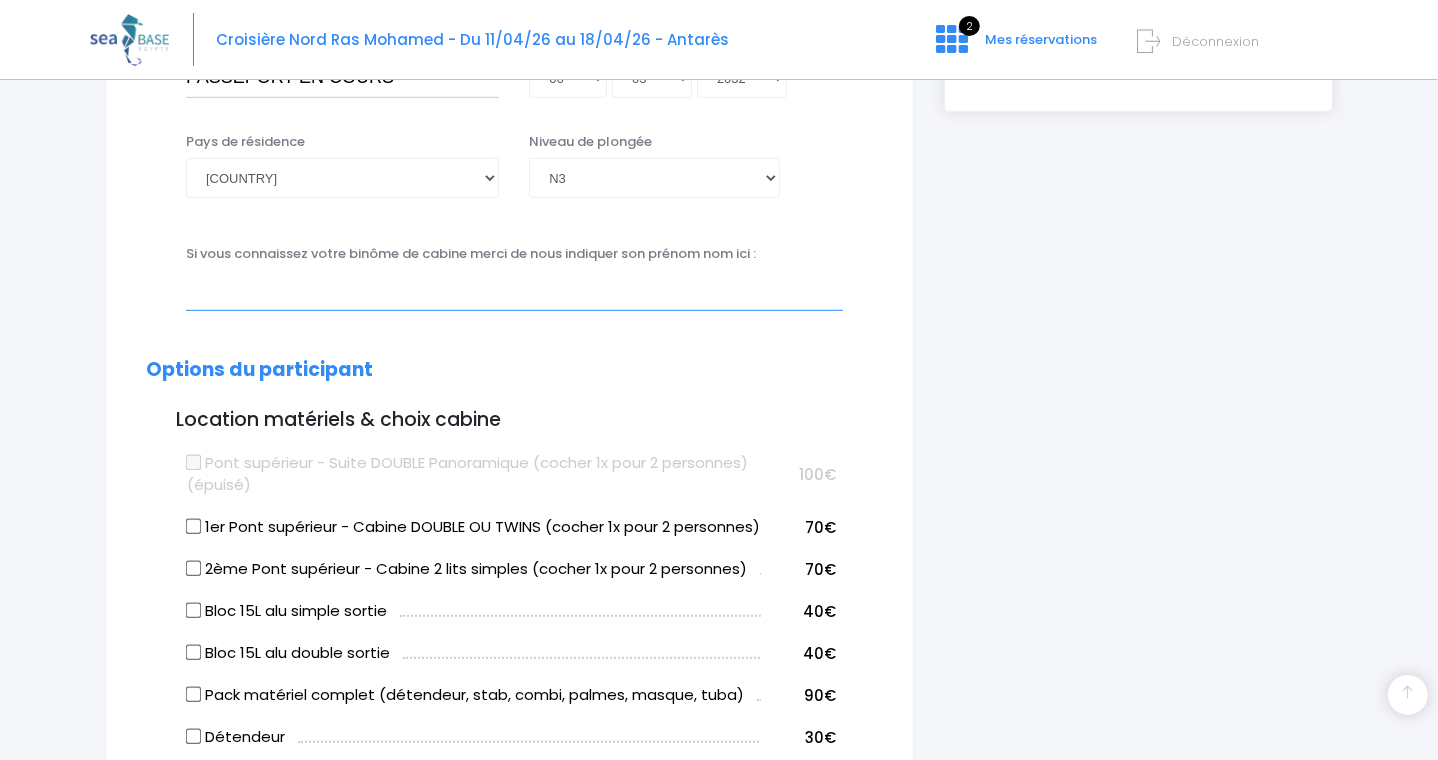click at bounding box center [514, 290] 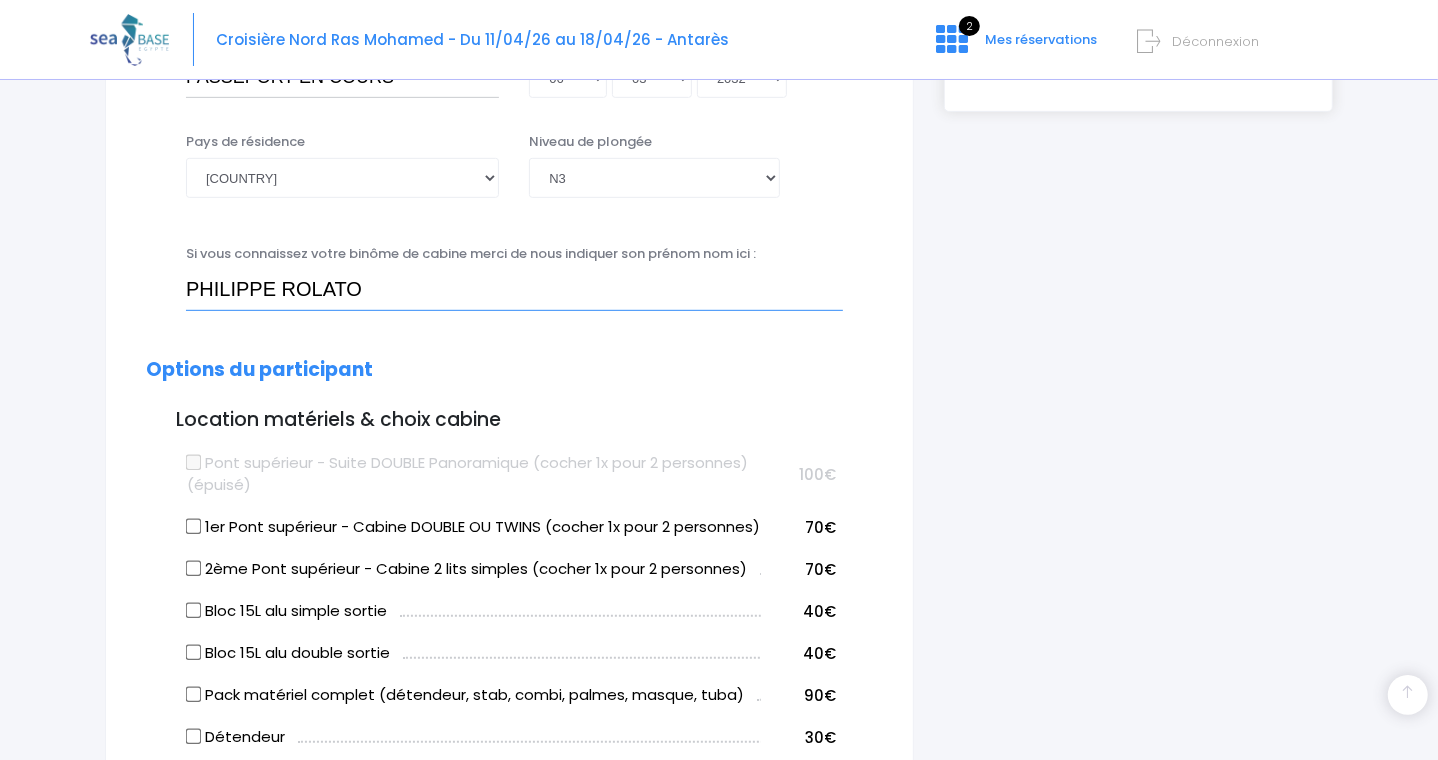 type on "PHILIPPE ROLATO" 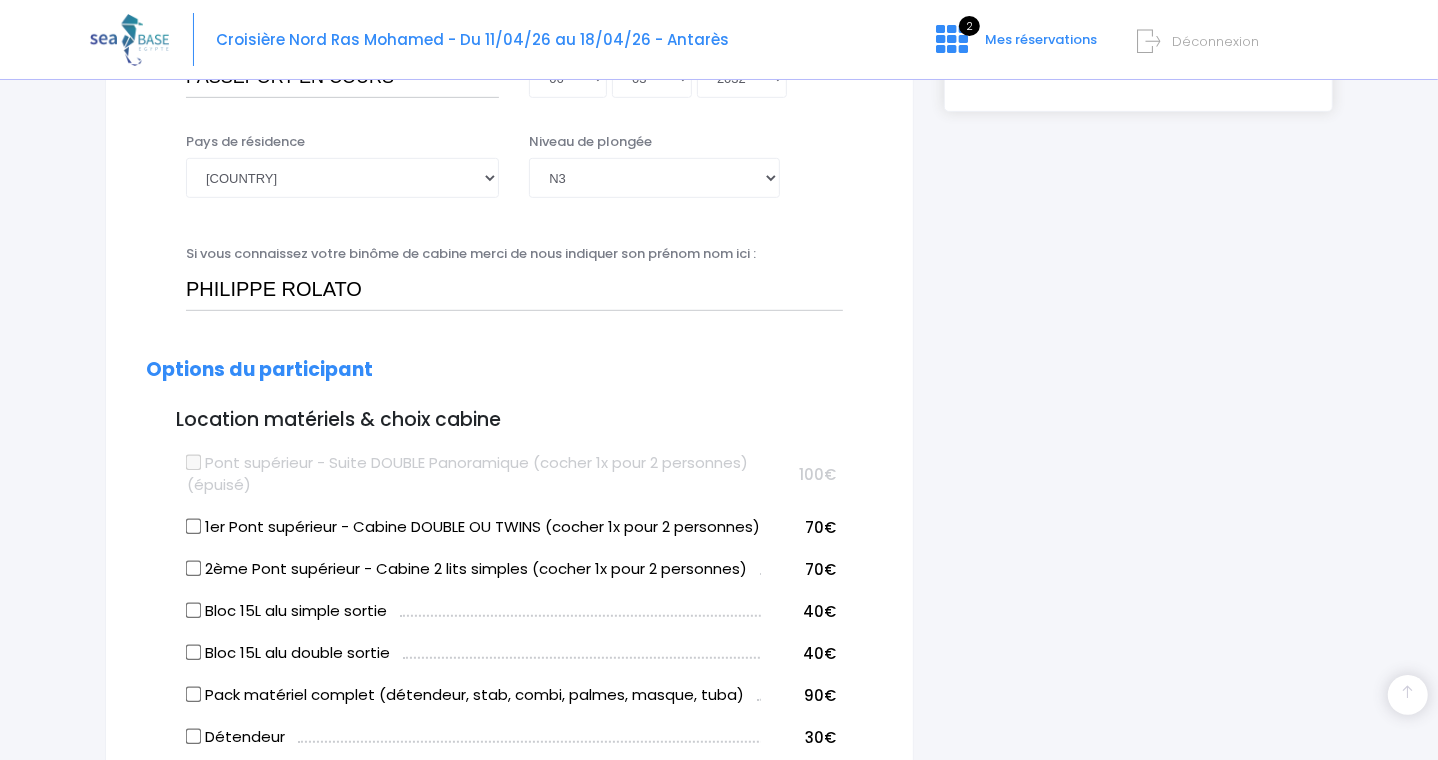 click on "1er Pont supérieur - Cabine DOUBLE OU TWINS (cocher 1x pour 2 personnes)" at bounding box center [194, 527] 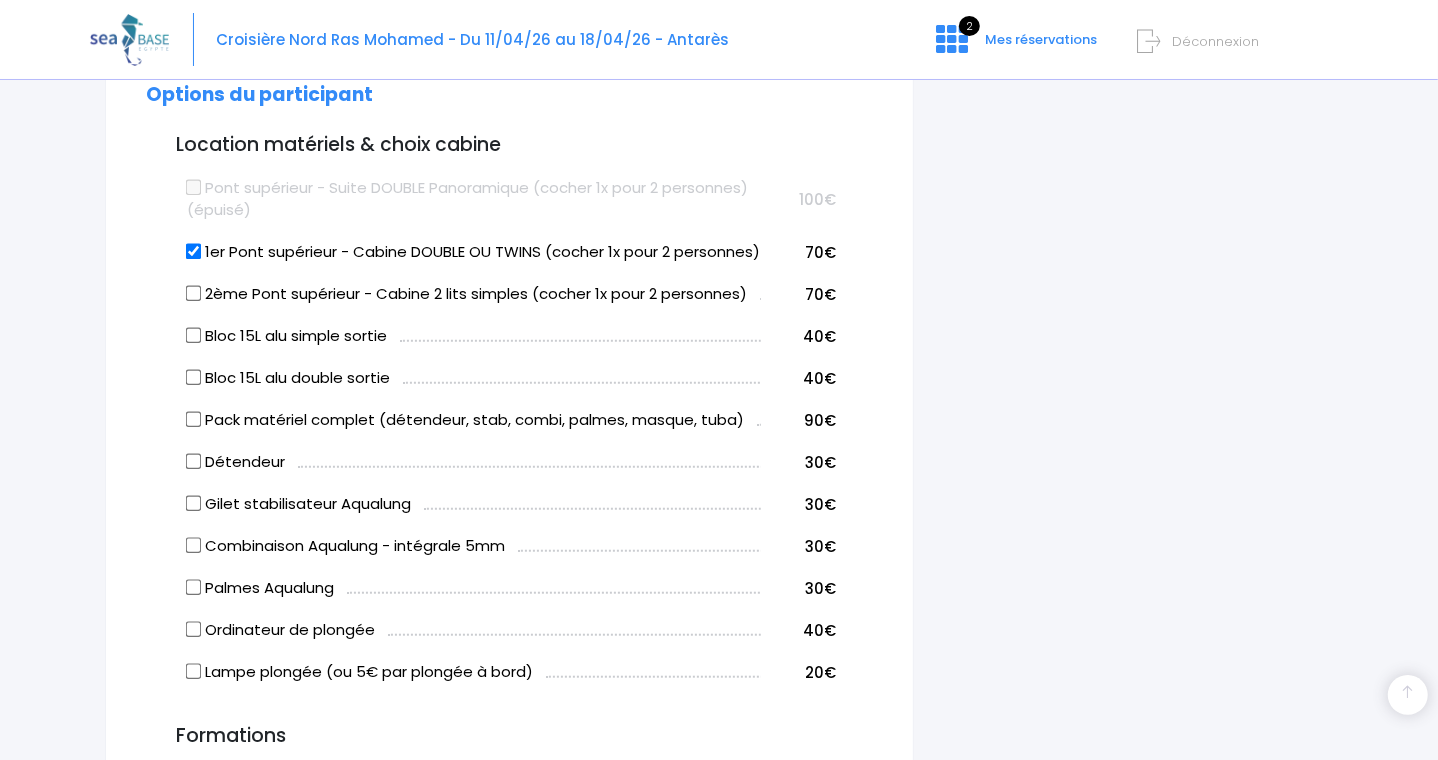 scroll, scrollTop: 980, scrollLeft: 0, axis: vertical 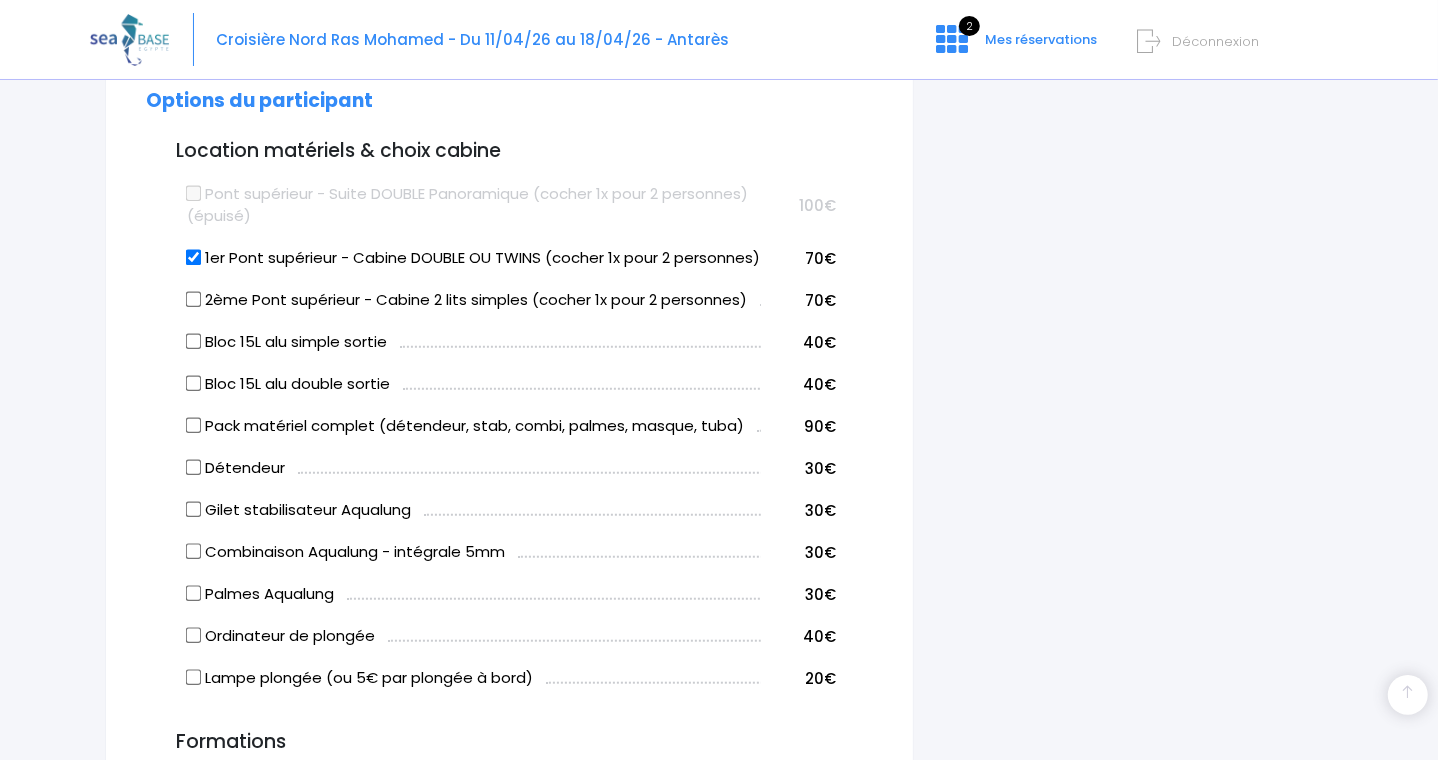 click on "1er Pont supérieur - Cabine DOUBLE OU TWINS (cocher 1x pour 2 personnes)" at bounding box center [194, 258] 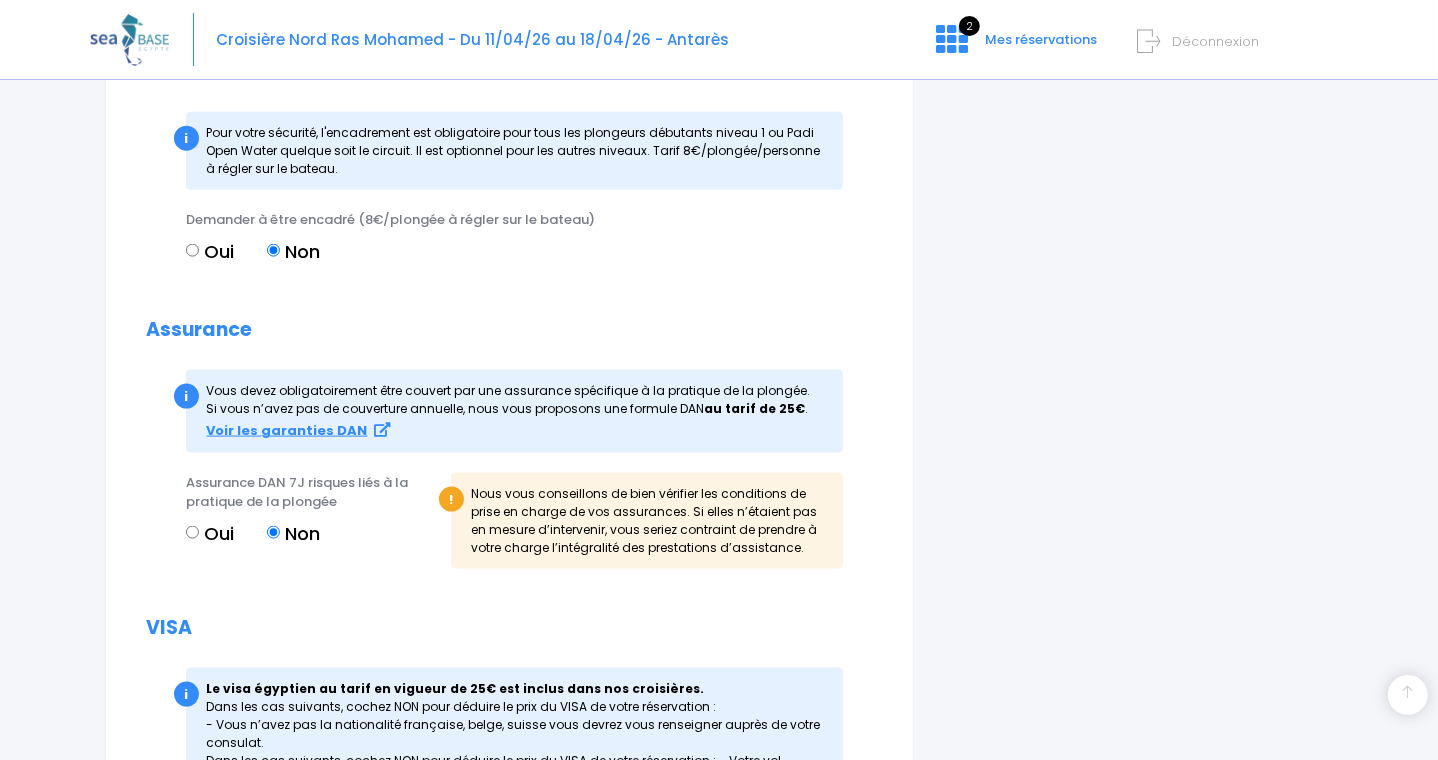 scroll, scrollTop: 1843, scrollLeft: 0, axis: vertical 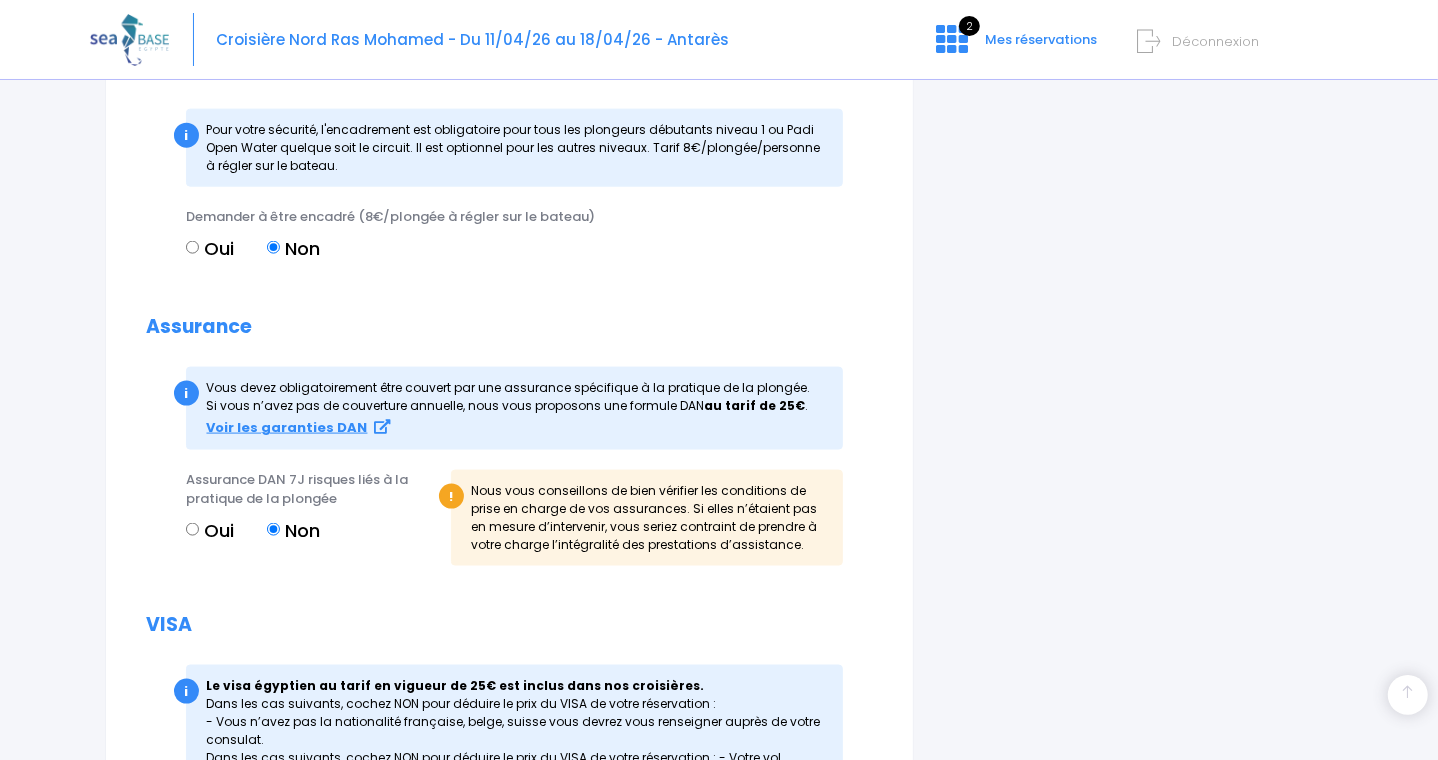 click on "Oui" at bounding box center [192, 529] 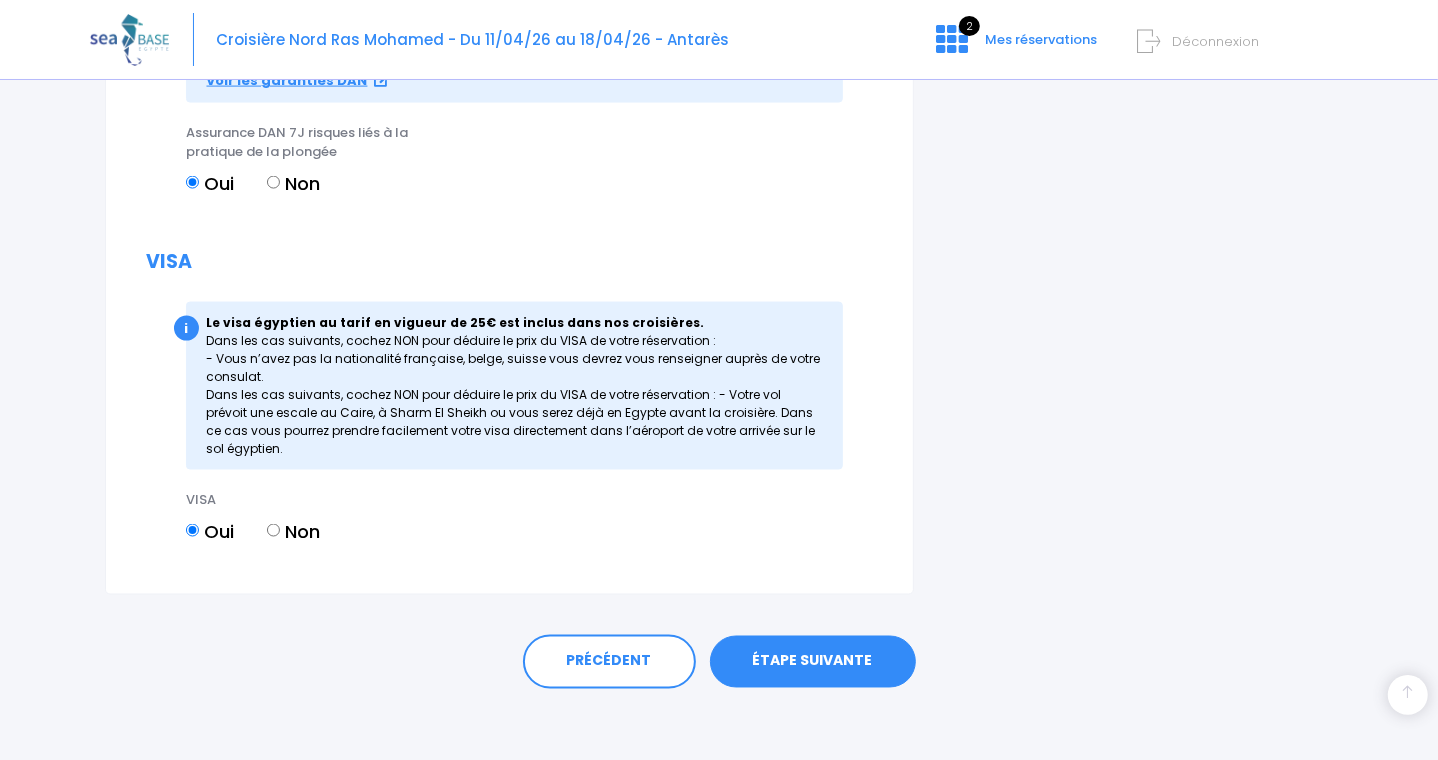 scroll, scrollTop: 2200, scrollLeft: 0, axis: vertical 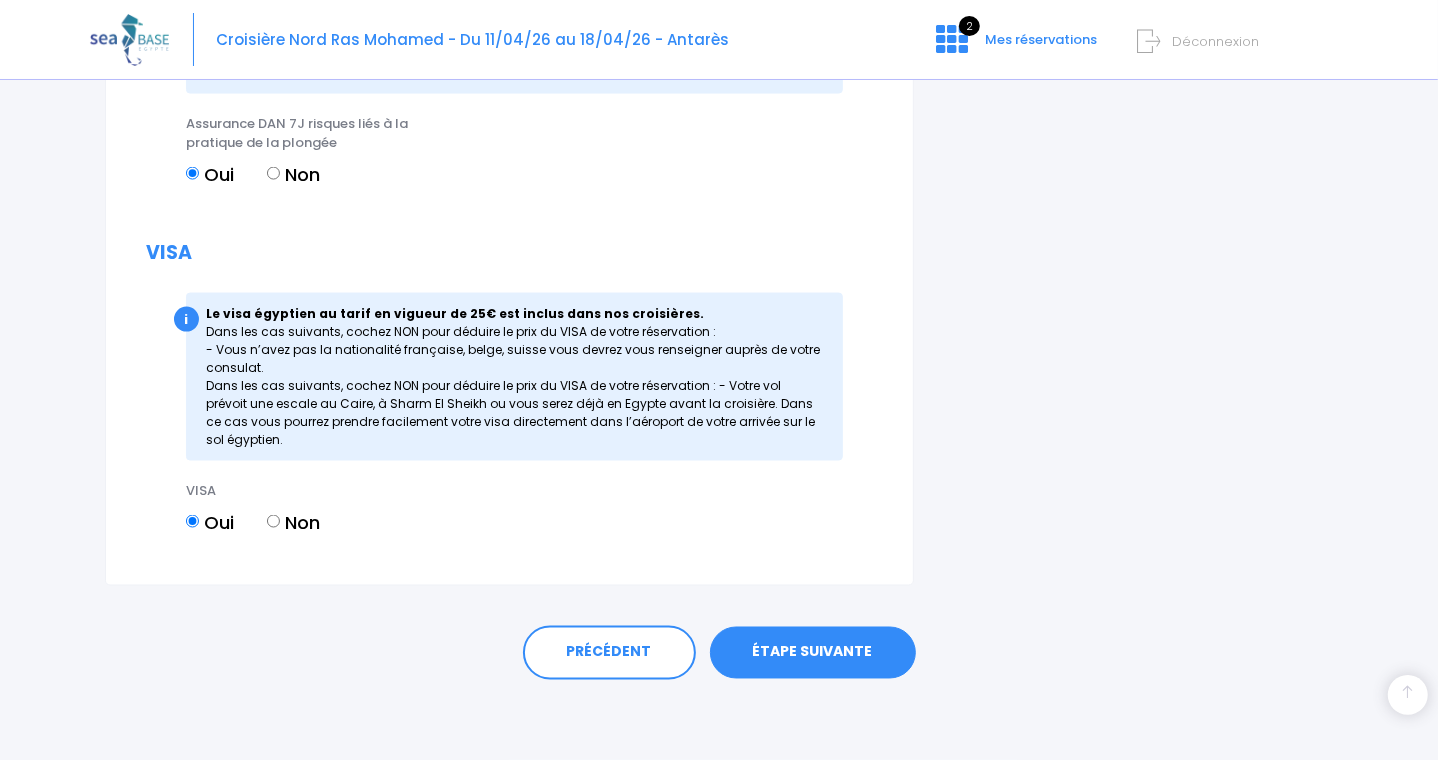click on "ÉTAPE SUIVANTE" at bounding box center (813, 653) 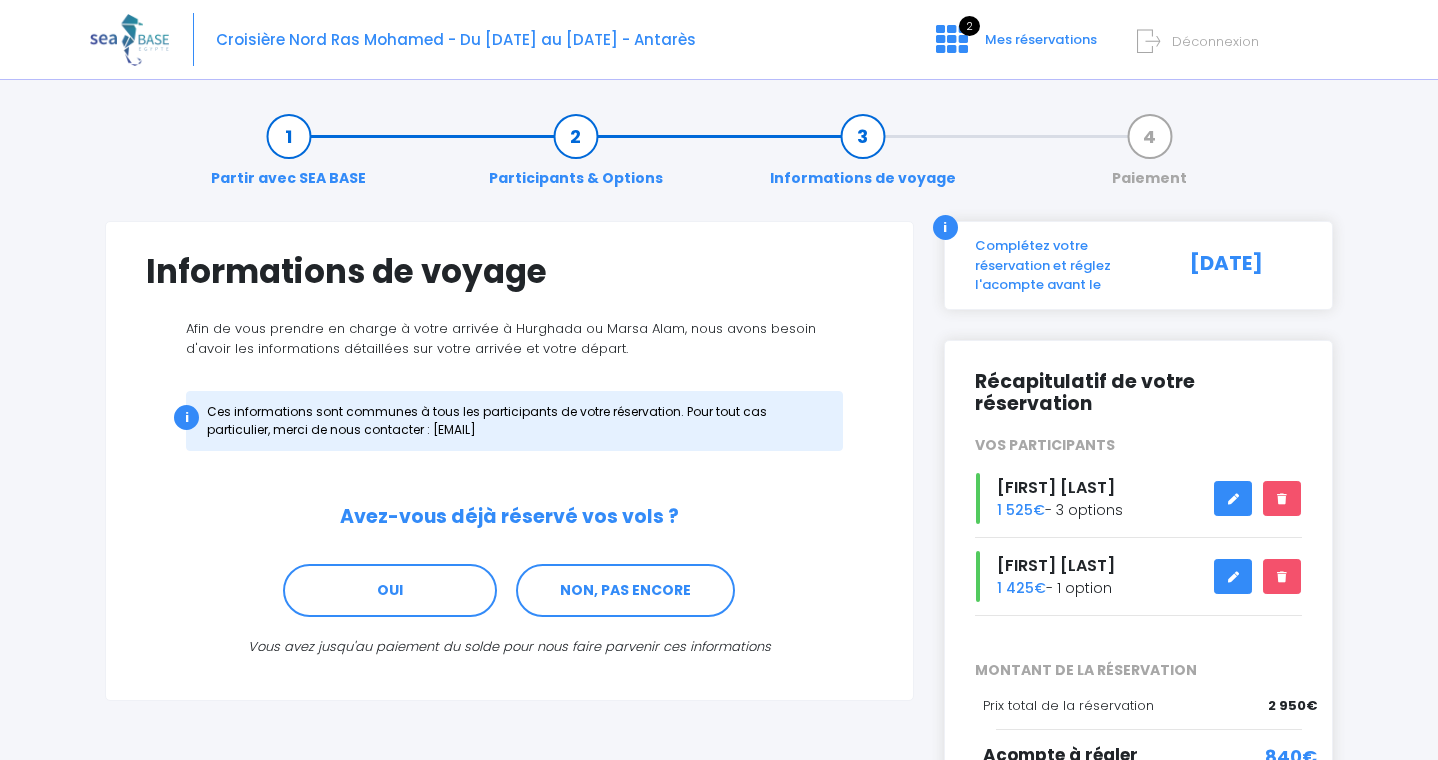 scroll, scrollTop: 0, scrollLeft: 0, axis: both 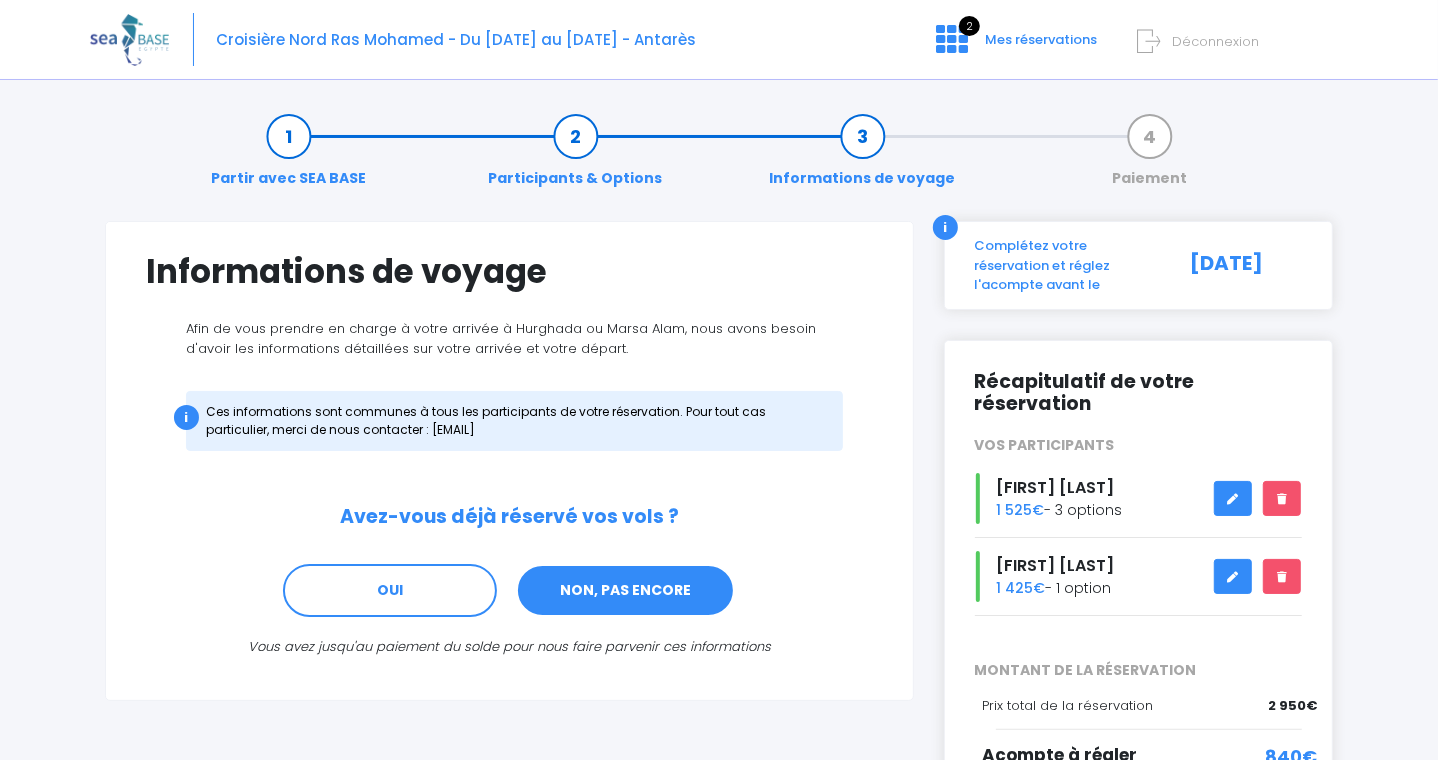 click on "NON, PAS ENCORE" at bounding box center (625, 591) 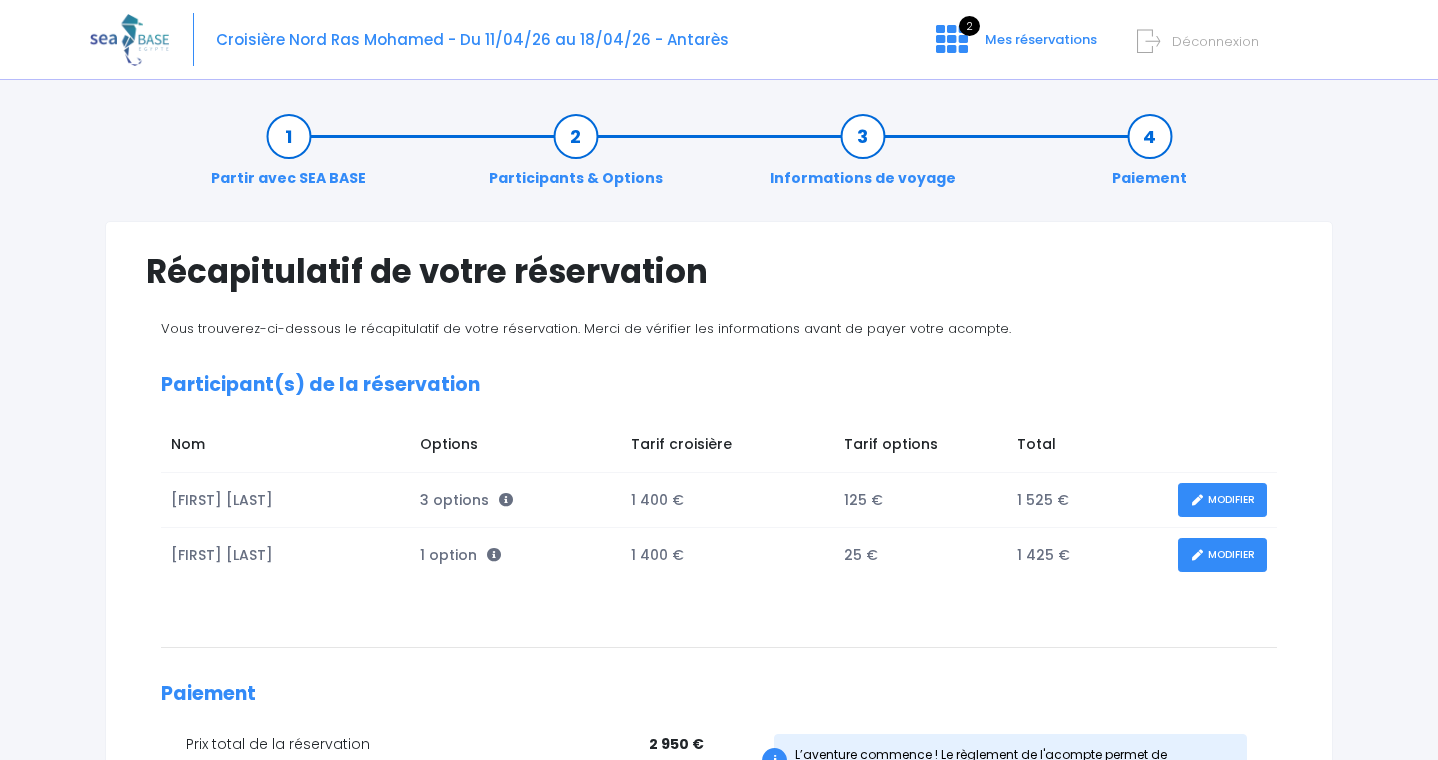scroll, scrollTop: 0, scrollLeft: 0, axis: both 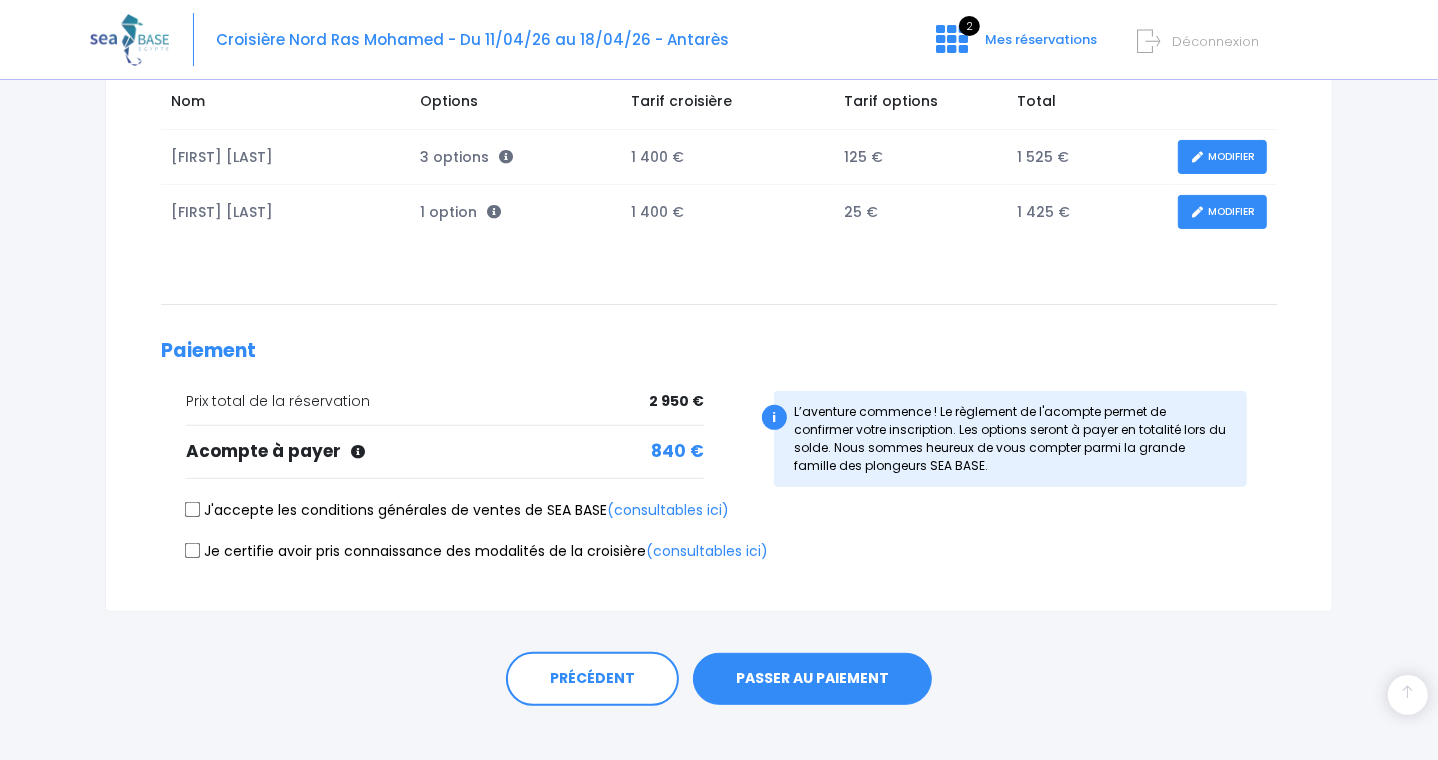 click on "J'accepte les conditions générales de ventes de SEA BASE  (consultables ici)" at bounding box center (193, 510) 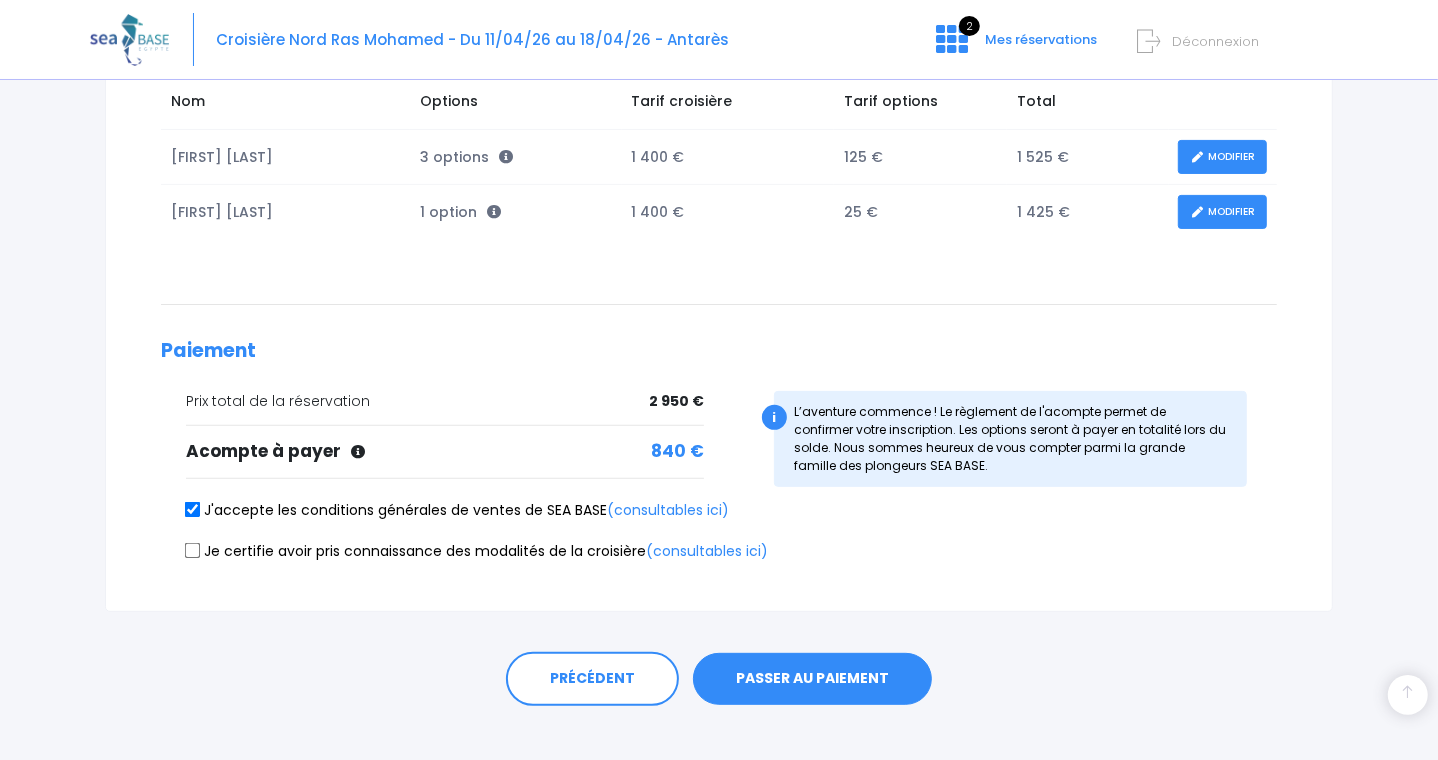 click on "Je certifie avoir pris connaissance des modalités de la croisière  (consultables ici)" at bounding box center [477, 551] 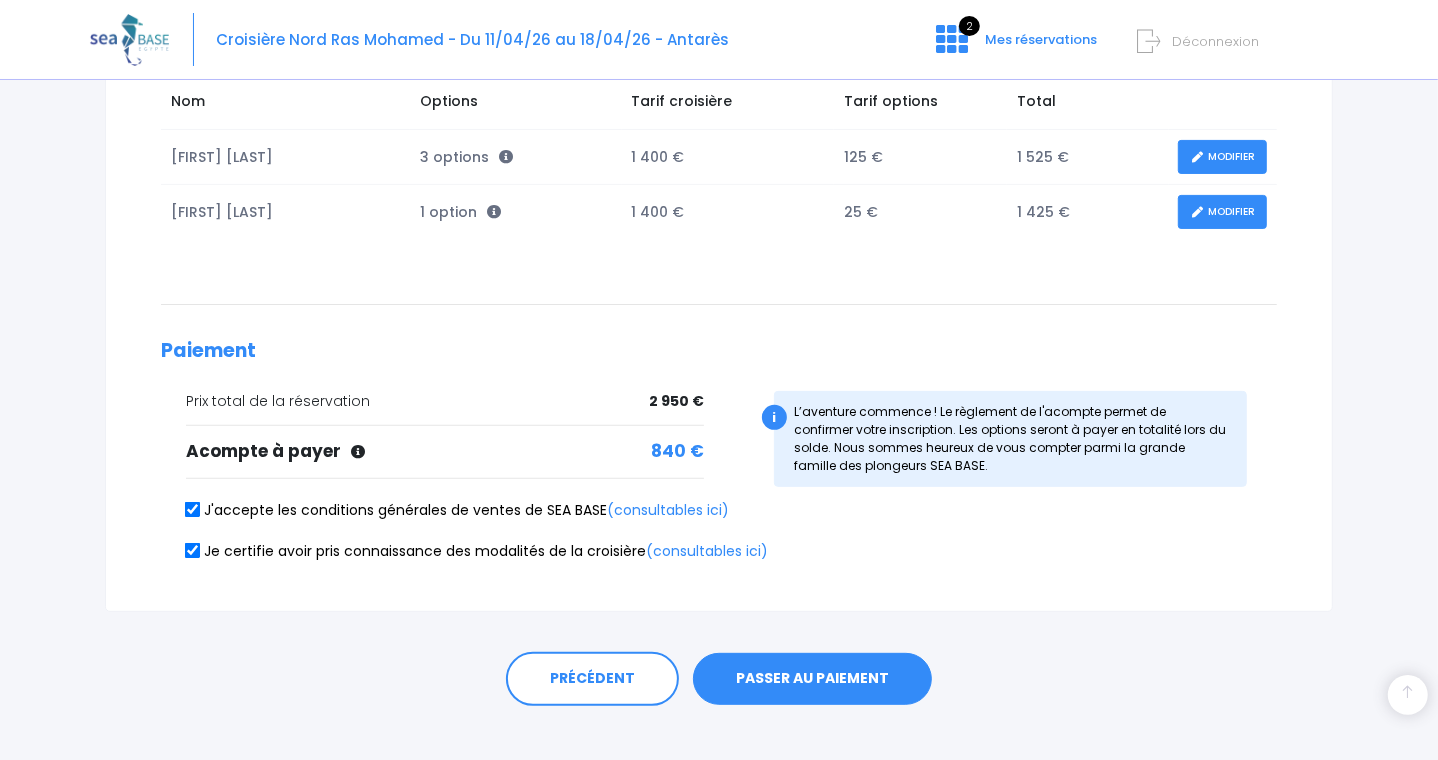 click on "PASSER AU PAIEMENT" at bounding box center [812, 679] 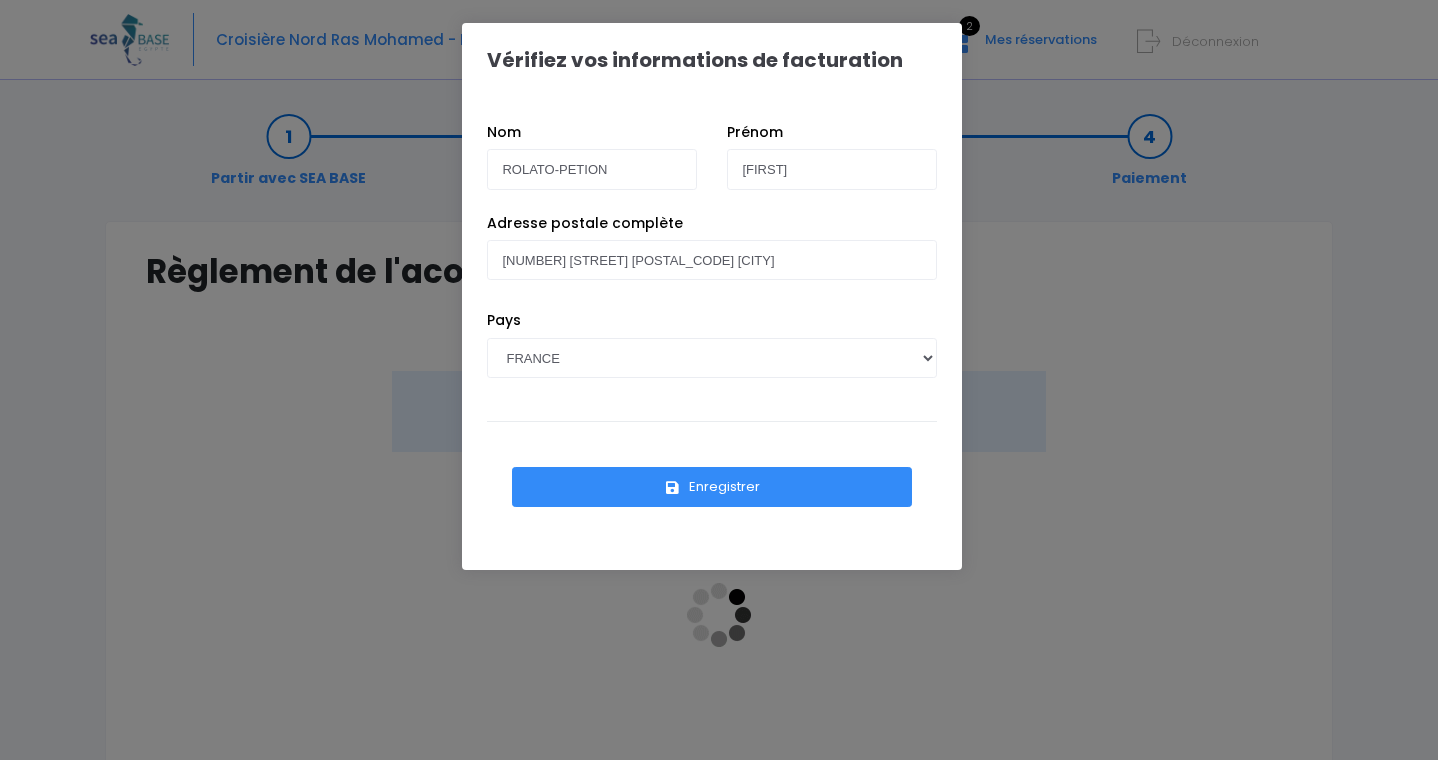 scroll, scrollTop: 0, scrollLeft: 0, axis: both 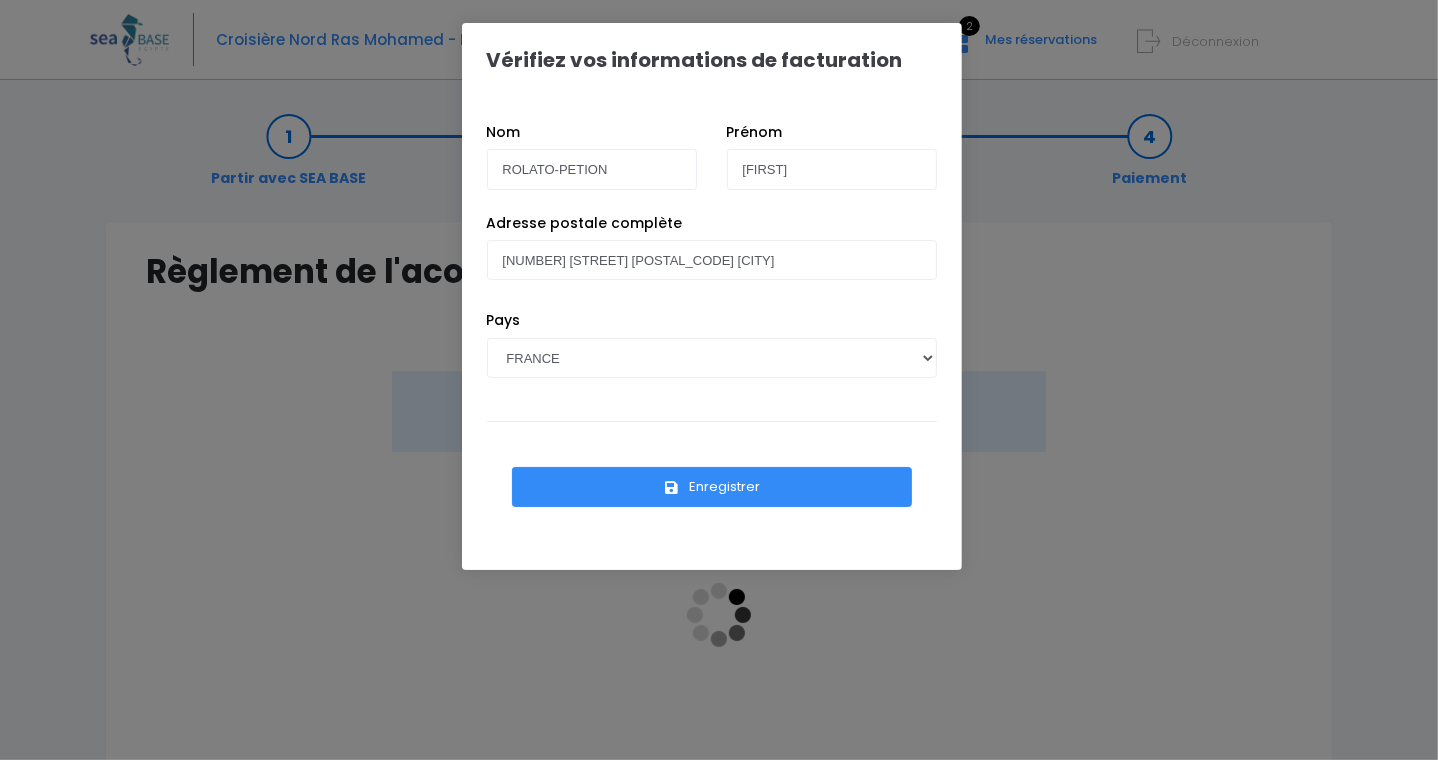 click on "Enregistrer" at bounding box center (712, 487) 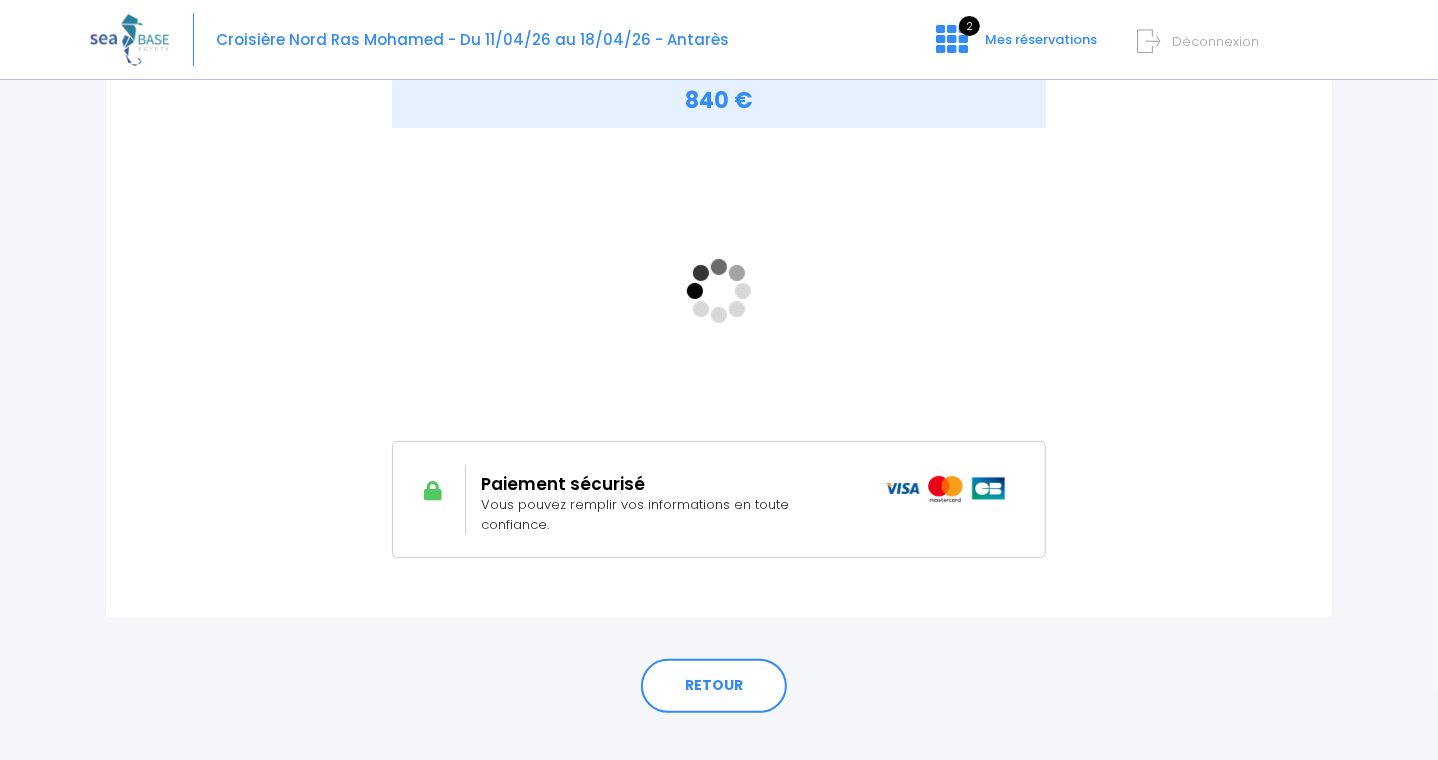scroll, scrollTop: 335, scrollLeft: 0, axis: vertical 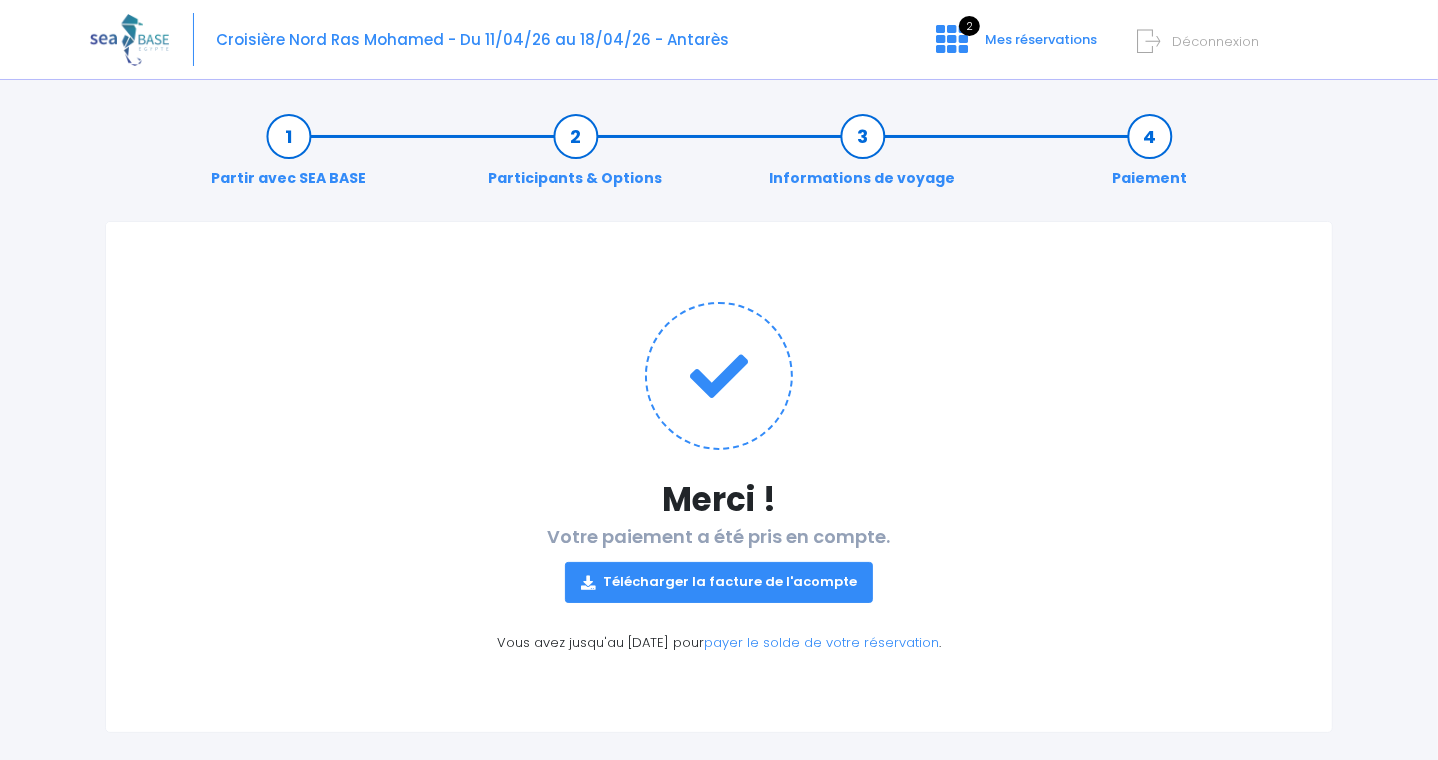 click on "Télécharger la facture de l'acompte" at bounding box center [719, 582] 